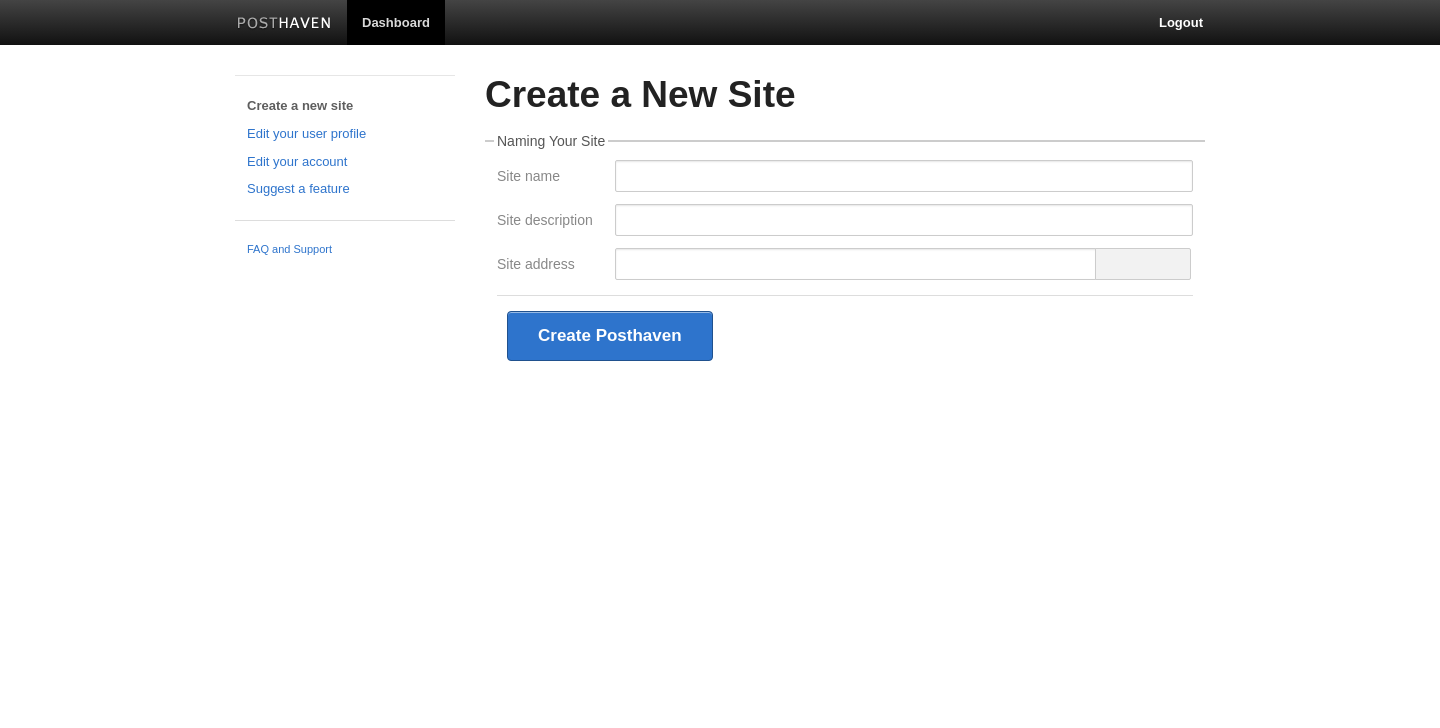 scroll, scrollTop: 0, scrollLeft: 0, axis: both 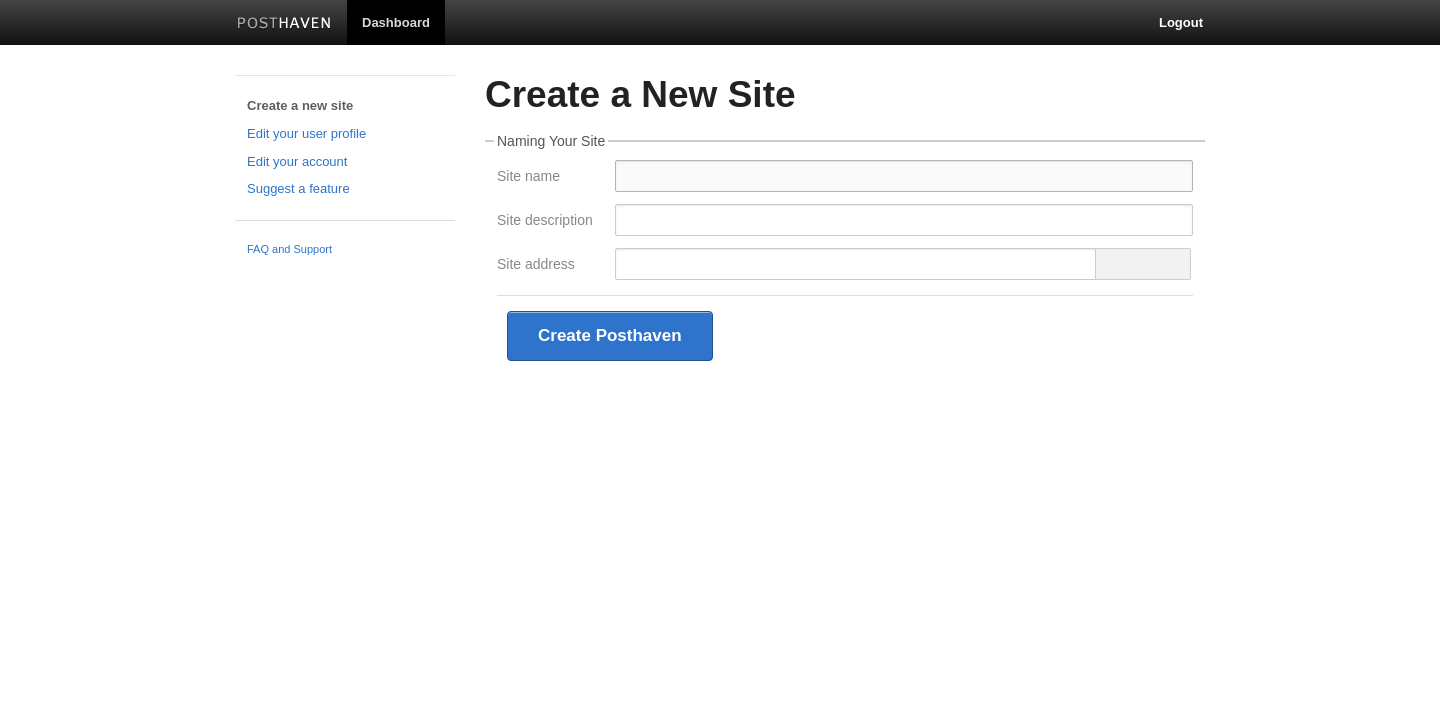 click on "Site name" at bounding box center [904, 176] 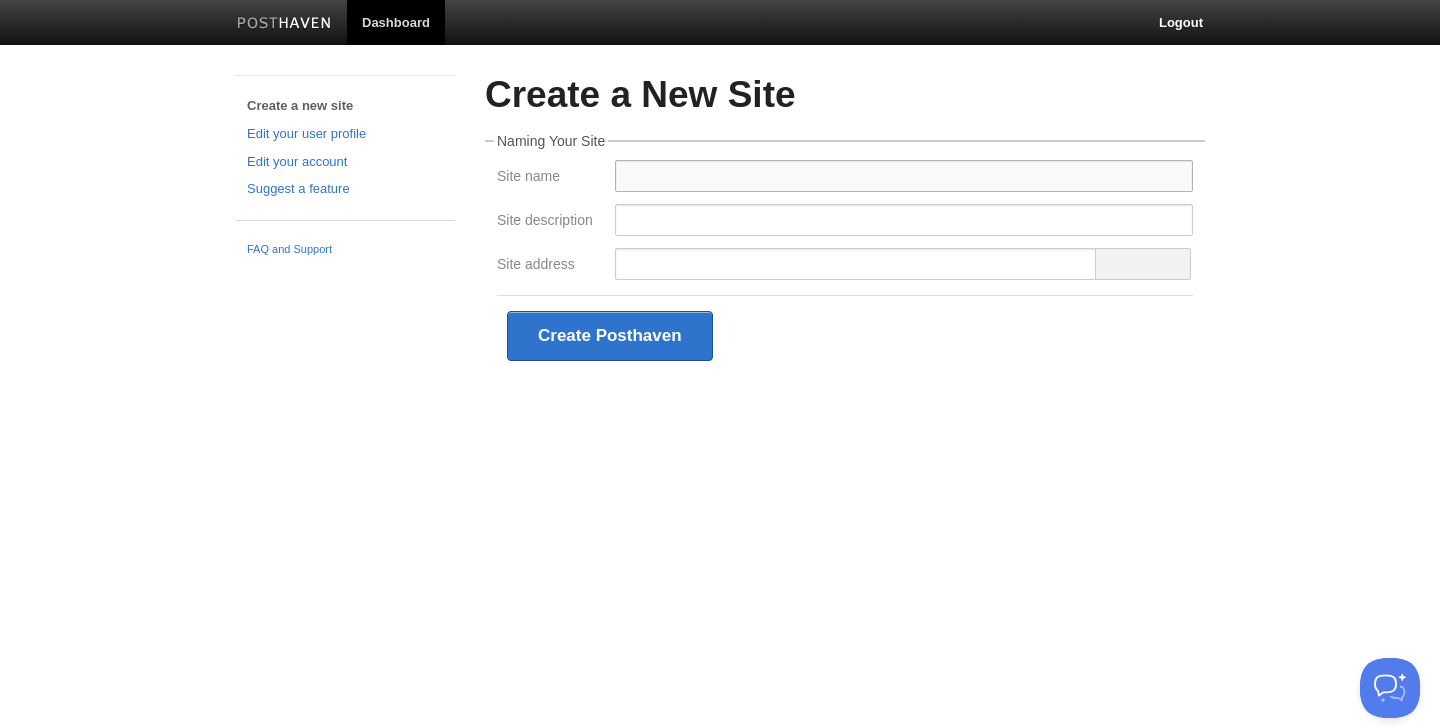 scroll, scrollTop: 0, scrollLeft: 0, axis: both 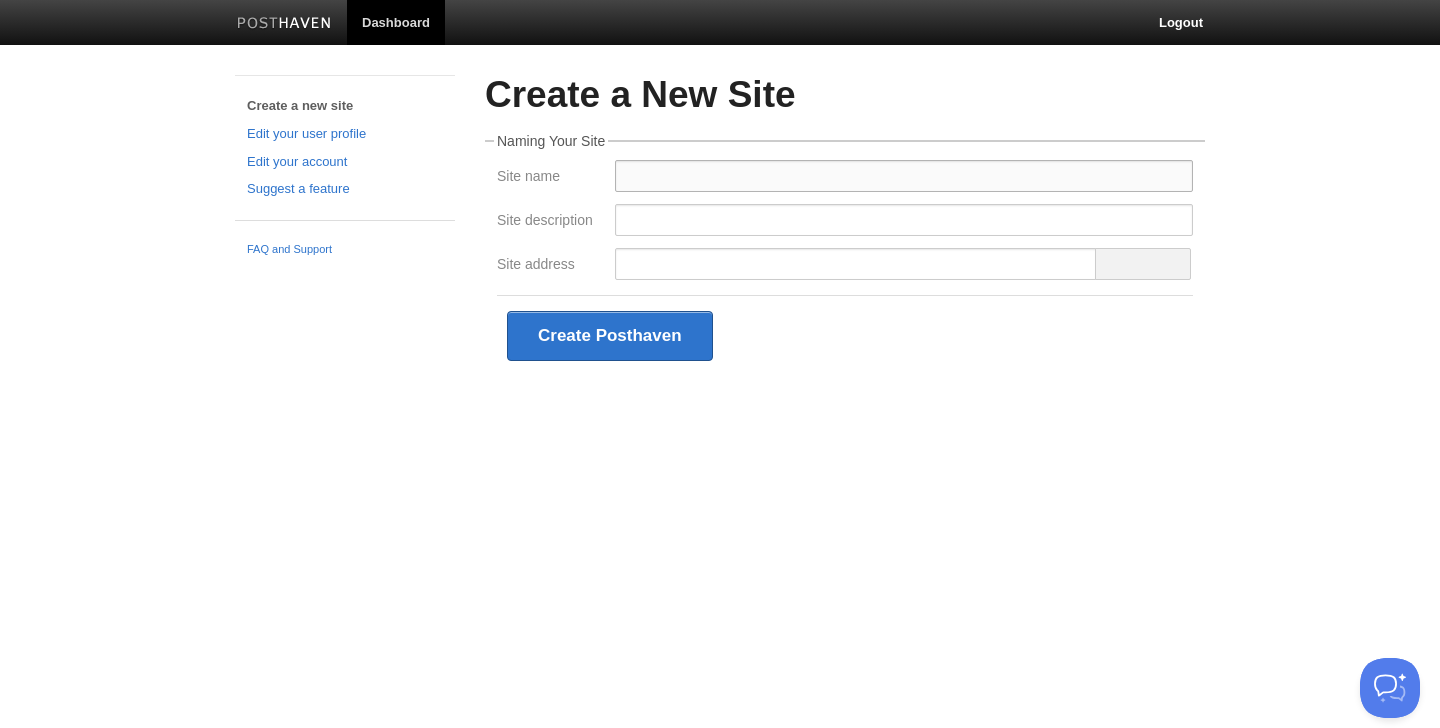 type on "[PERSON_NAME]" 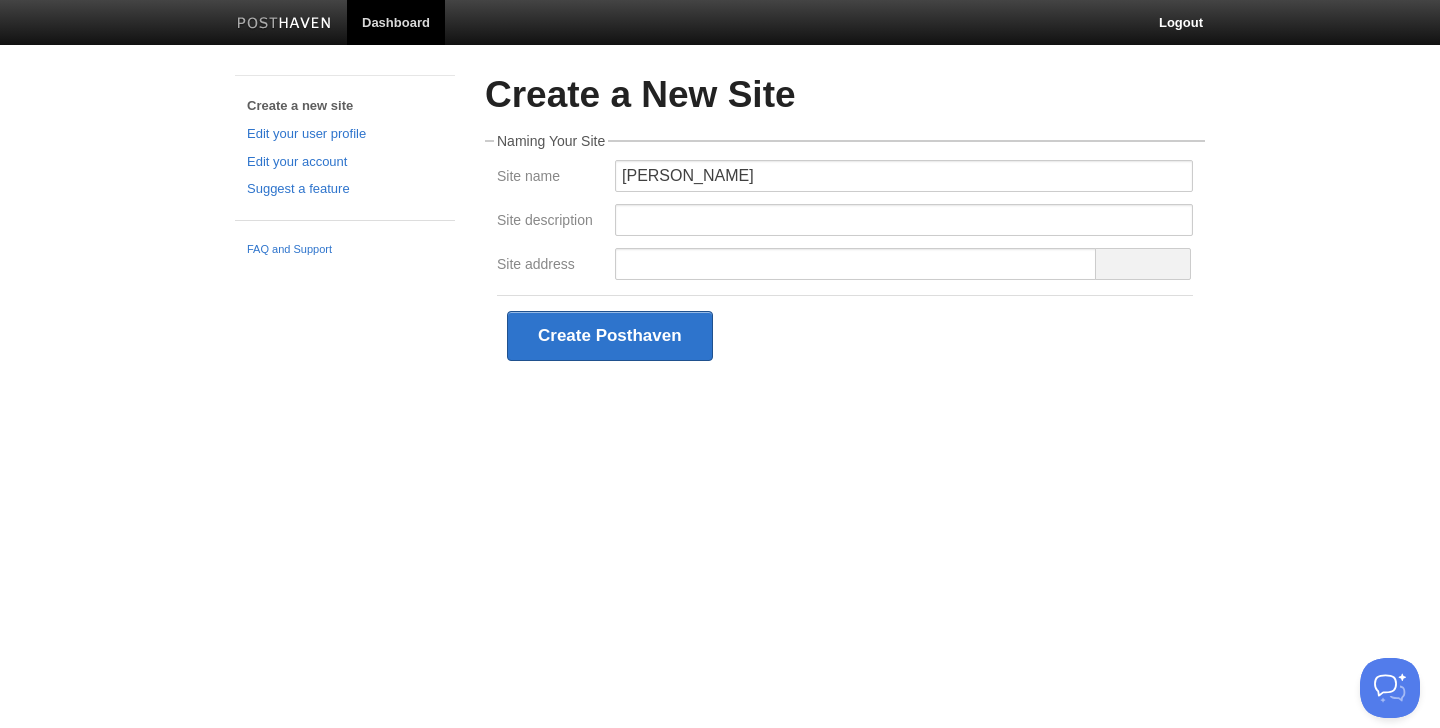 click at bounding box center [904, 226] 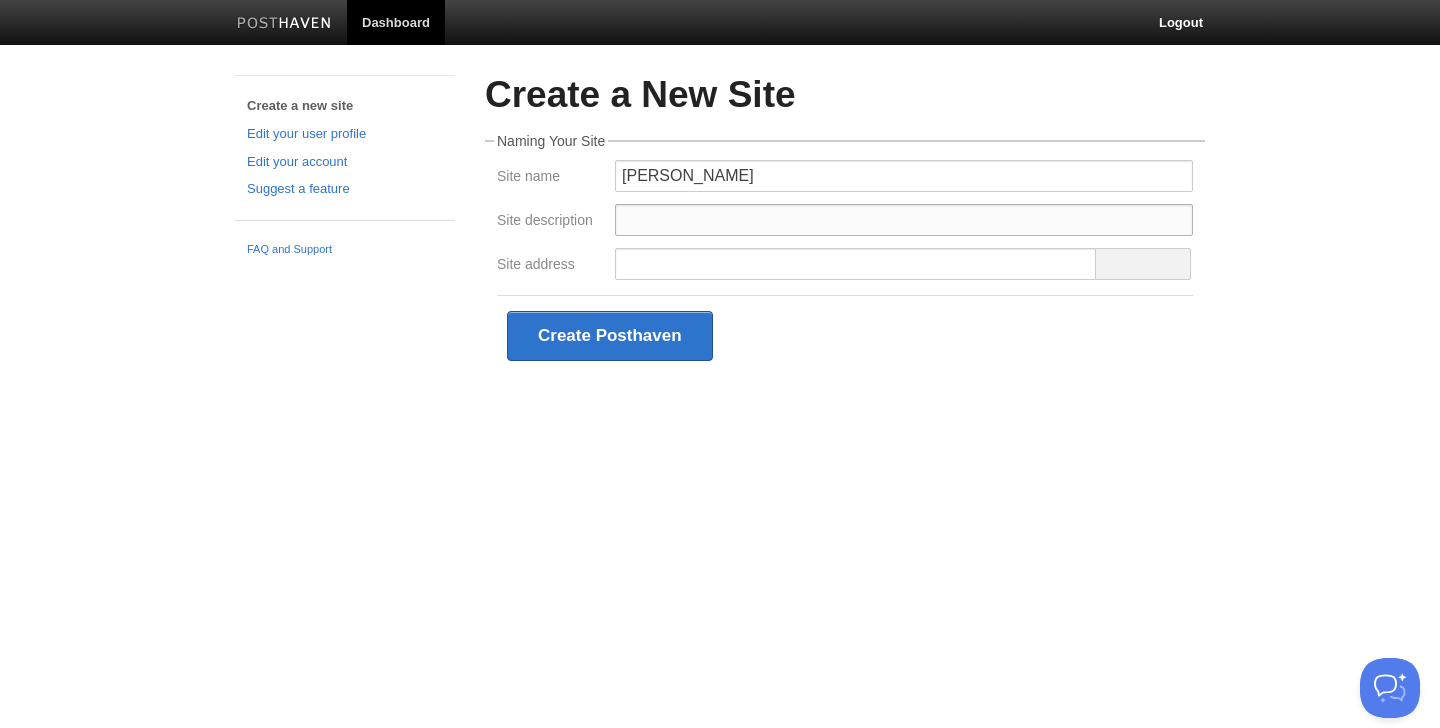 click on "Site description" at bounding box center [904, 220] 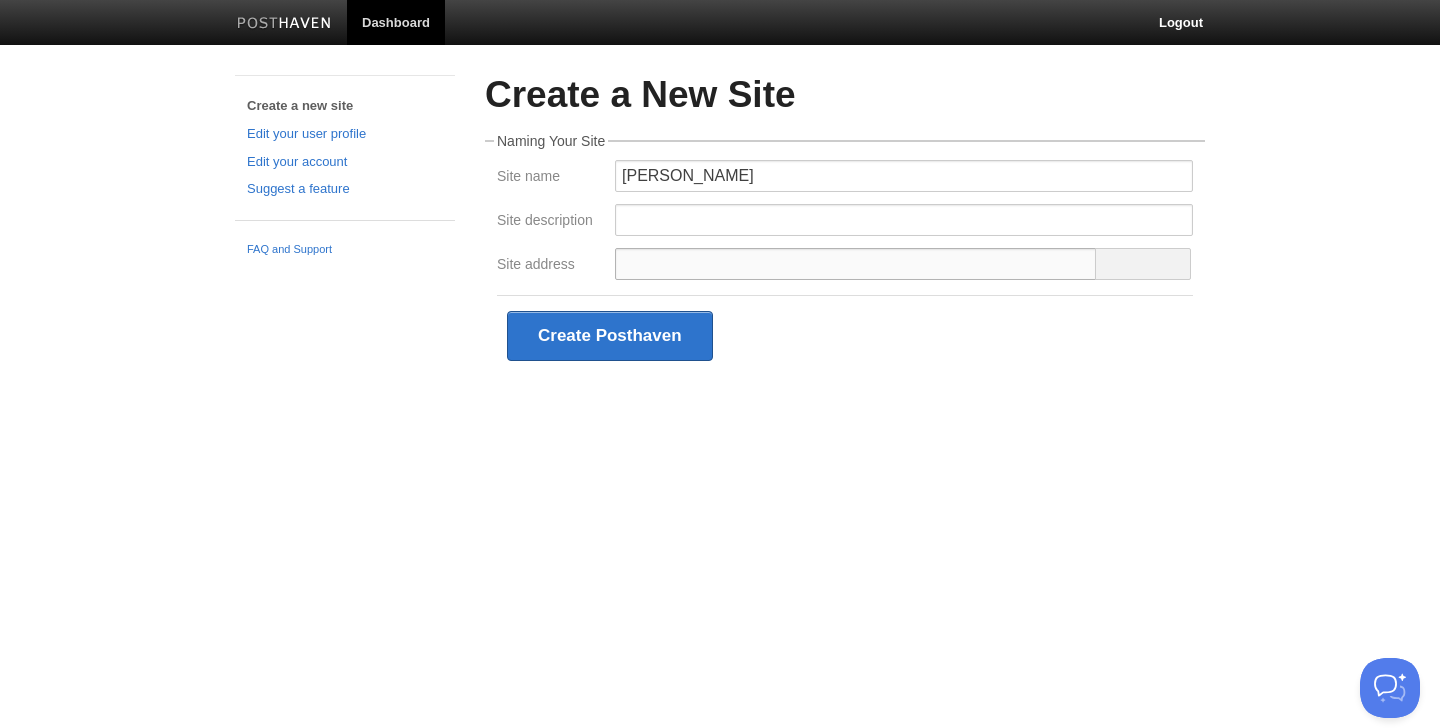 click on "Site address" at bounding box center (856, 264) 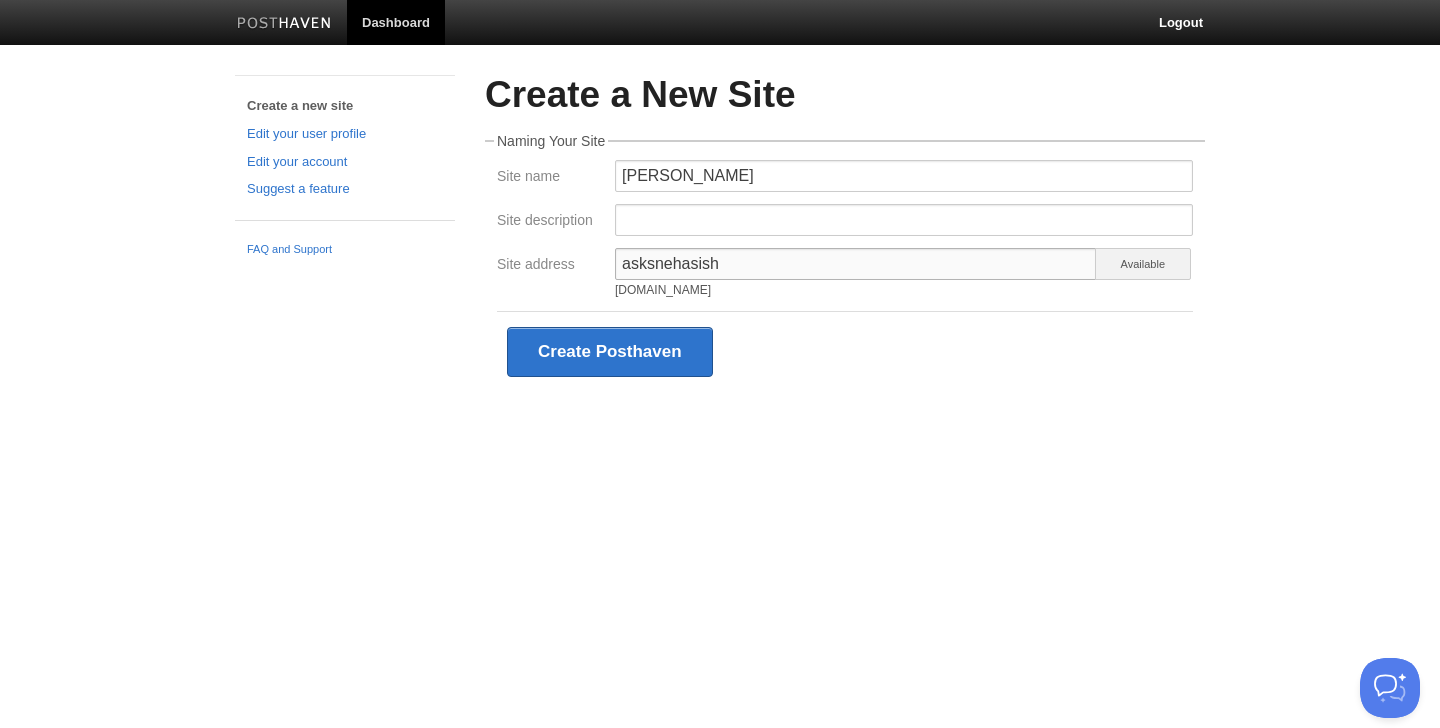 type on "asksnehasish" 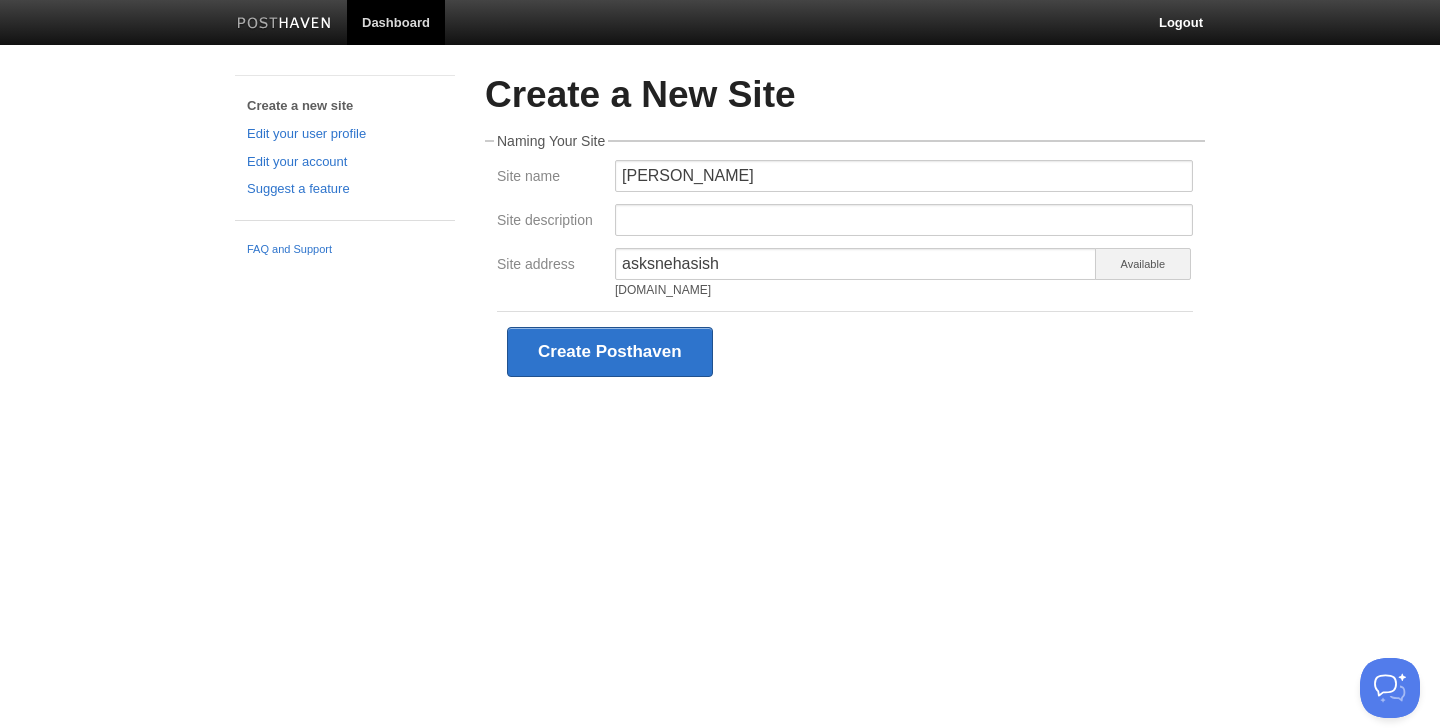 click on "Create Posthaven" at bounding box center [845, 351] 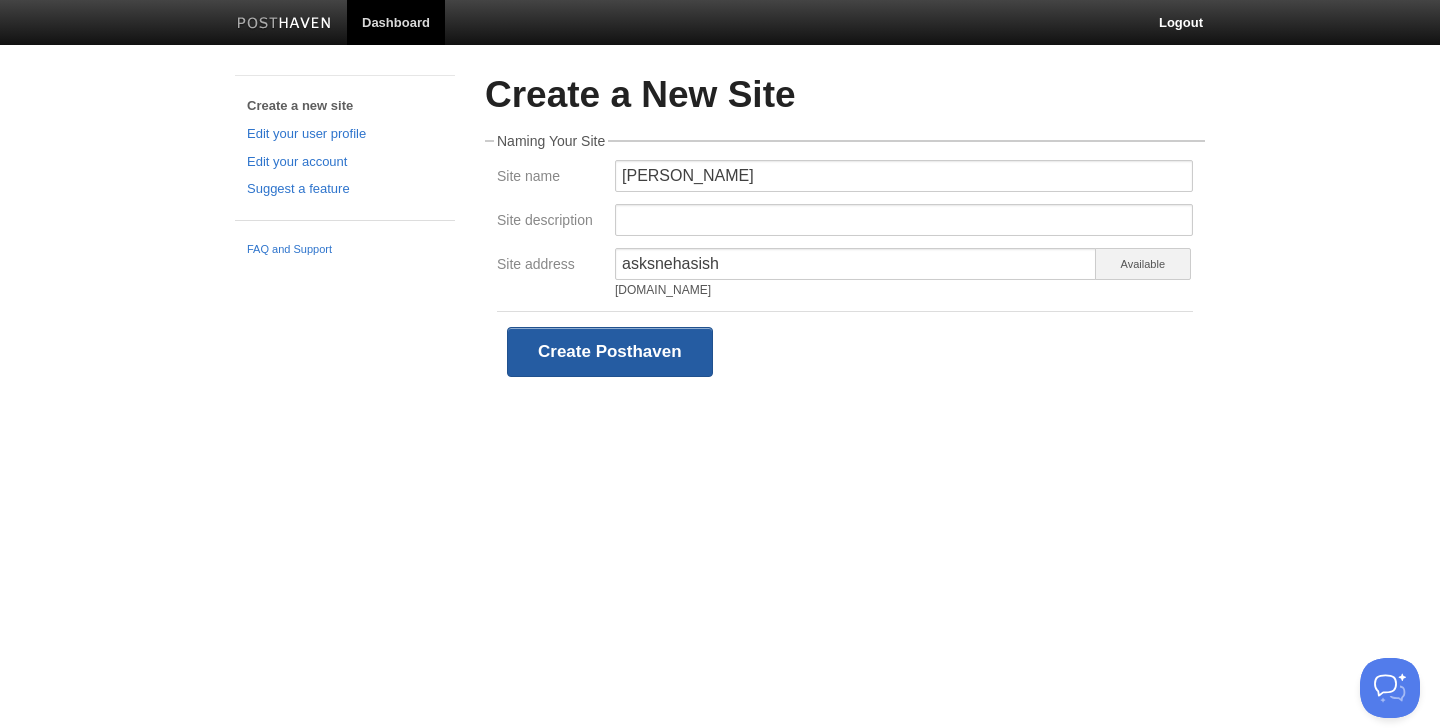 click on "Create Posthaven" at bounding box center [610, 352] 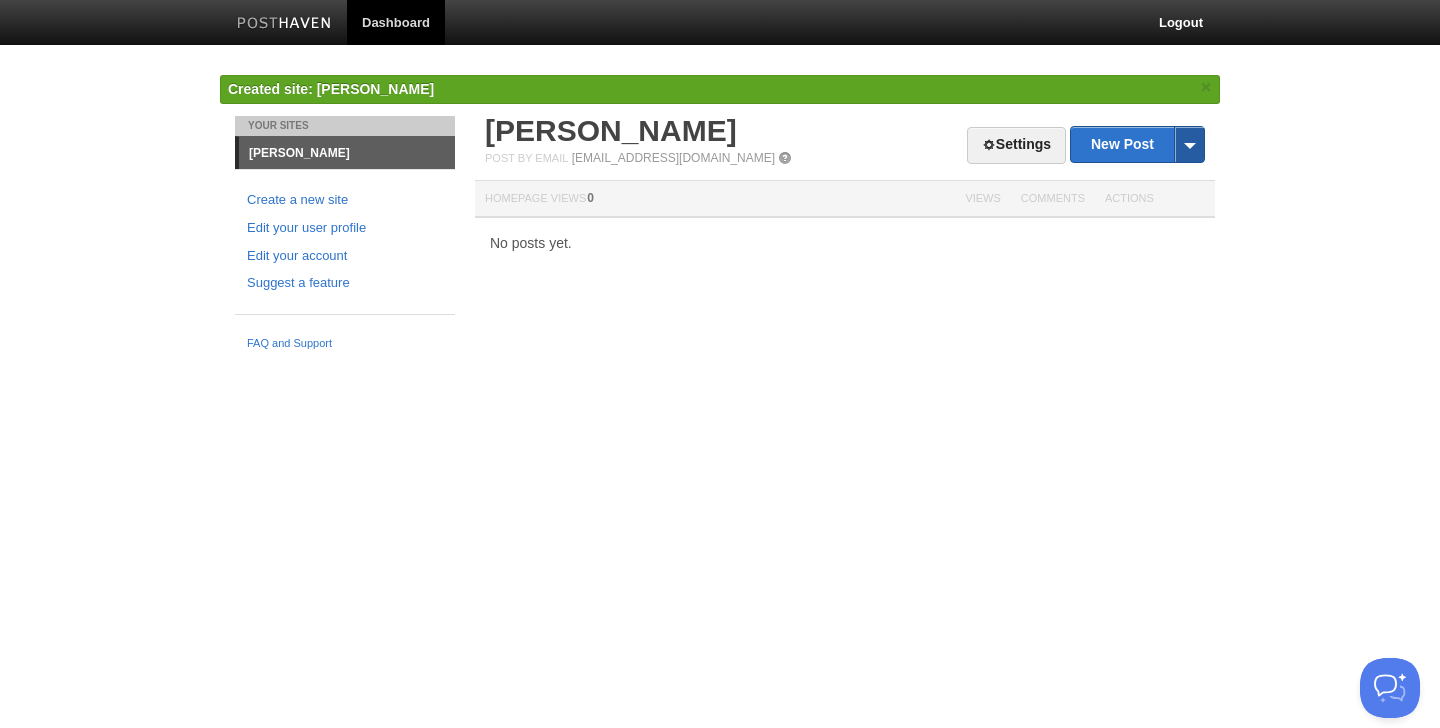 click at bounding box center (1189, 144) 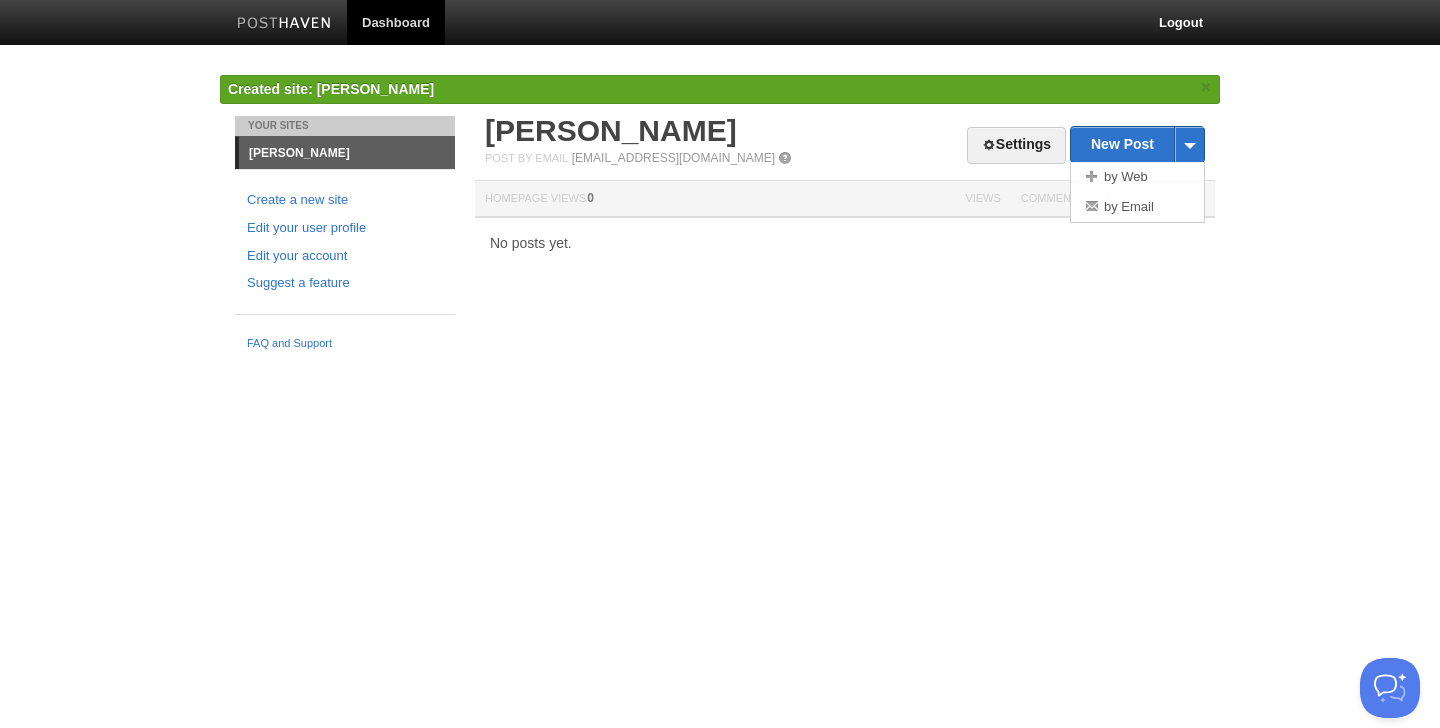 click on "Your Sites [PERSON_NAME]
Create a new site
Edit your user profile
Edit your account
Suggest a feature
FAQ and Support
Settings
New Post
by Web
by Email
[PERSON_NAME]
Post by Email
[EMAIL_ADDRESS][DOMAIN_NAME]
Homepage Views
0
Views
Comments
Actions
No posts yet." at bounding box center [720, 238] 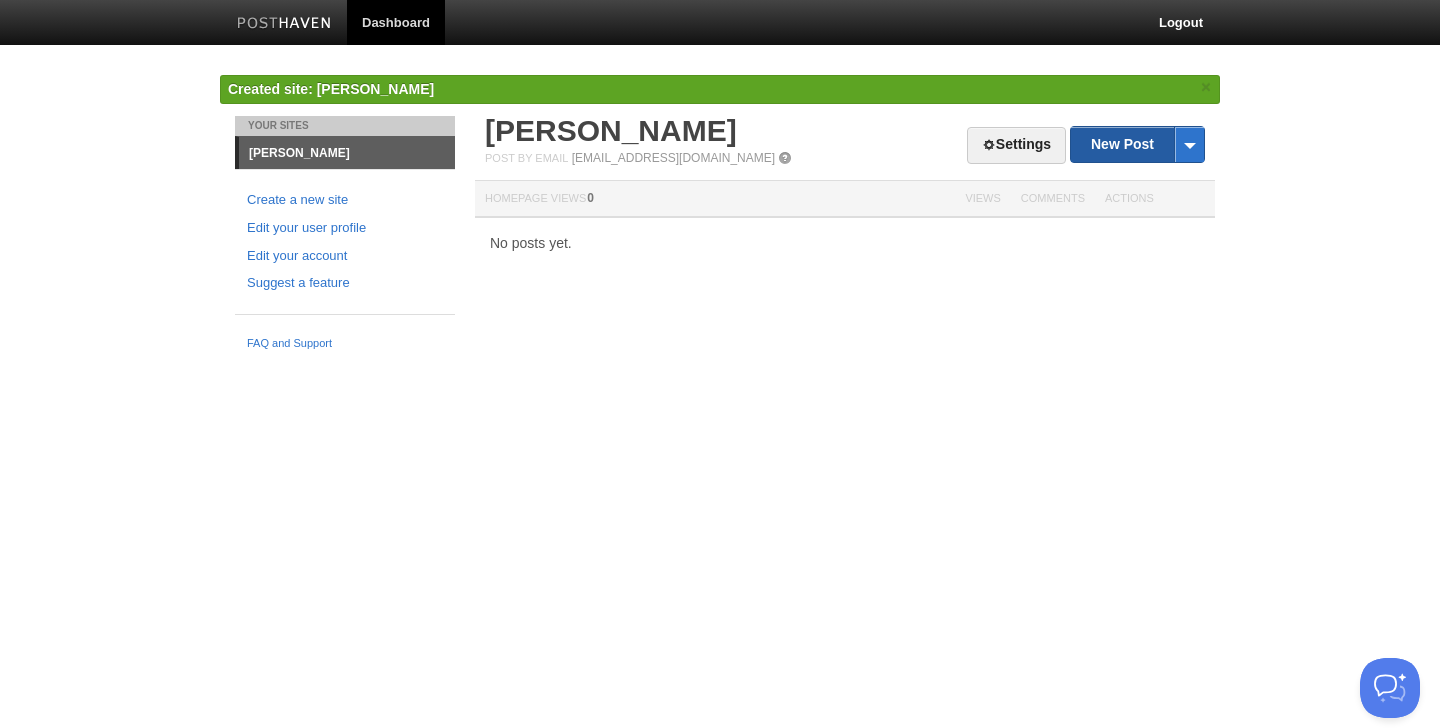 click on "New Post" at bounding box center [1137, 144] 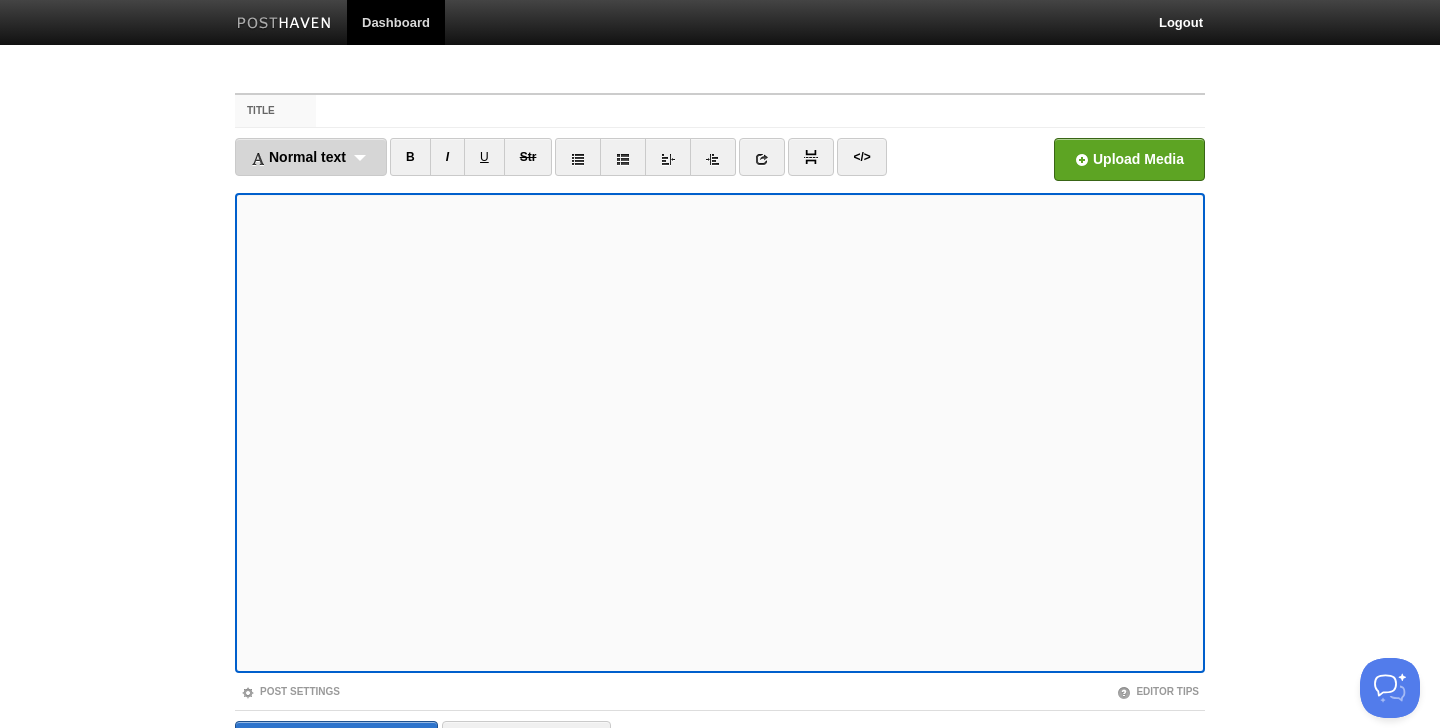 click on "Normal text" at bounding box center [298, 157] 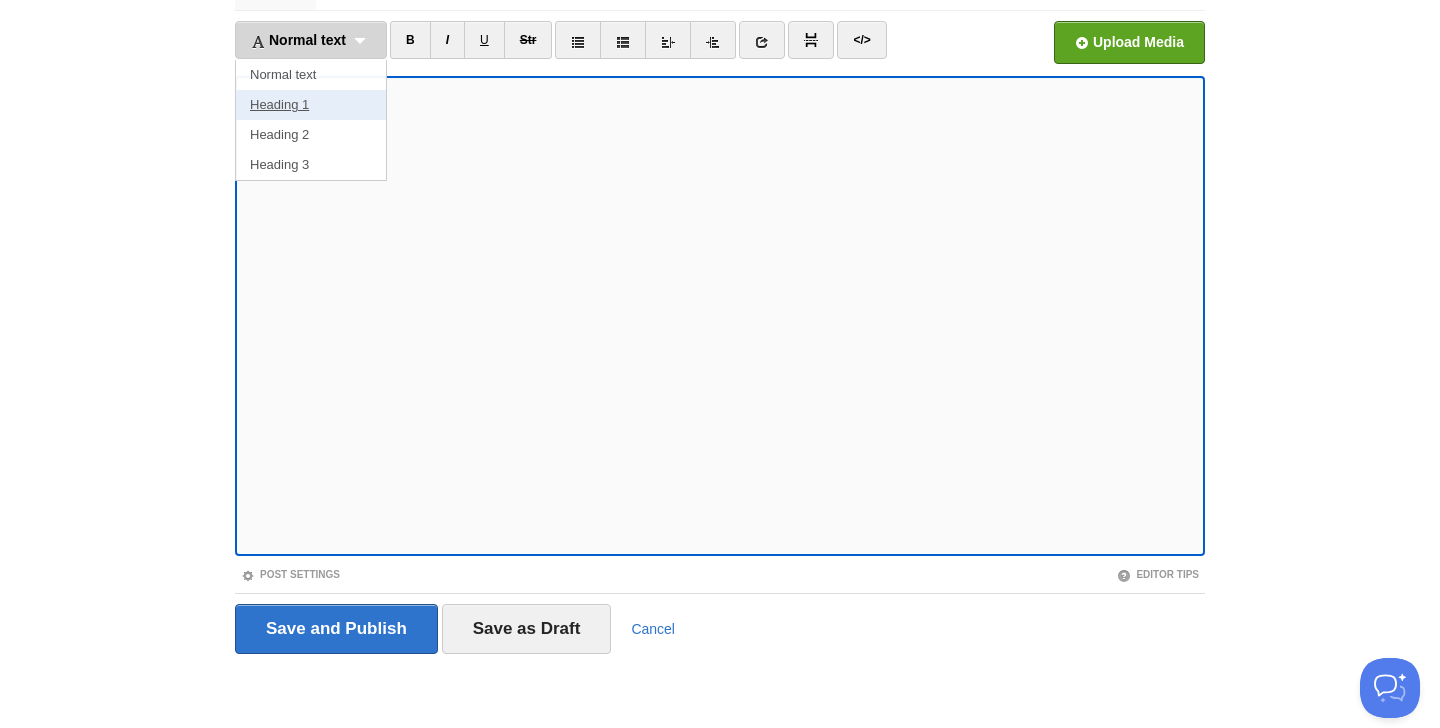 scroll, scrollTop: 0, scrollLeft: 0, axis: both 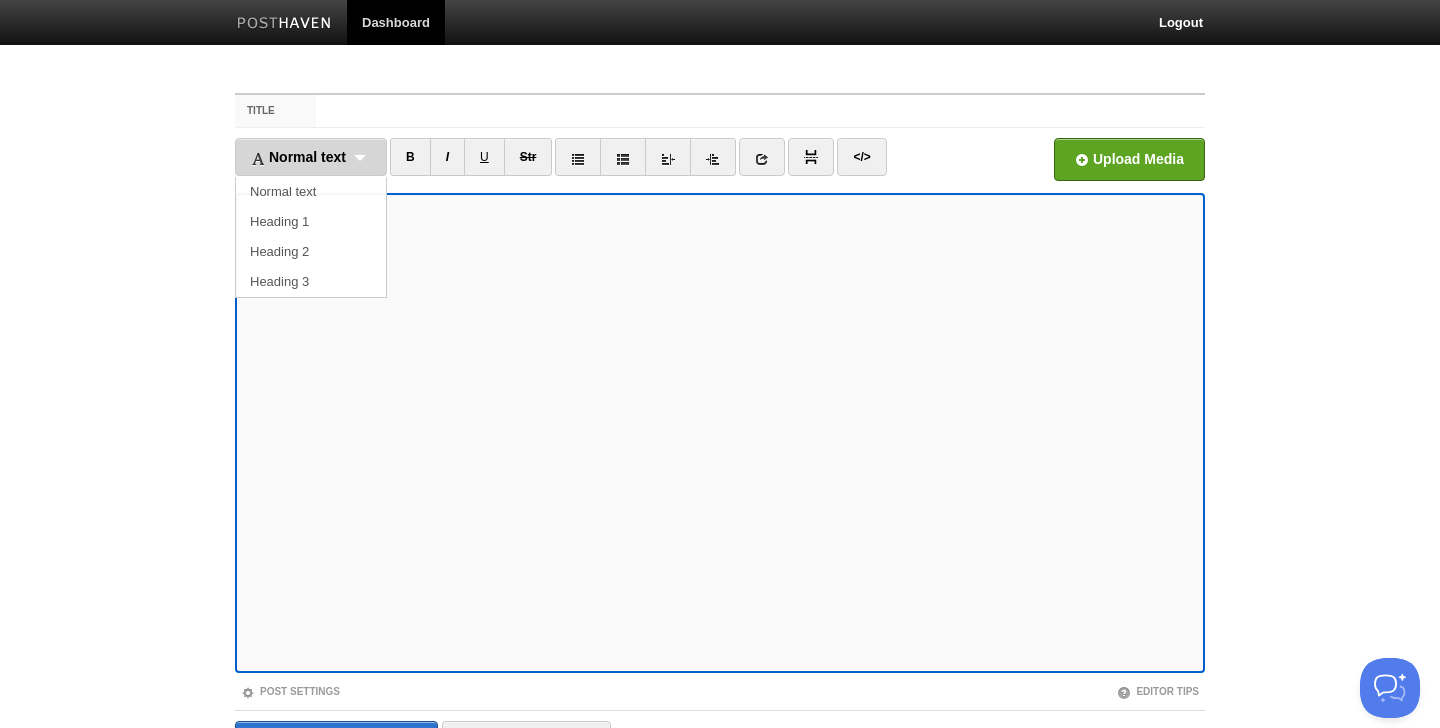 click on "Normal text" at bounding box center (298, 157) 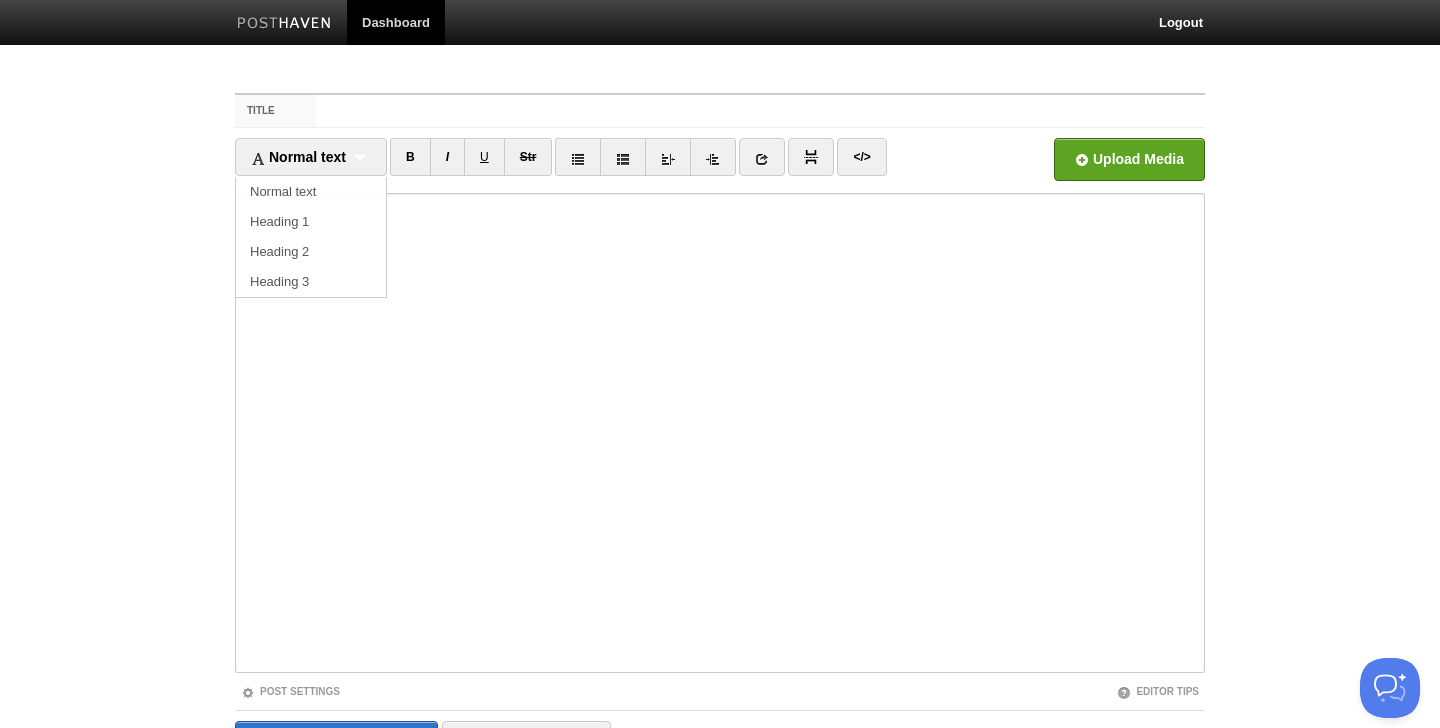 click on "Upload Media" at bounding box center [1084, 165] 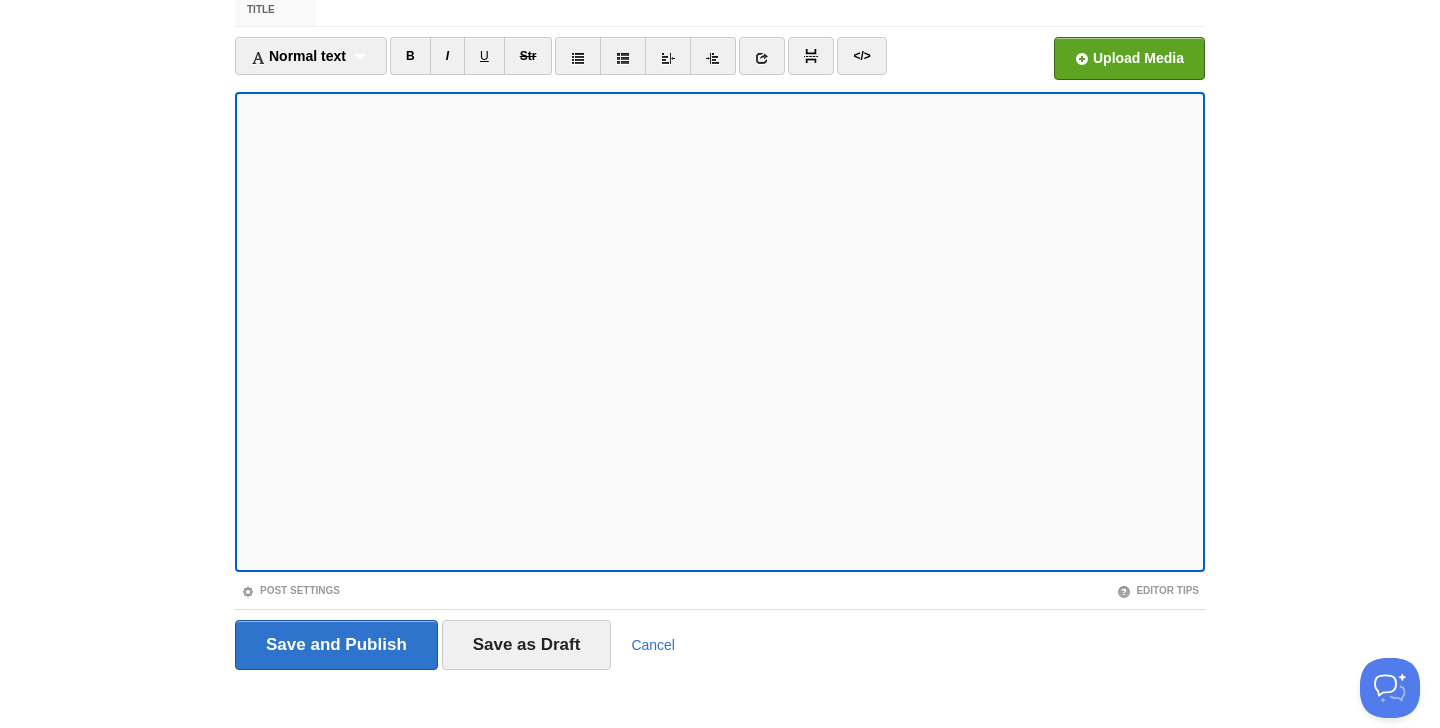 scroll, scrollTop: 117, scrollLeft: 0, axis: vertical 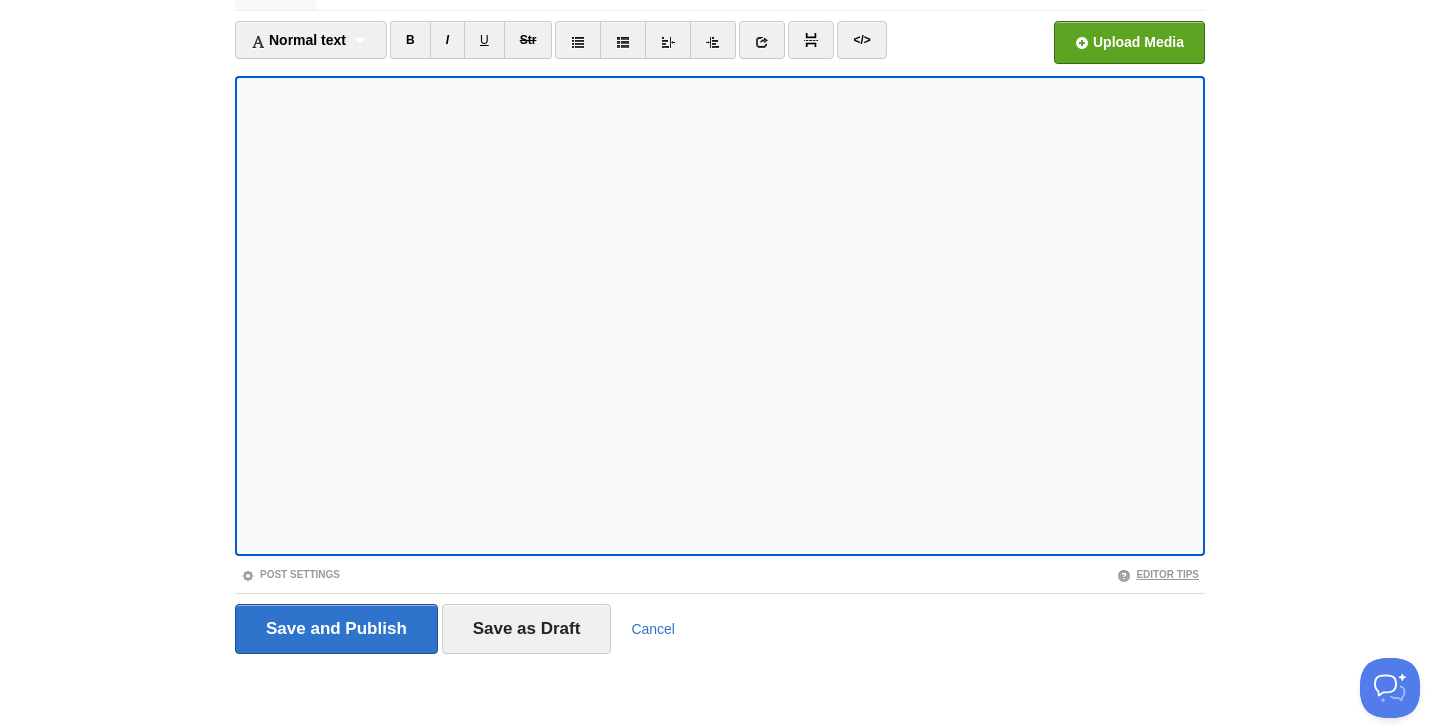 click on "Editor Tips" at bounding box center [1158, 574] 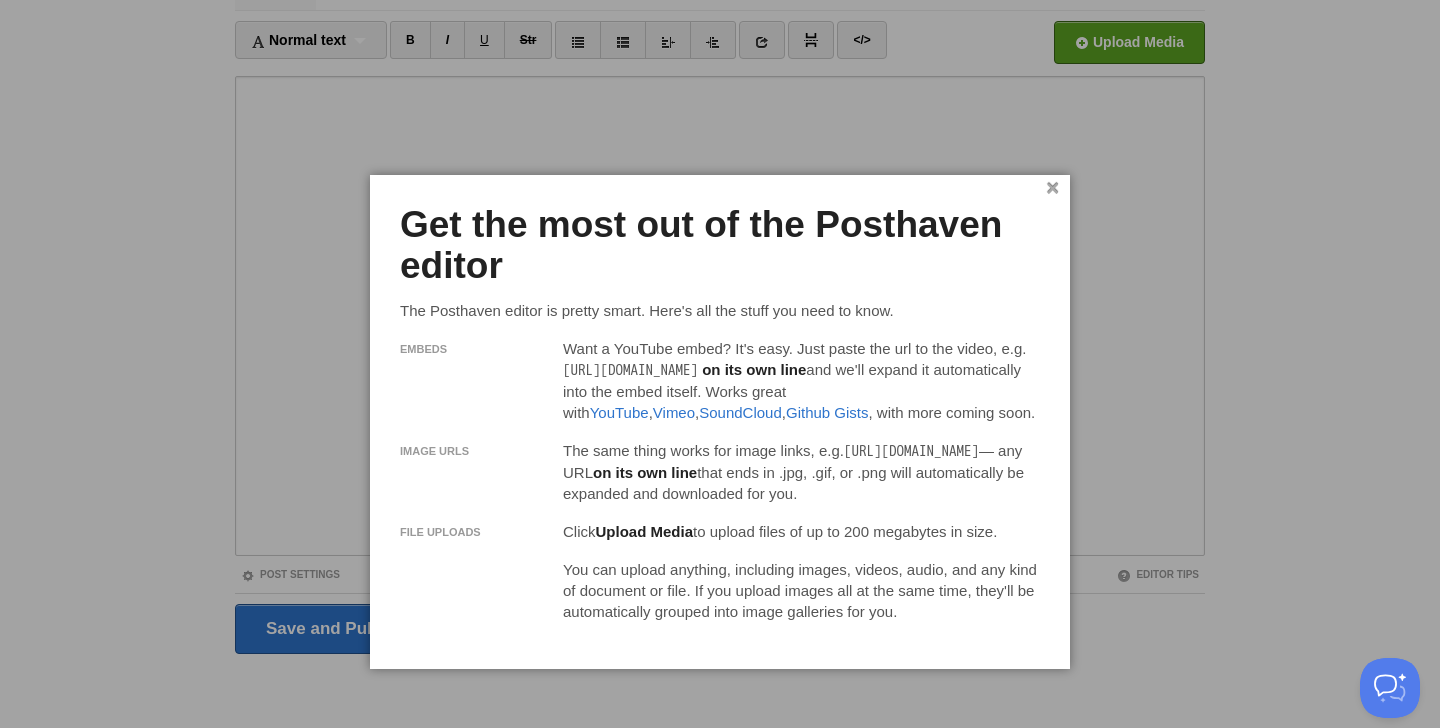 click on "×" at bounding box center (1052, 188) 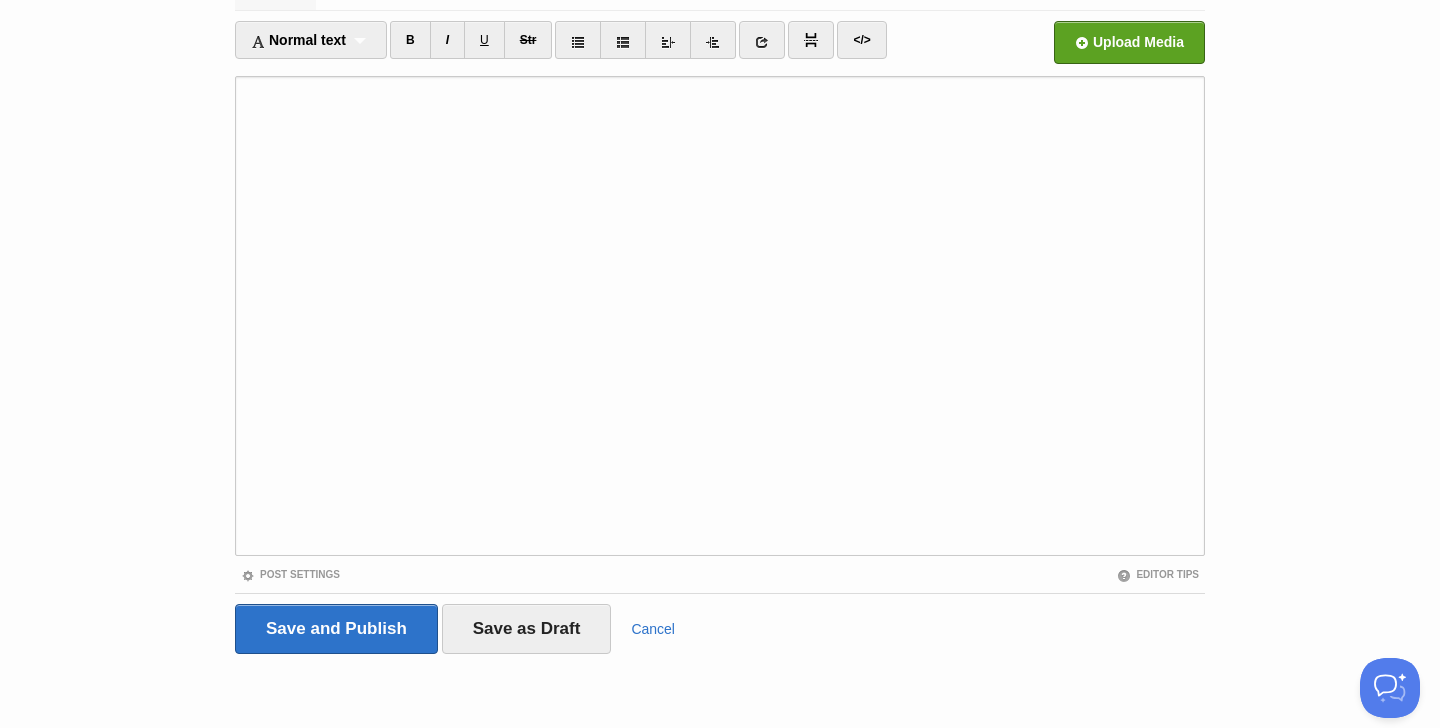 click on "Title
Normal text
Normal text
Heading 1
Heading 2
Heading 3
B
I
U
Str
×" at bounding box center [720, 322] 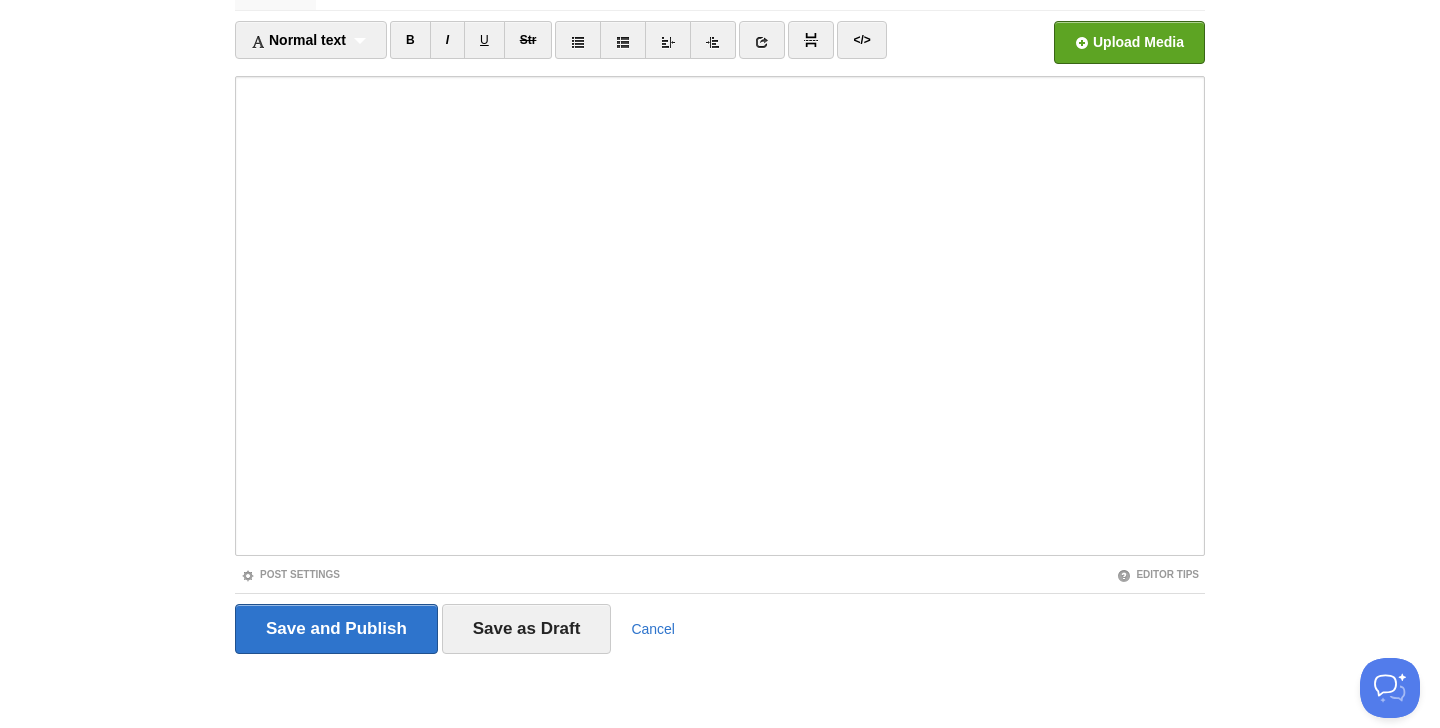scroll, scrollTop: 0, scrollLeft: 0, axis: both 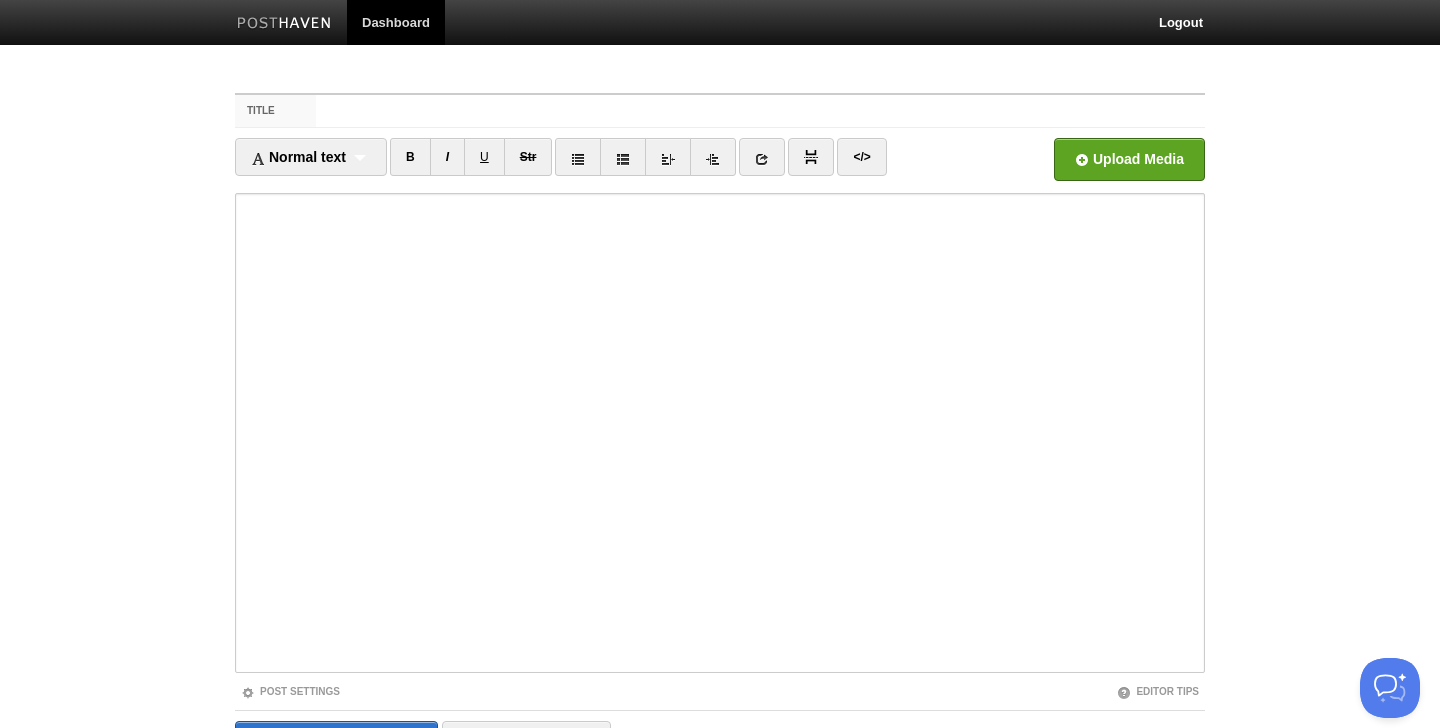 click on "Title
Normal text
Normal text
Heading 1
Heading 2
Heading 3
B
I
U
Str
×" at bounding box center [720, 460] 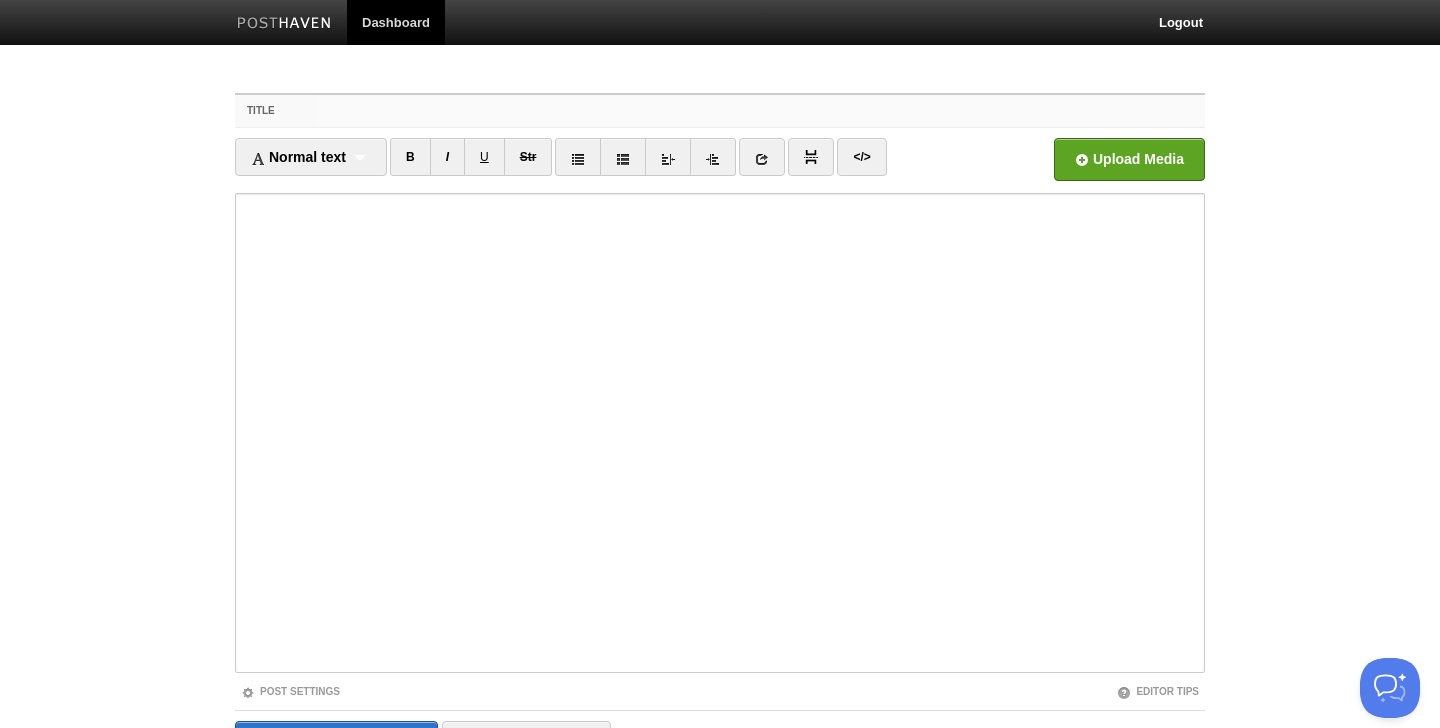 click on "Title" at bounding box center (760, 111) 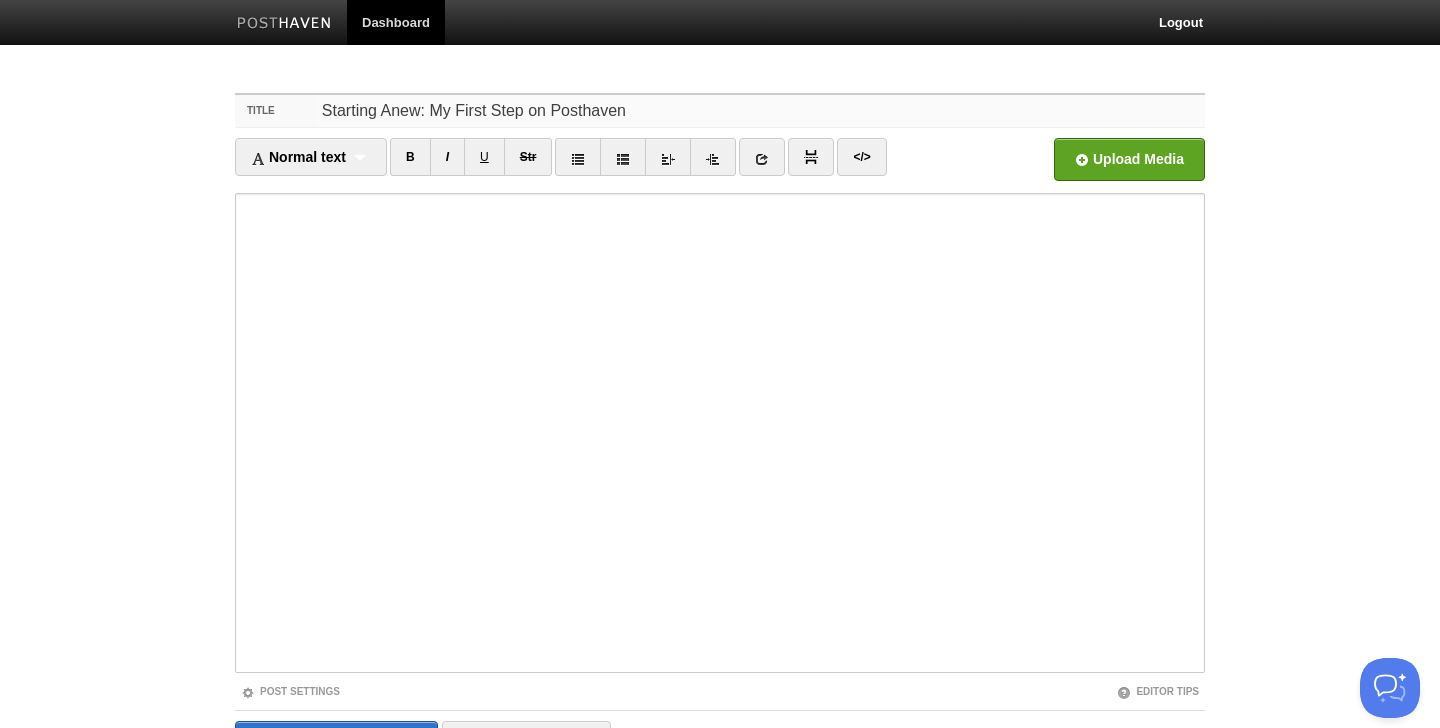 click on "Starting Anew: My First Step on Posthaven" at bounding box center (760, 111) 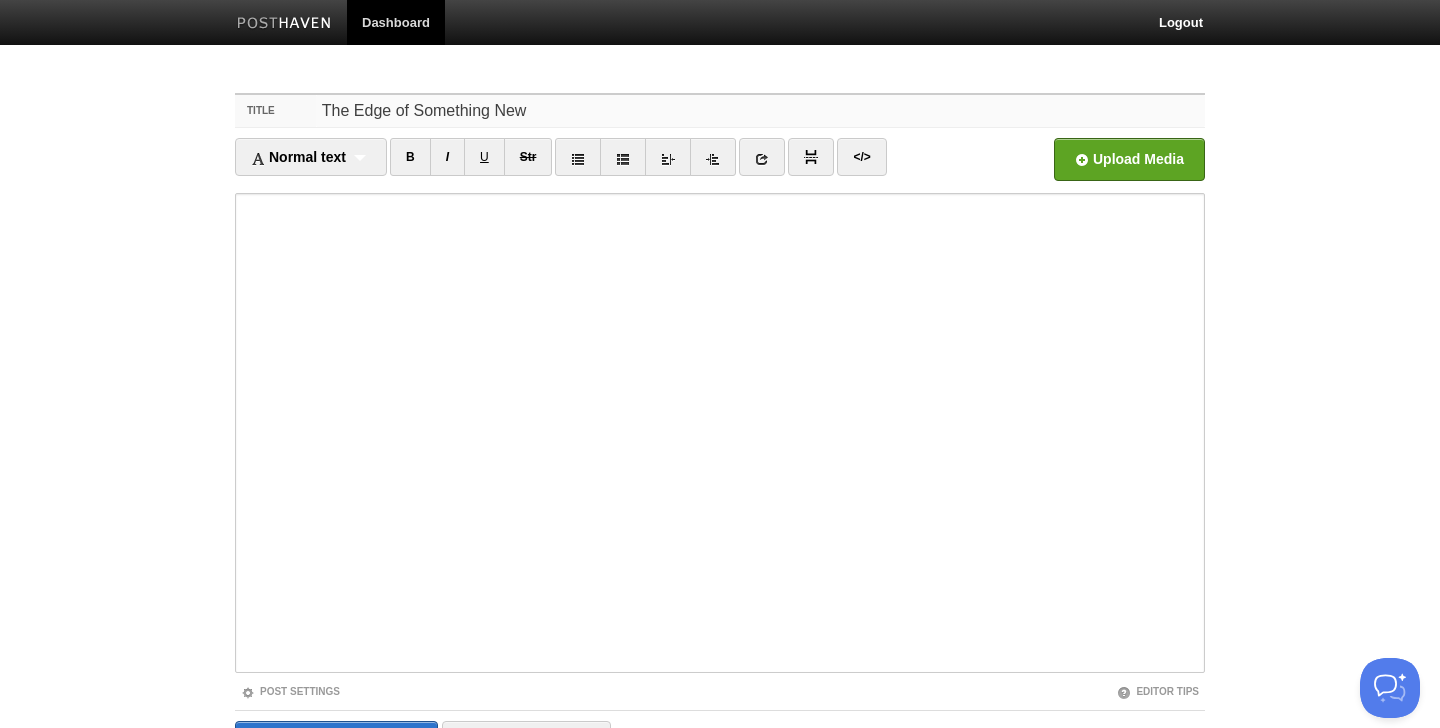 type on "The Edge of Something New" 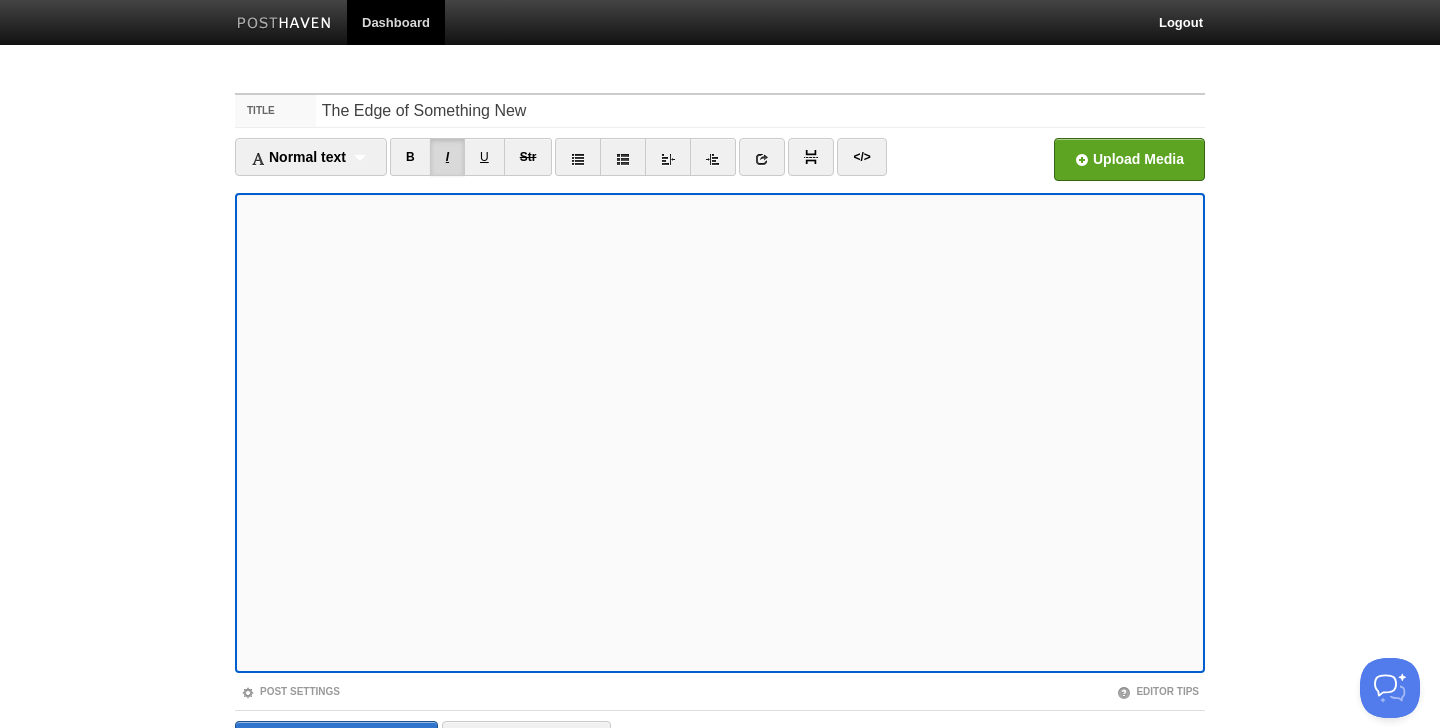 click on "I" at bounding box center [447, 157] 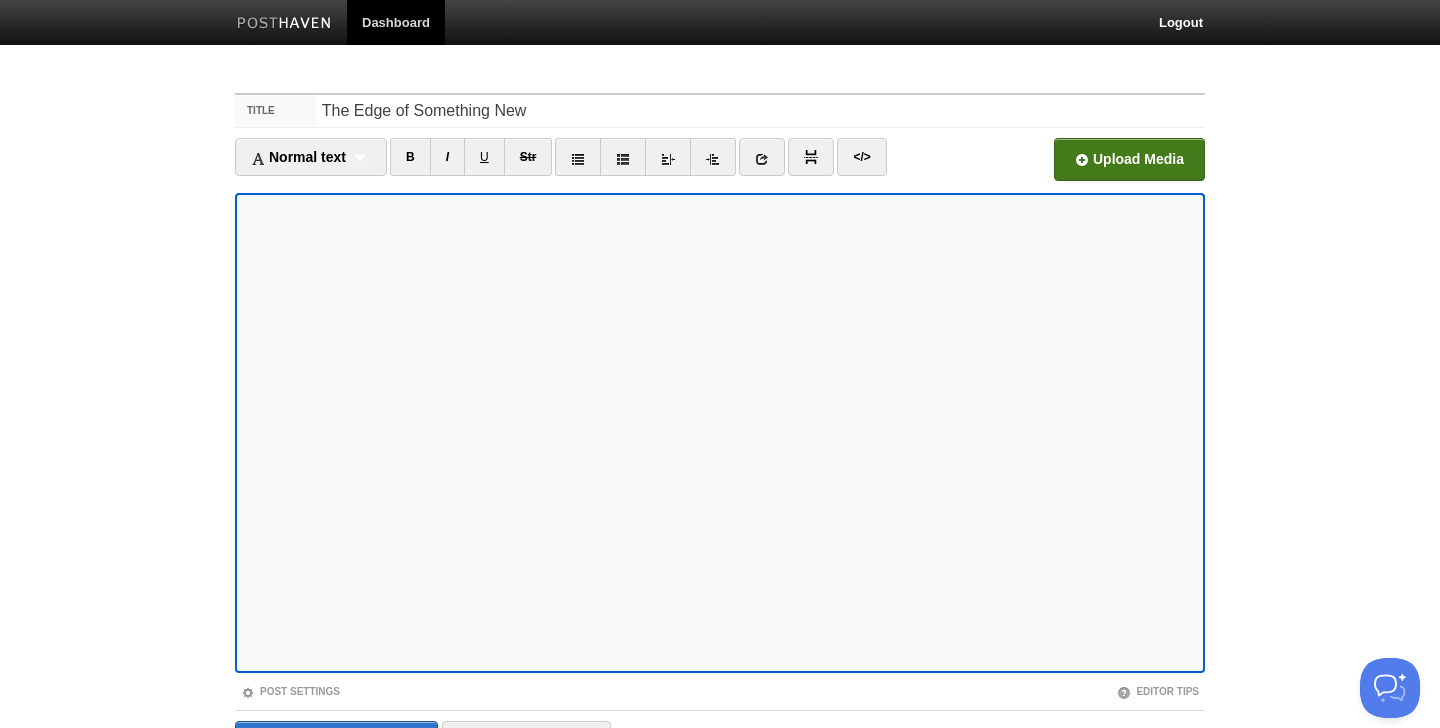 click at bounding box center (526, 165) 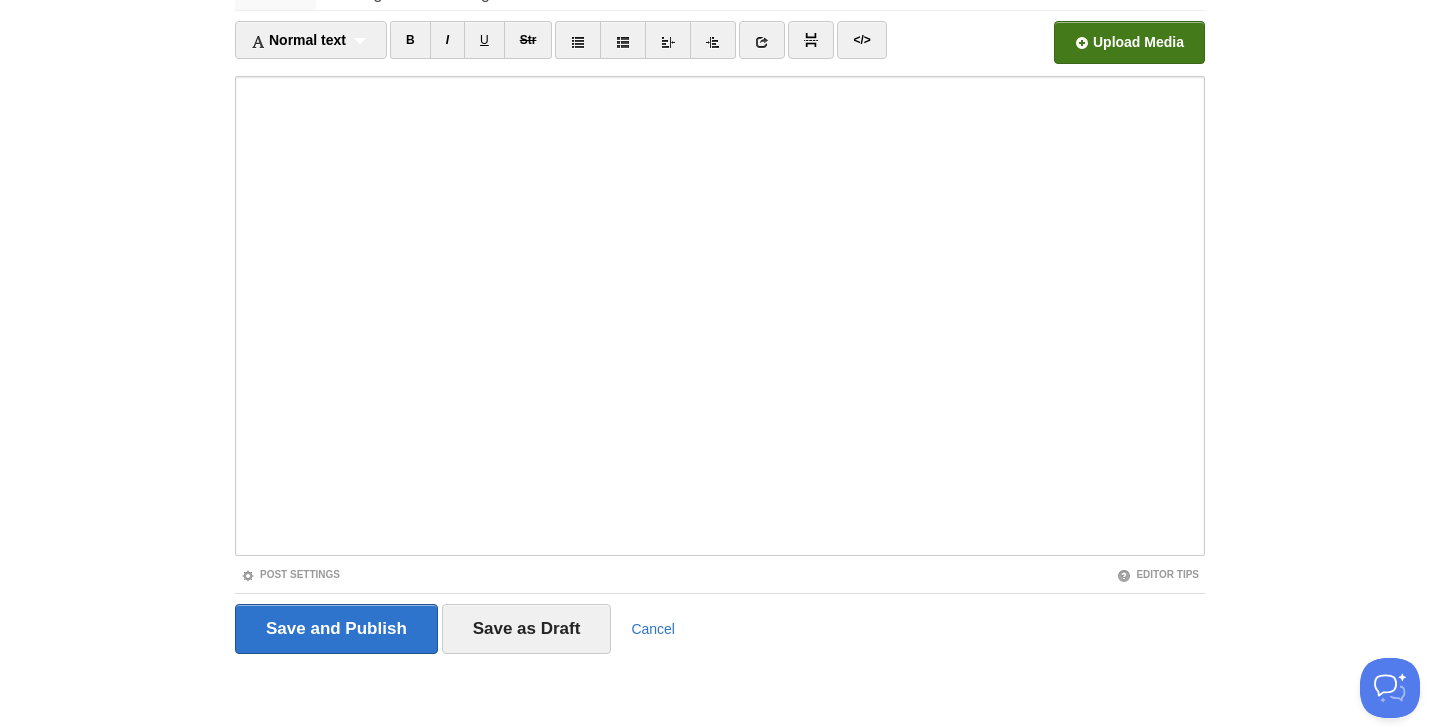 scroll, scrollTop: 0, scrollLeft: 0, axis: both 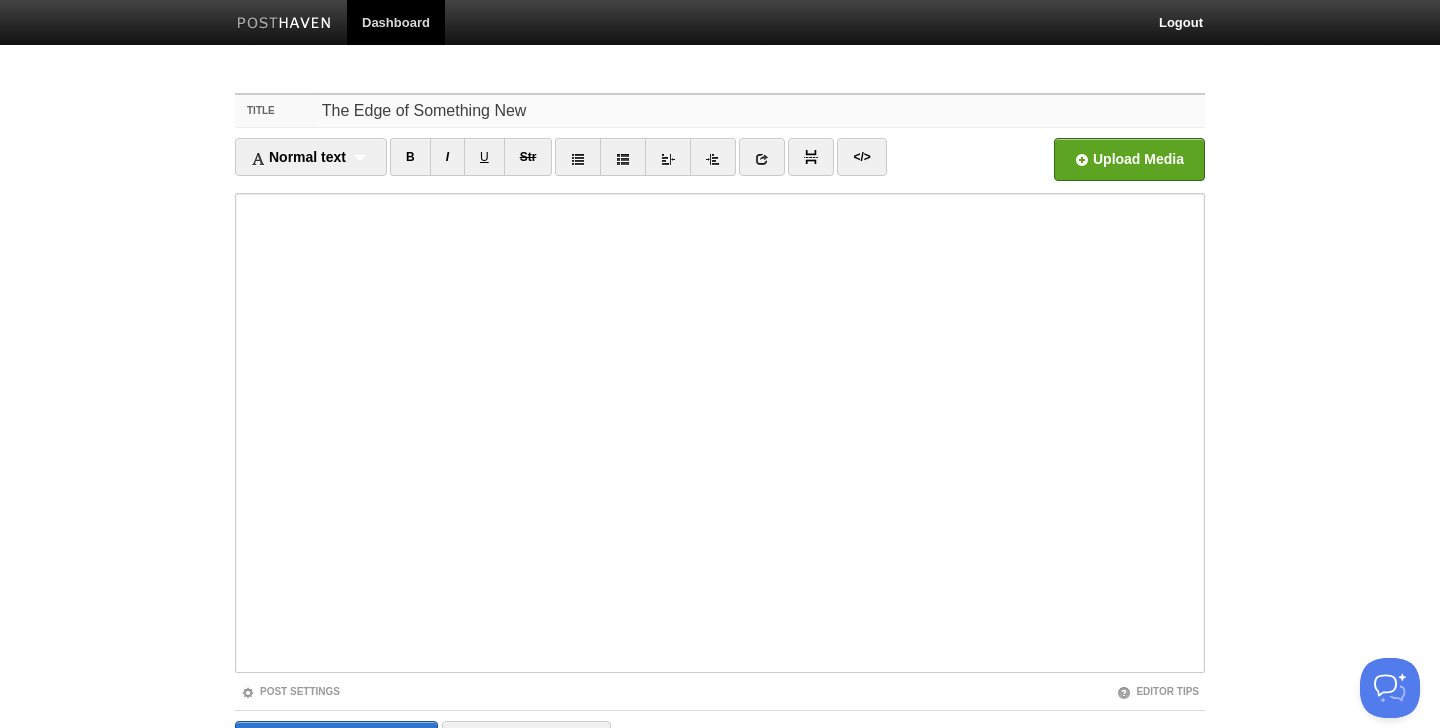 click on "The Edge of Something New" at bounding box center [760, 111] 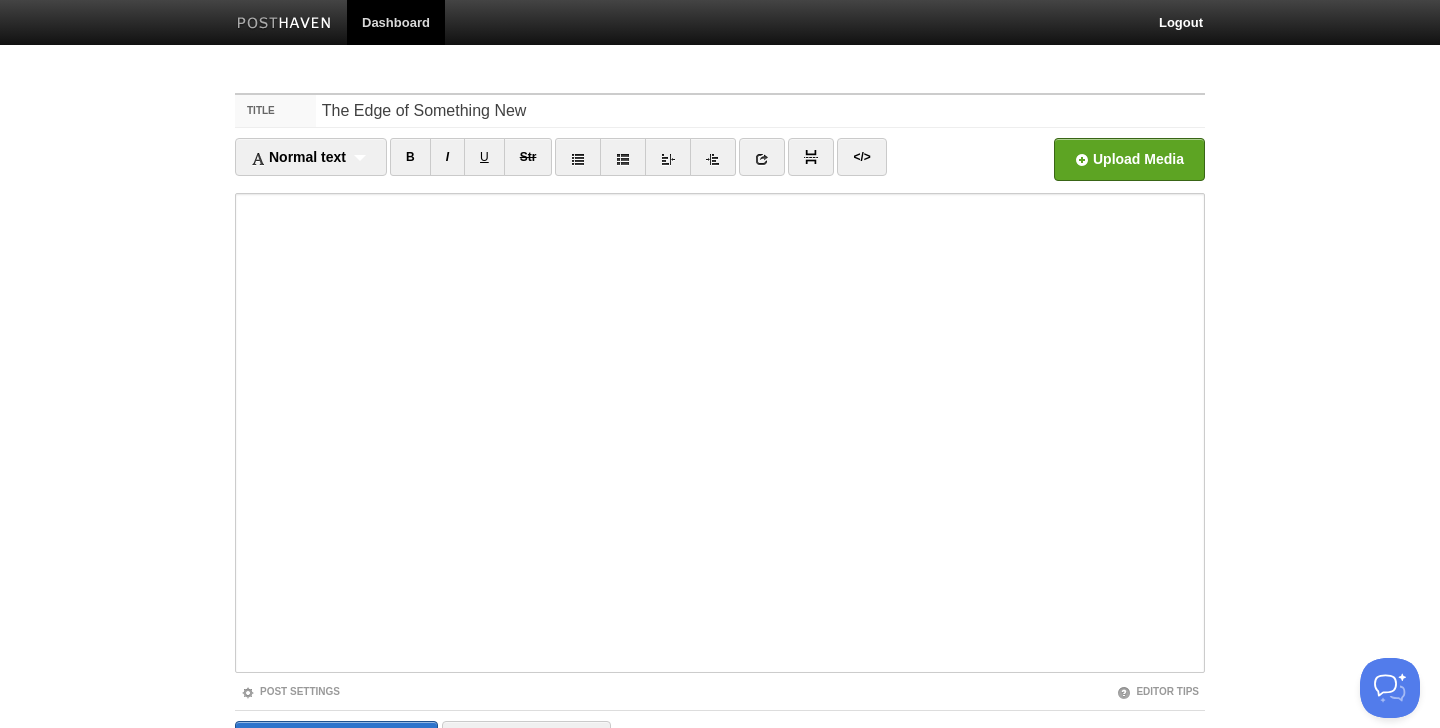 click on "Title
The Edge of Something New
Normal text
Normal text
Heading 1
Heading 2
Heading 3
B
I
U
Str
×" at bounding box center [720, 460] 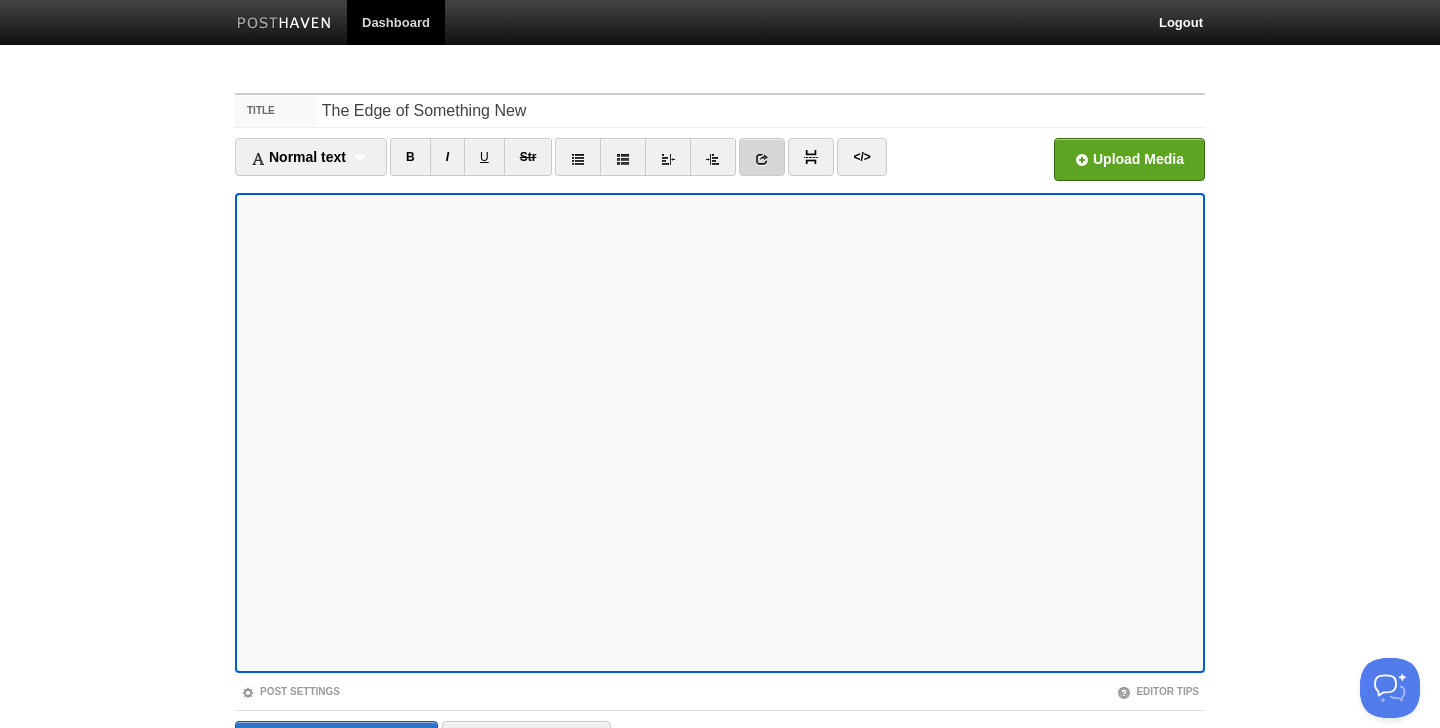 click at bounding box center [762, 159] 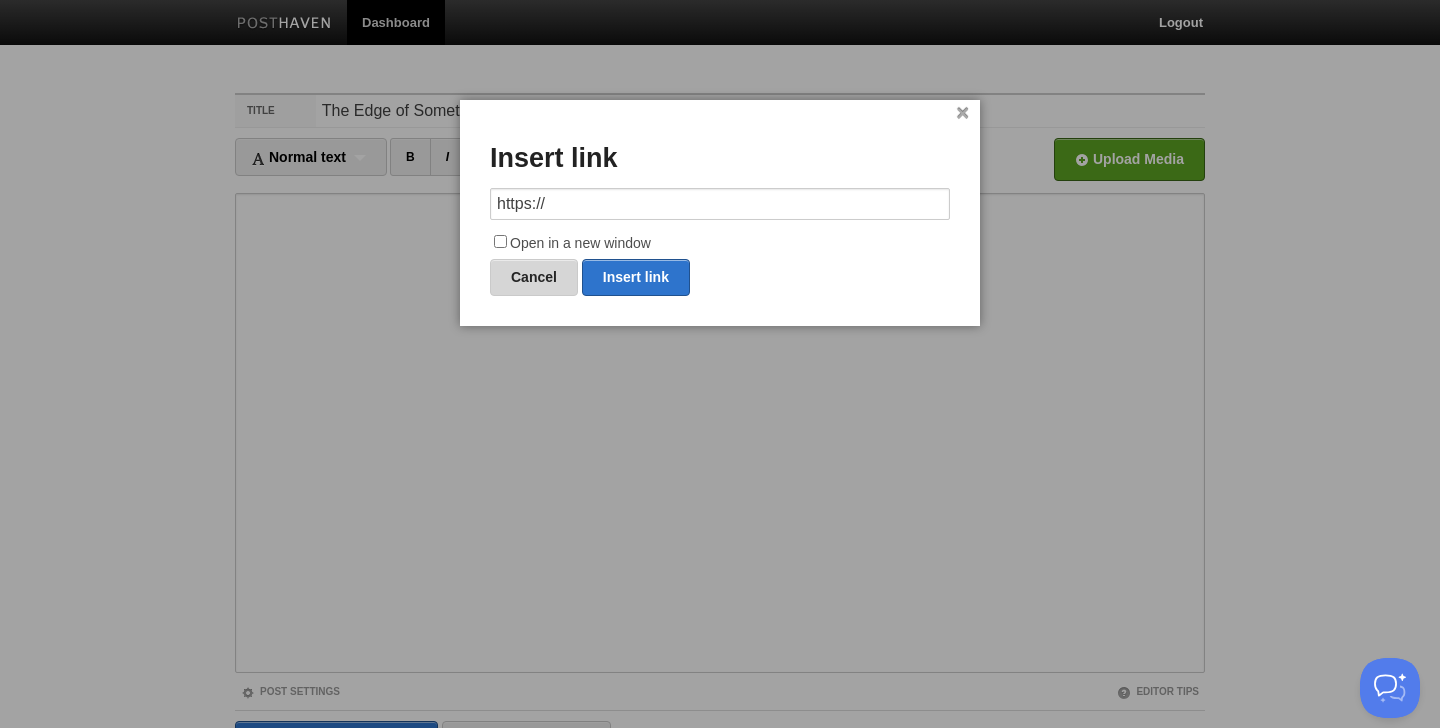 click on "Cancel" at bounding box center [534, 277] 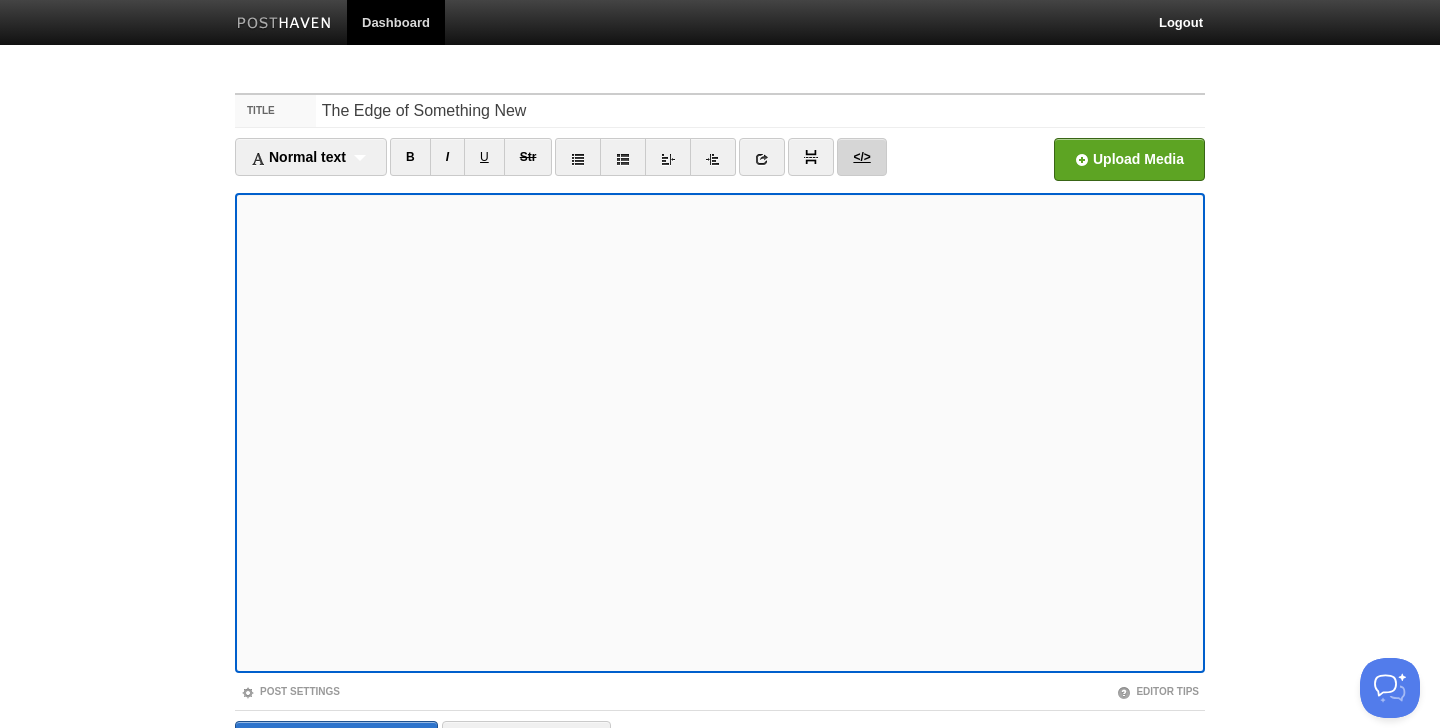 click on "</>" at bounding box center [861, 157] 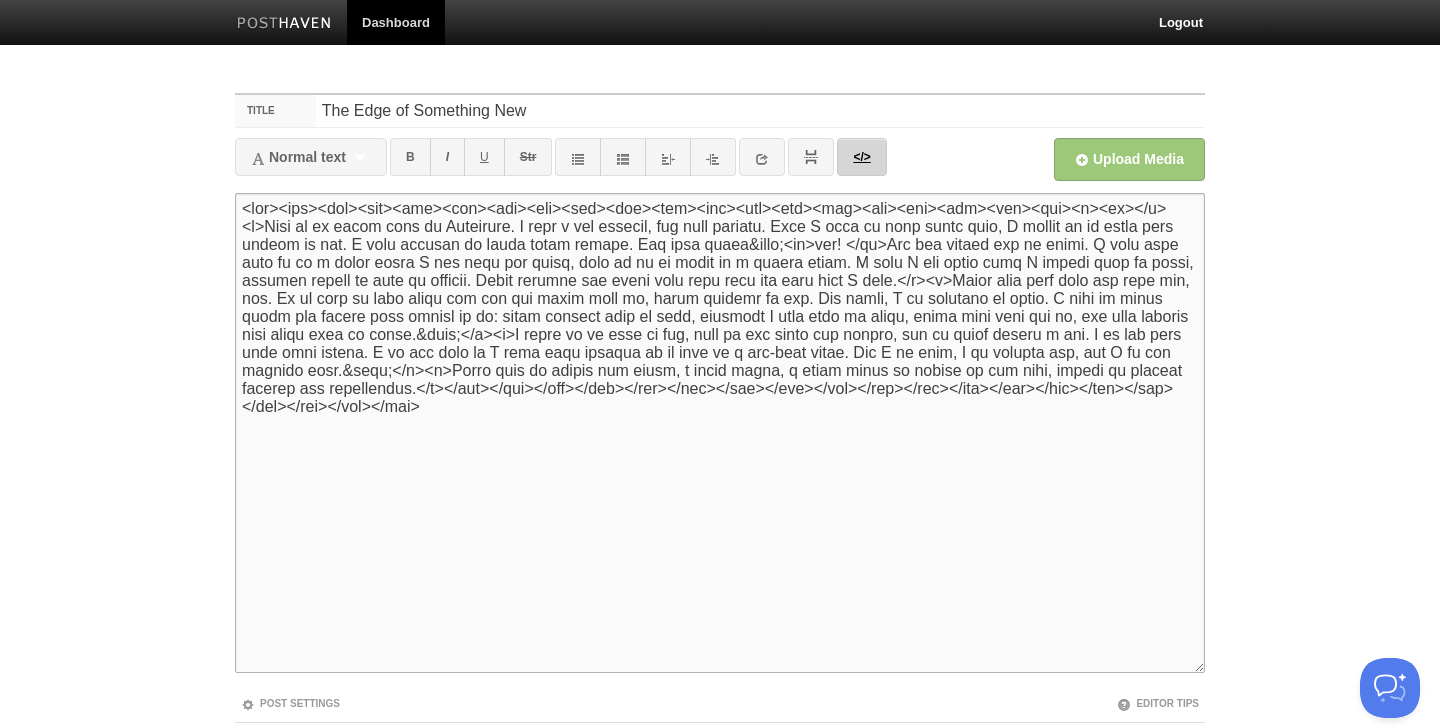 click on "</>" at bounding box center (861, 157) 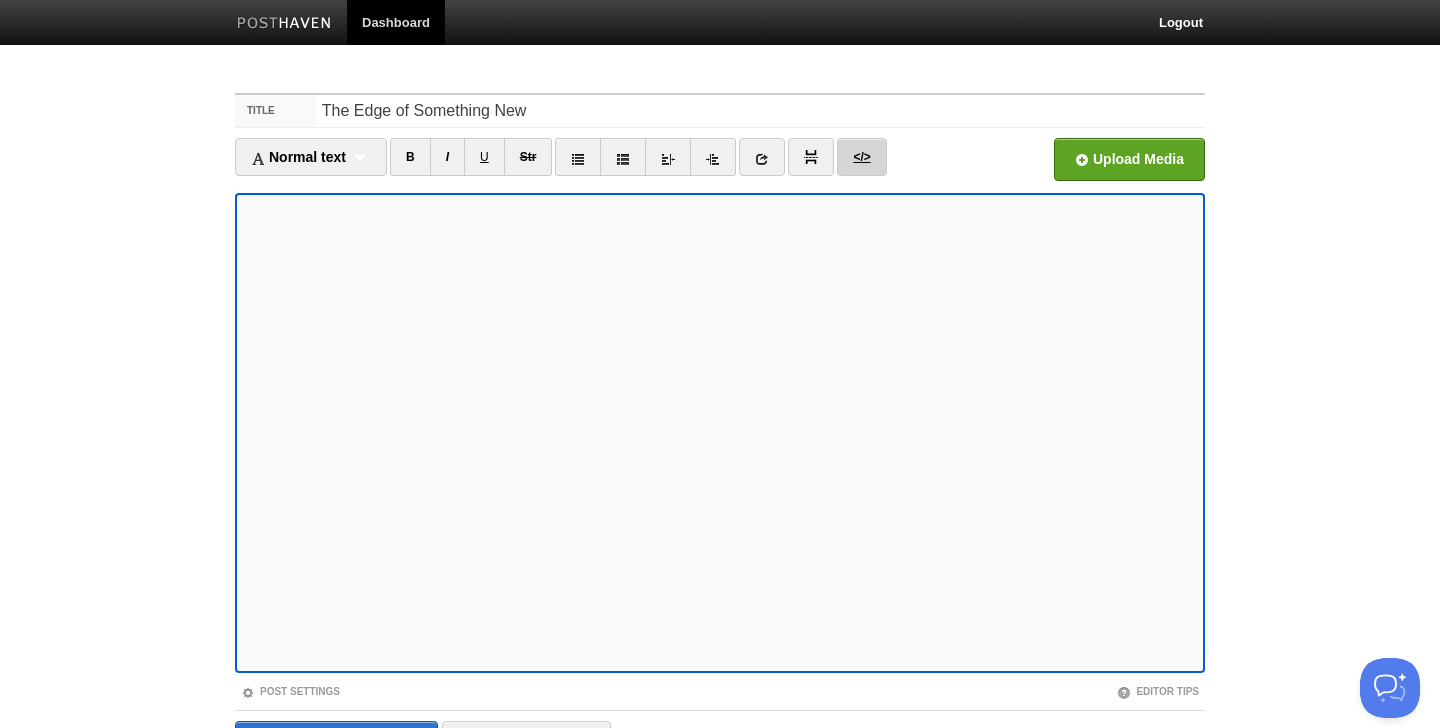 click on "</>" at bounding box center (861, 157) 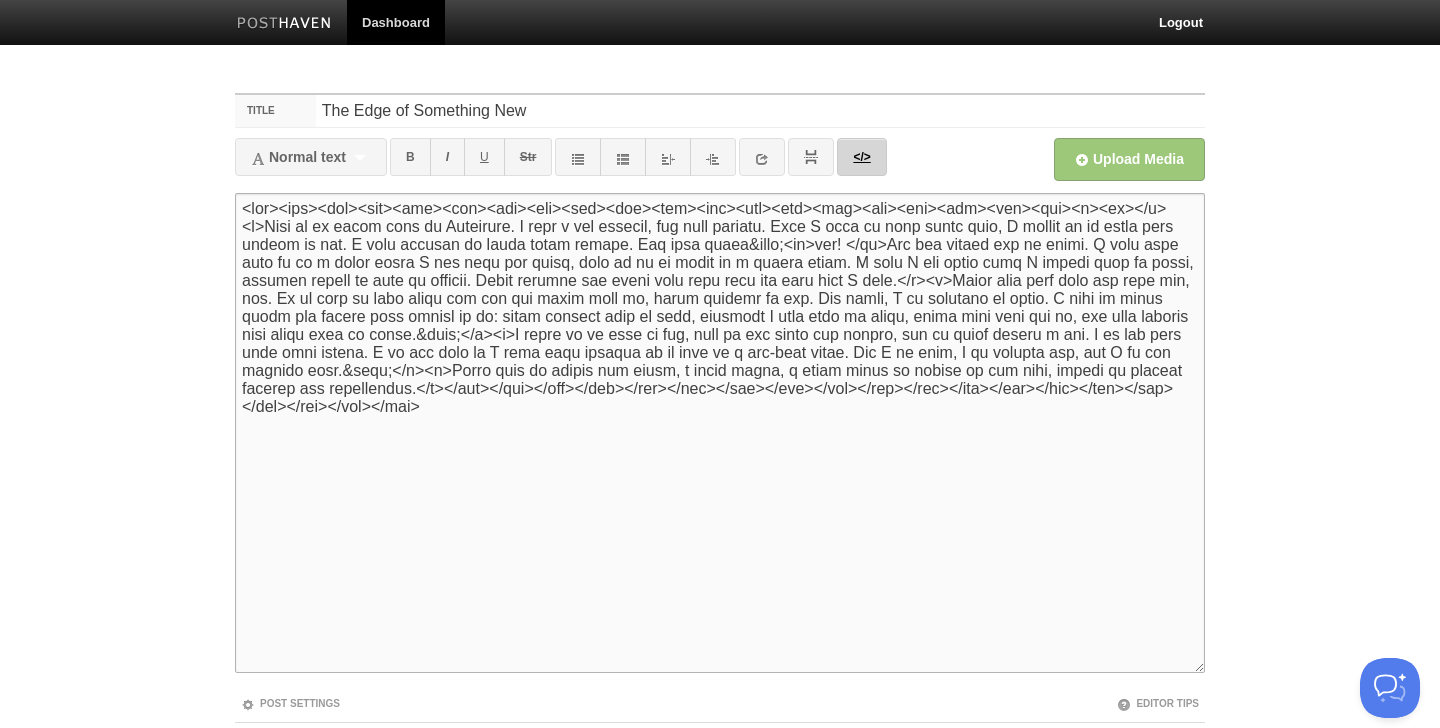 click on "</>" at bounding box center (861, 157) 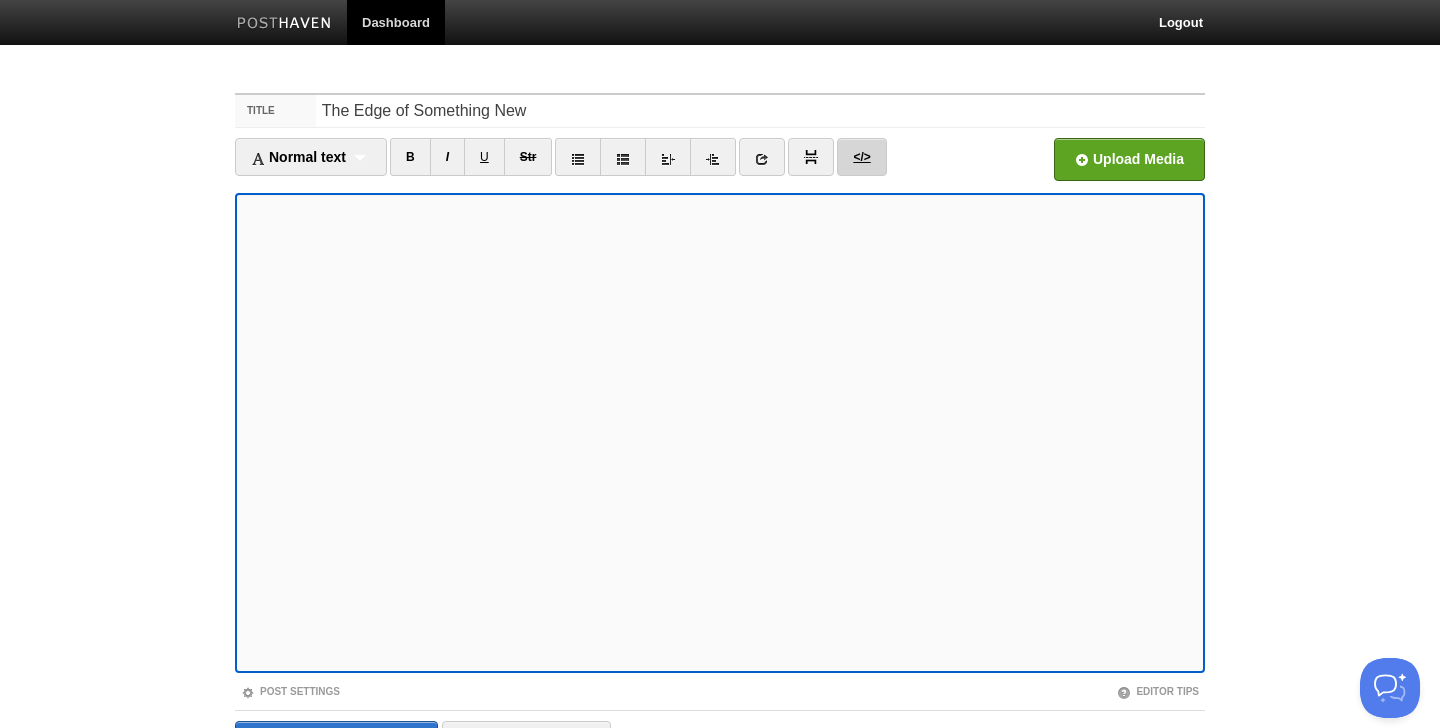 scroll, scrollTop: 117, scrollLeft: 0, axis: vertical 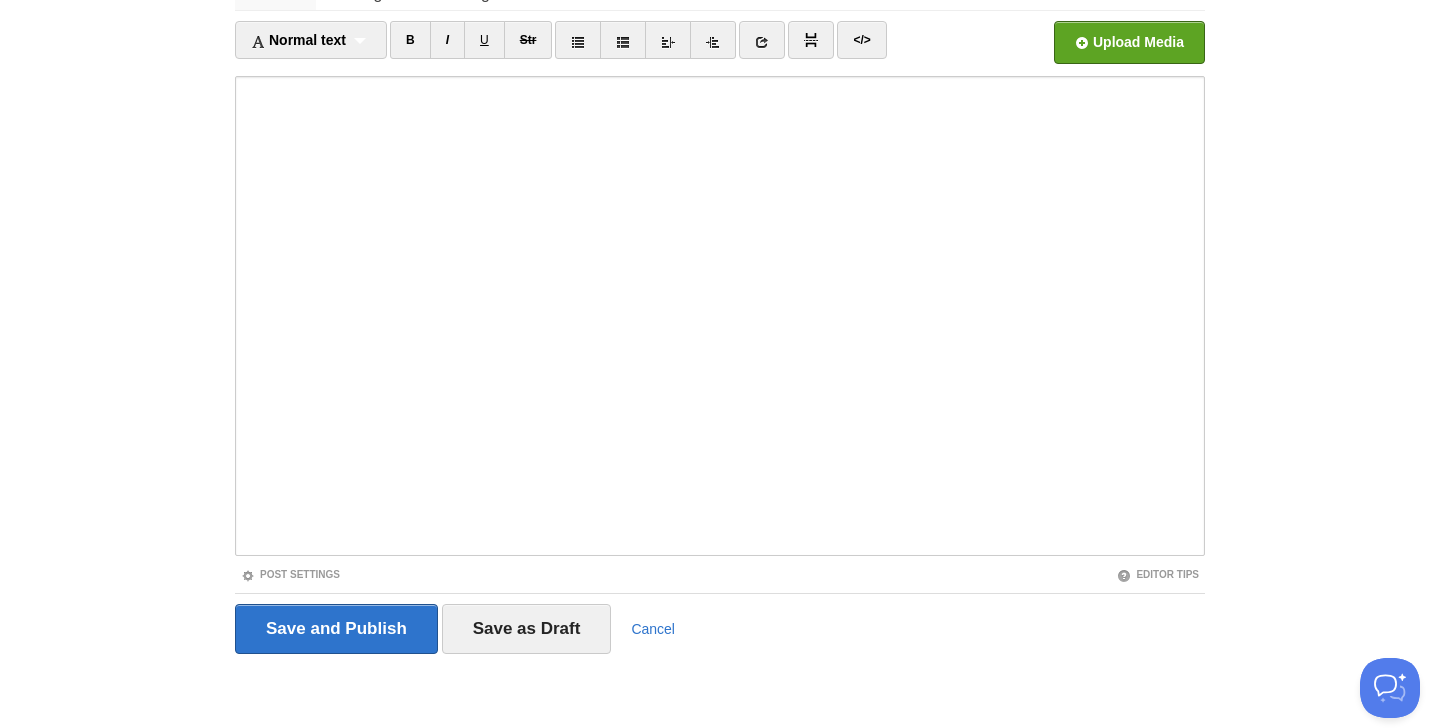 click on "Title
The Edge of Something New
Normal text
Normal text
Heading 1
Heading 2
Heading 3
B
I
U
Str" at bounding box center [720, 322] 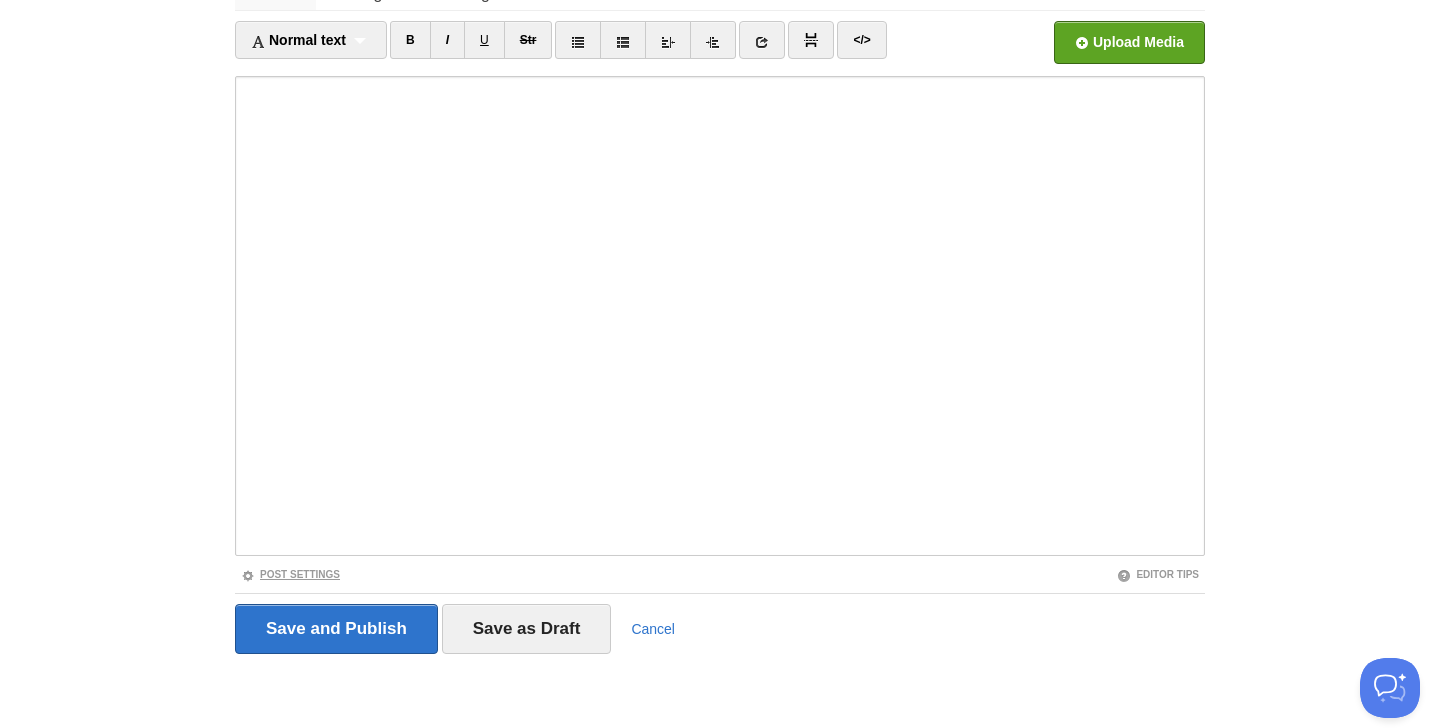 click on "Post Settings" at bounding box center [290, 574] 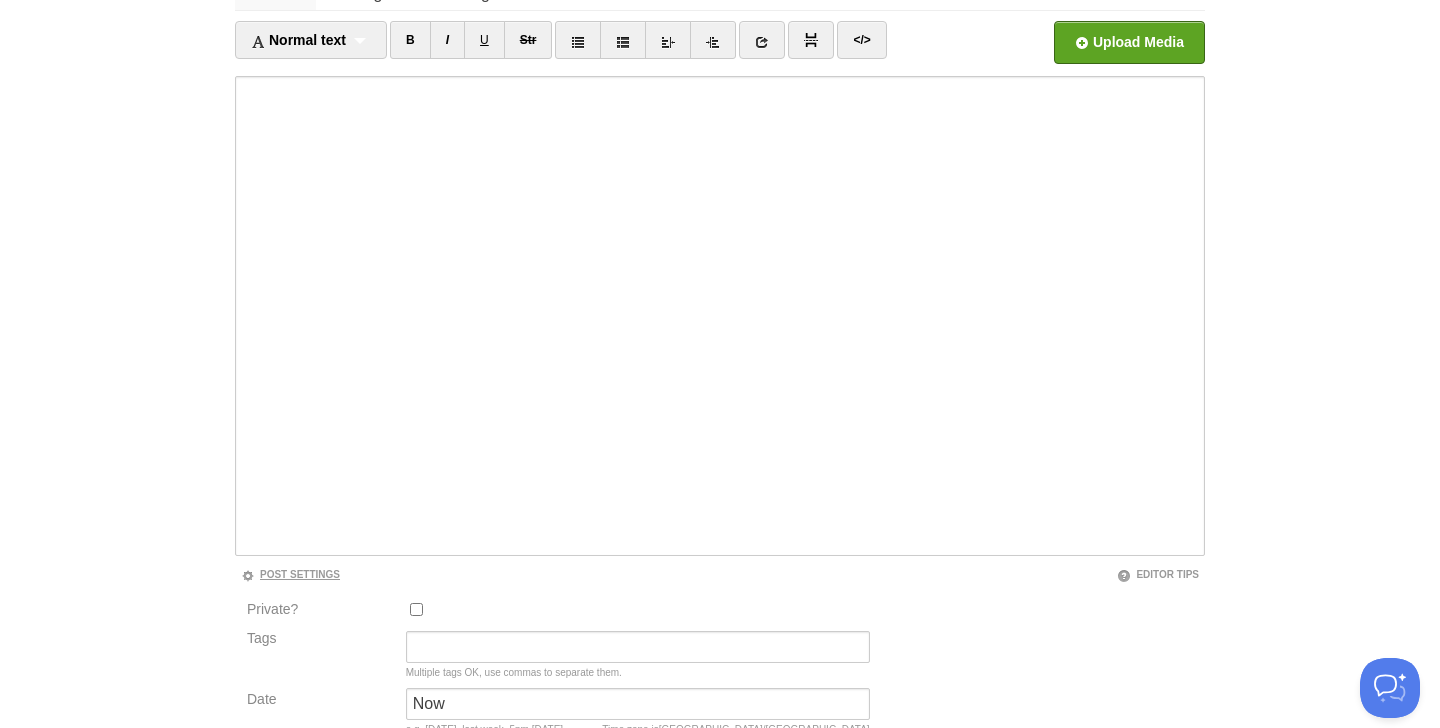 scroll, scrollTop: 317, scrollLeft: 0, axis: vertical 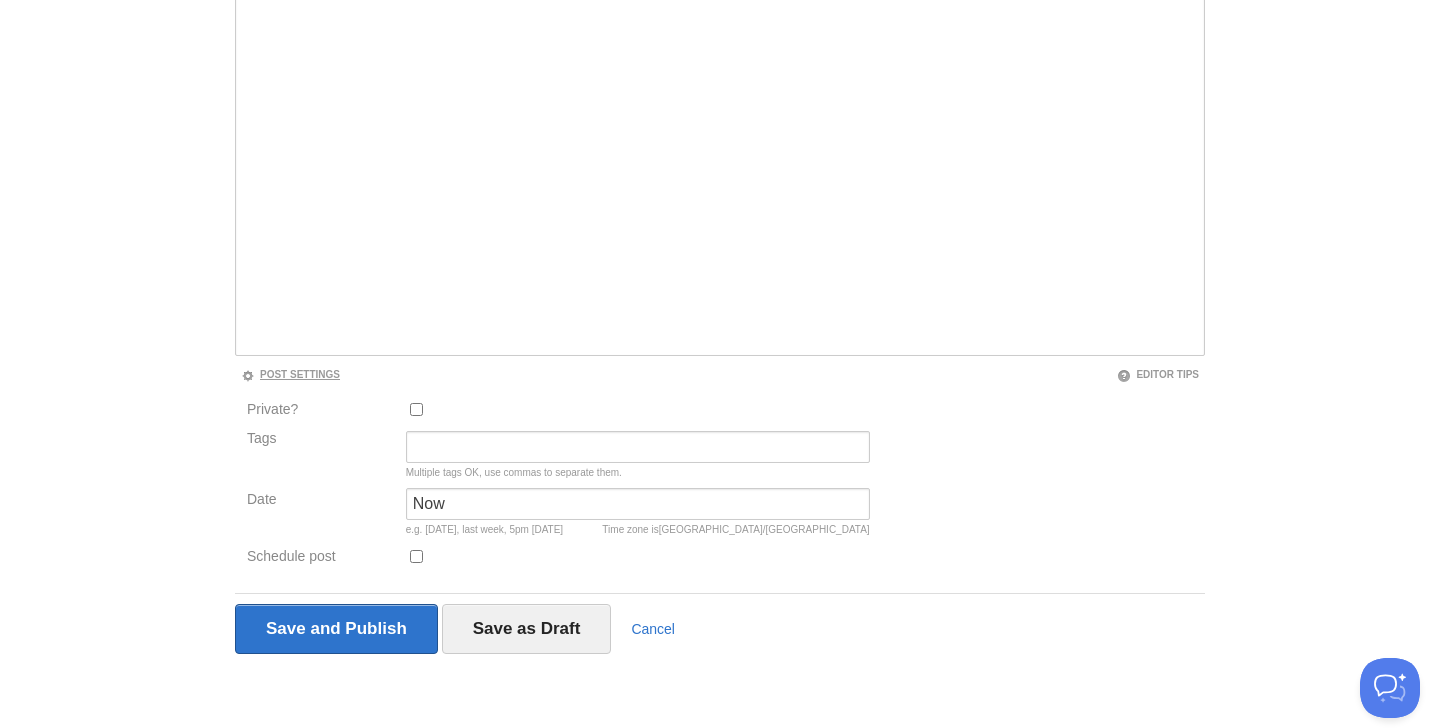 click at bounding box center (248, 376) 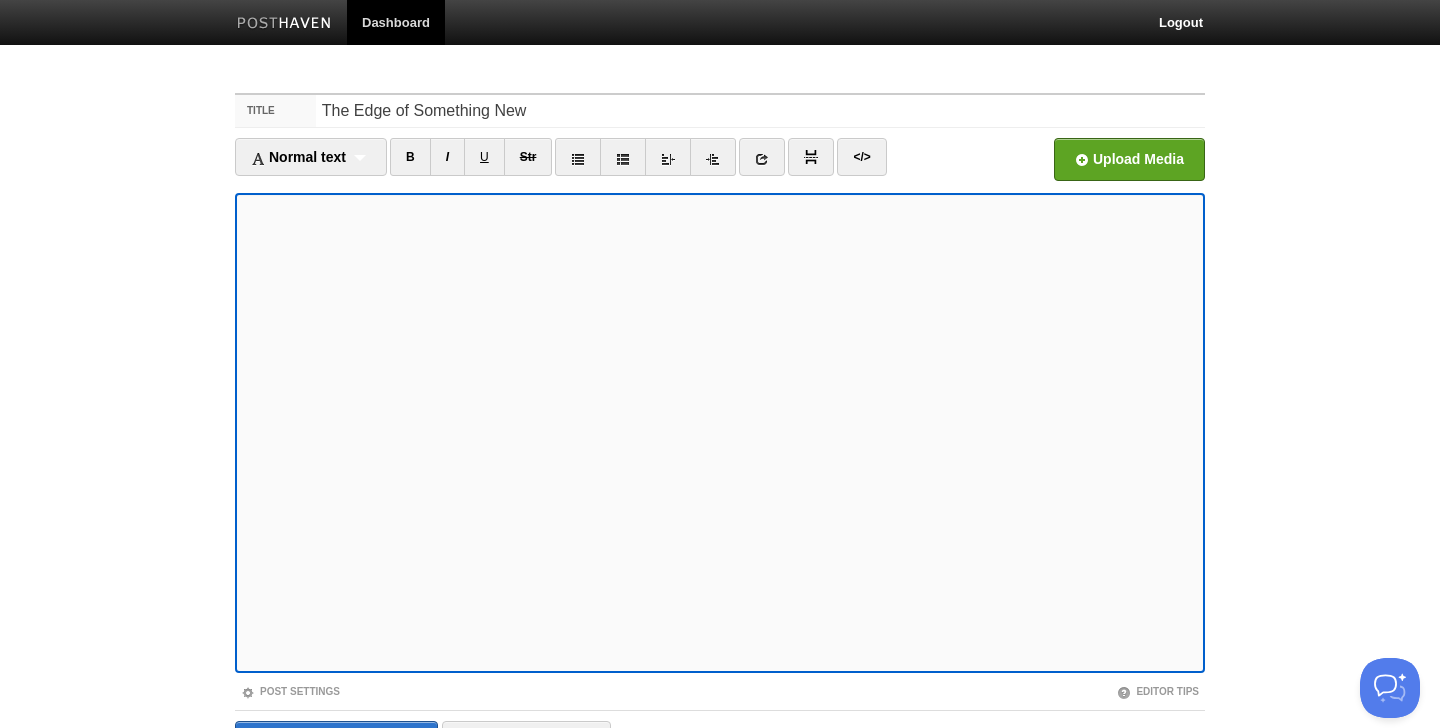 scroll, scrollTop: 117, scrollLeft: 0, axis: vertical 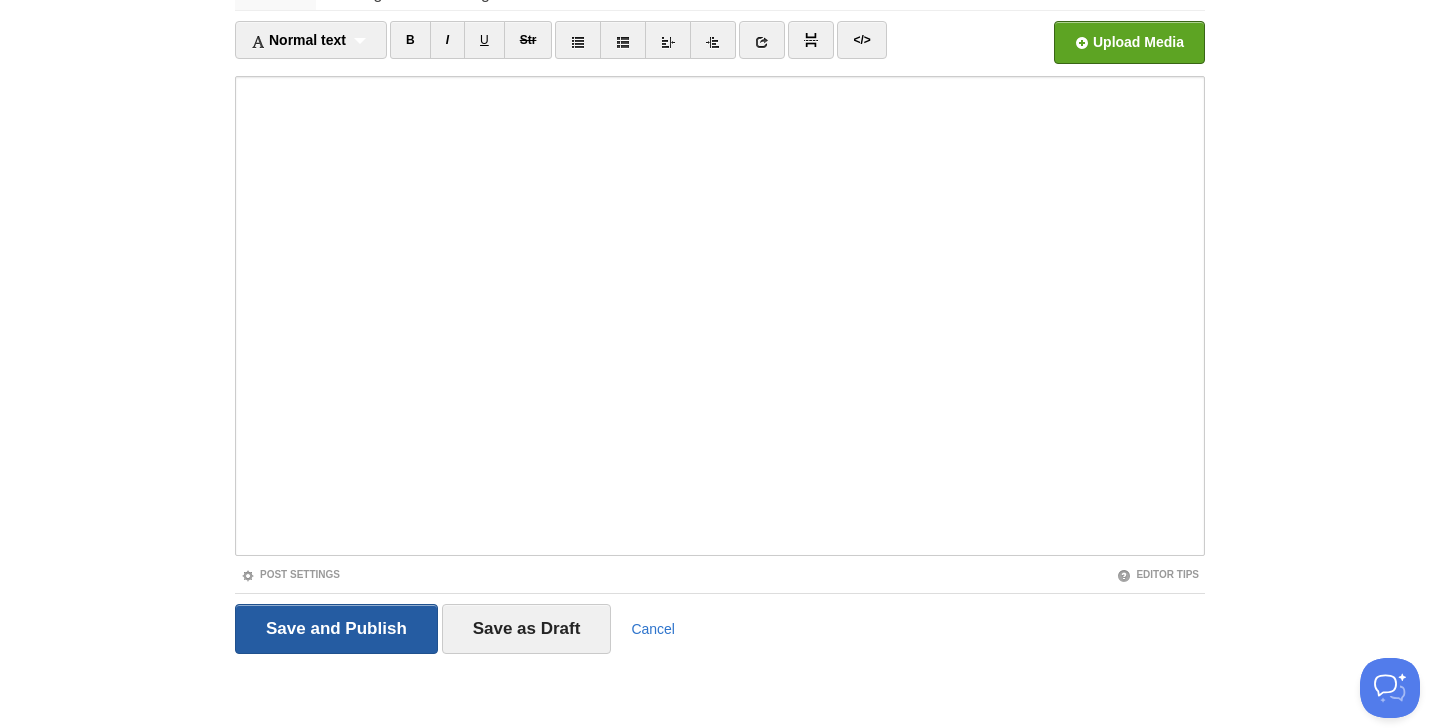 click on "Save and Publish" at bounding box center (336, 629) 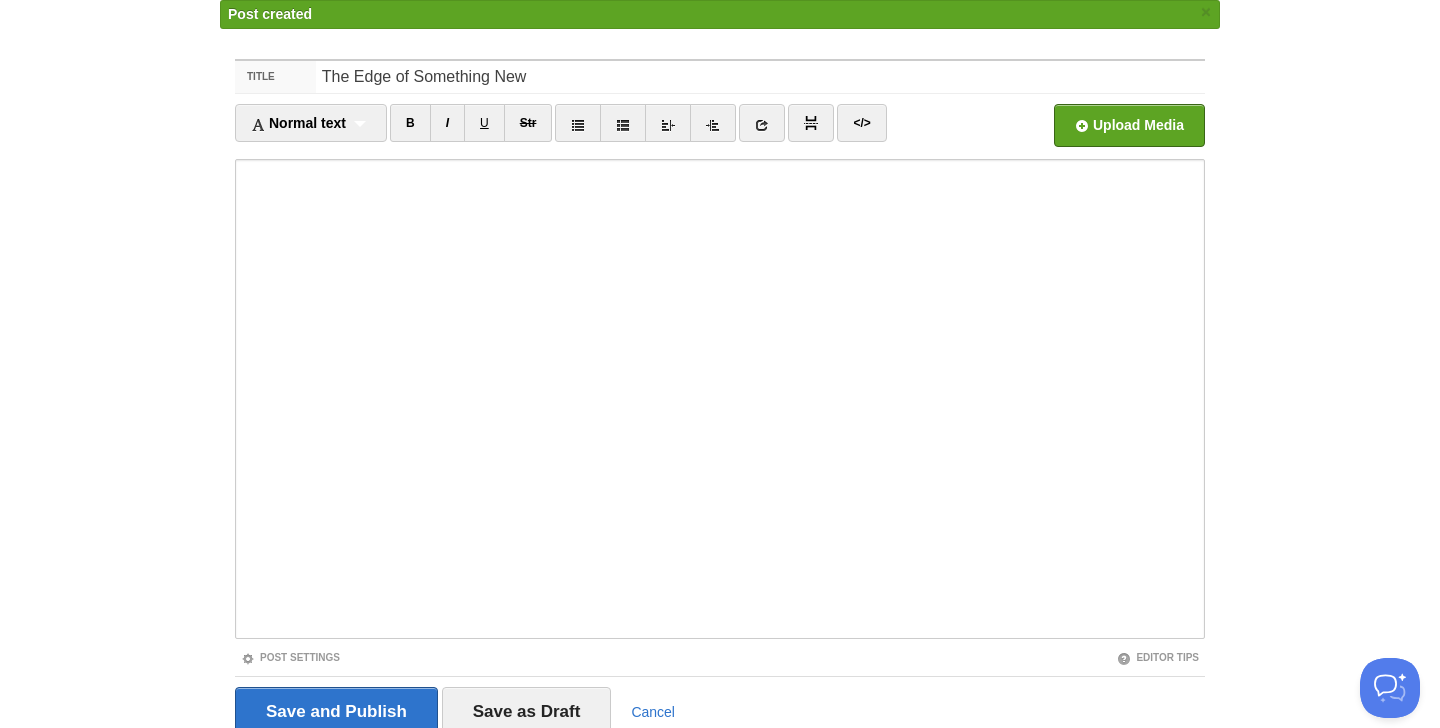 scroll, scrollTop: 0, scrollLeft: 0, axis: both 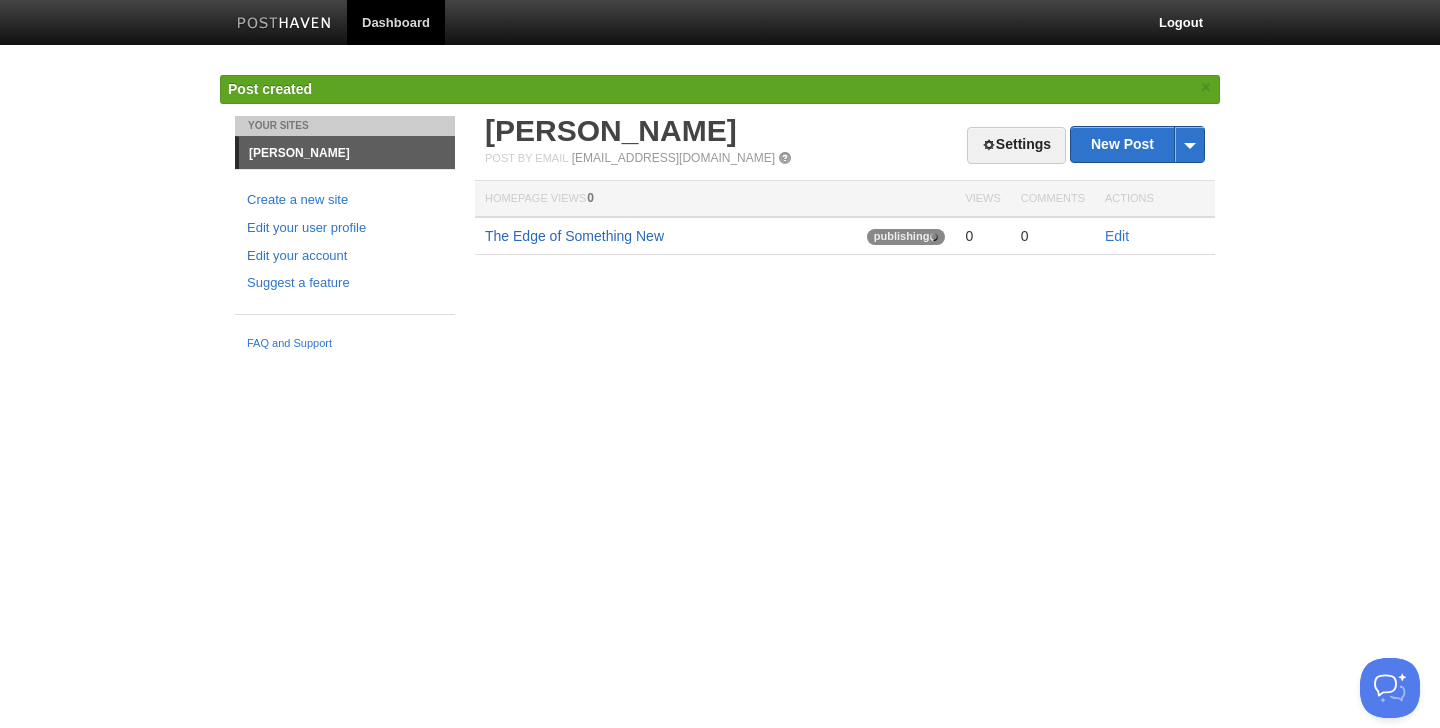 click on "The Edge of Something New" at bounding box center [574, 236] 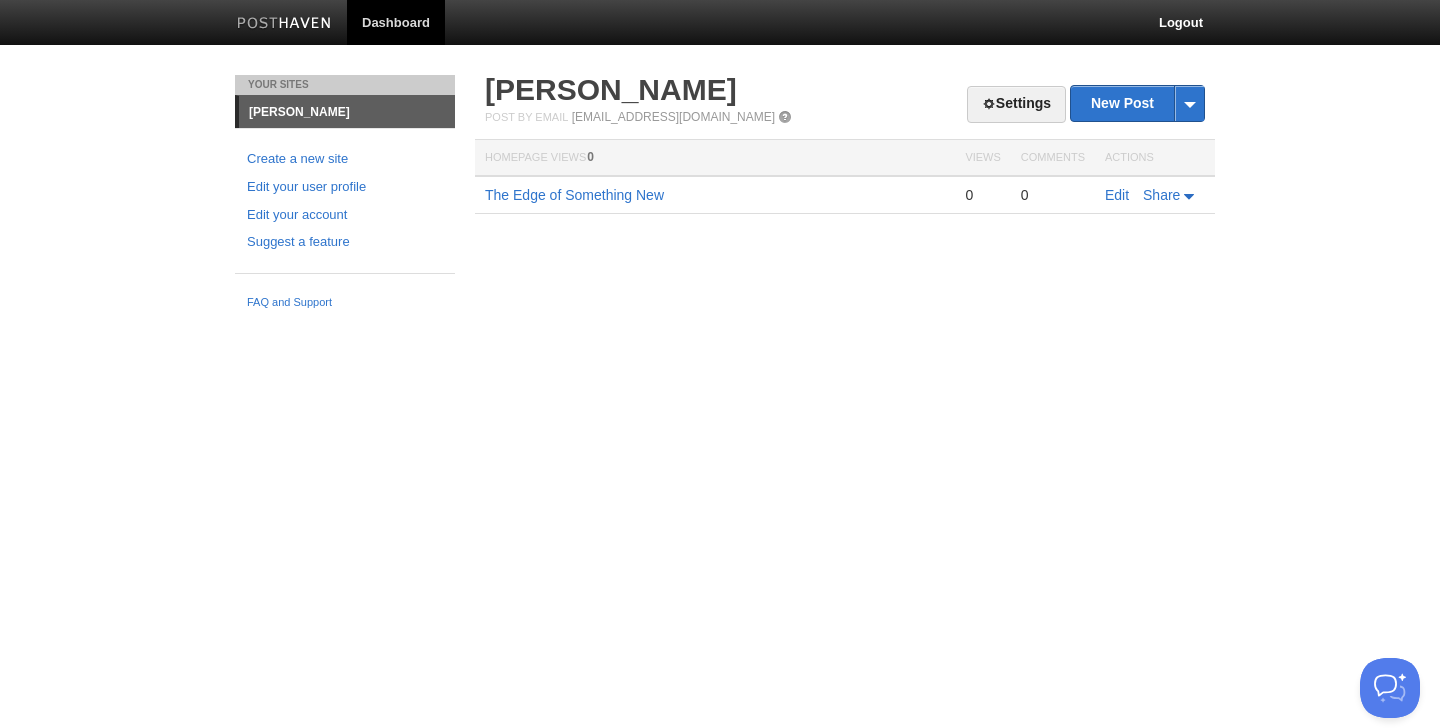 click on "[PERSON_NAME]" at bounding box center (347, 112) 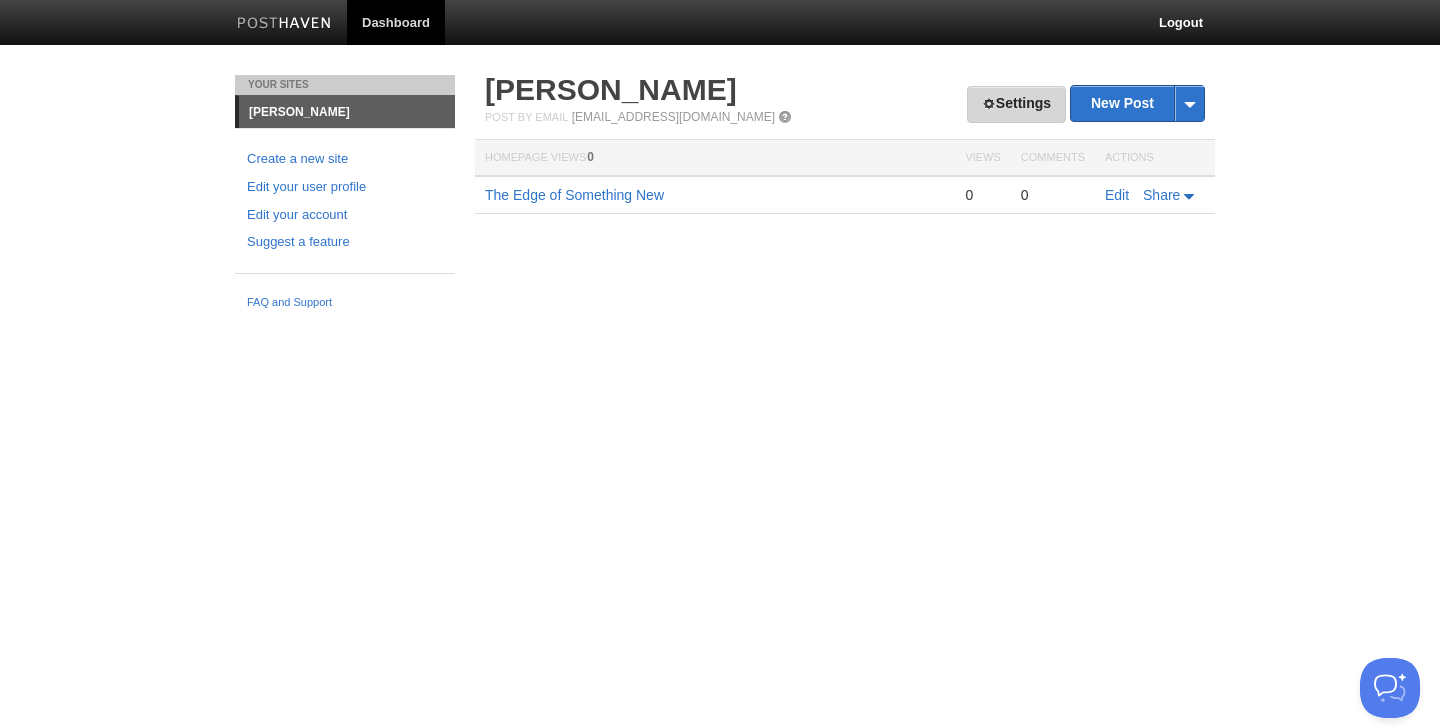 click on "Settings" at bounding box center (1016, 104) 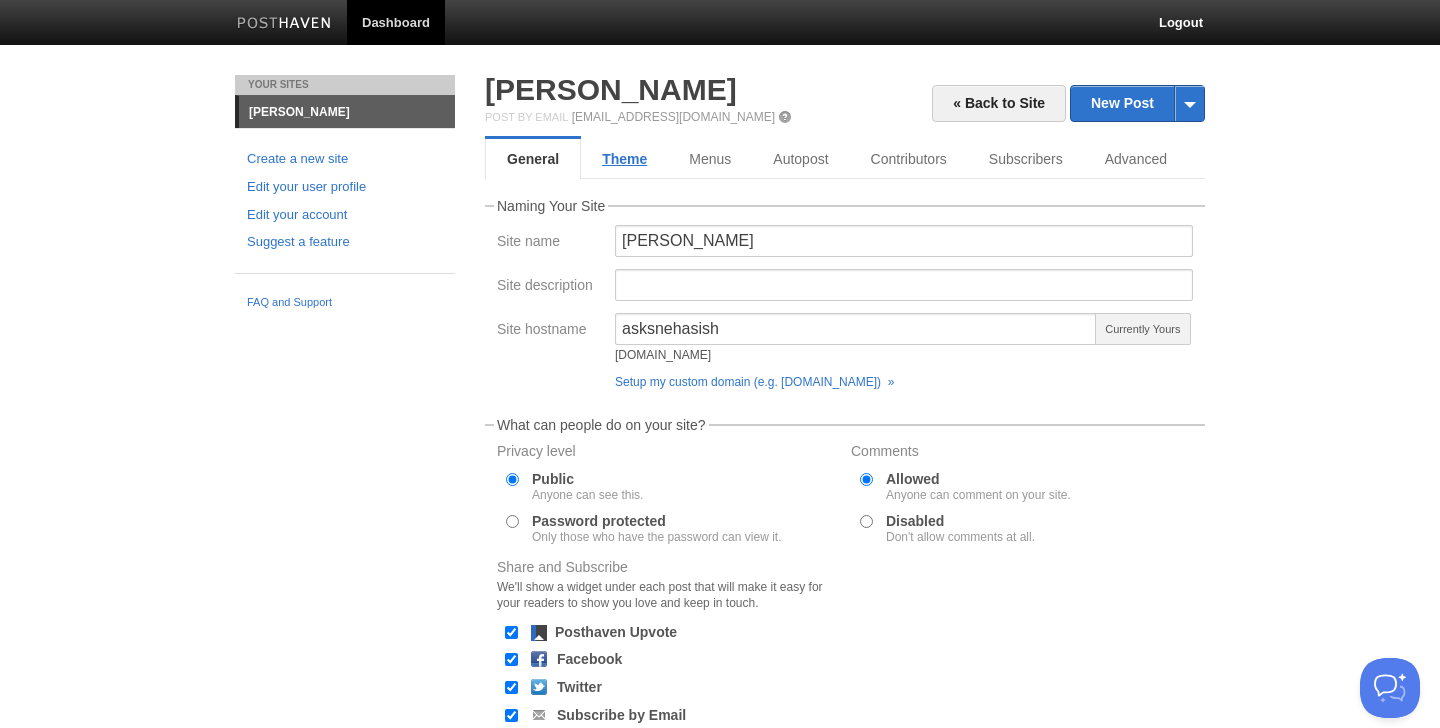 click on "Theme" at bounding box center [624, 159] 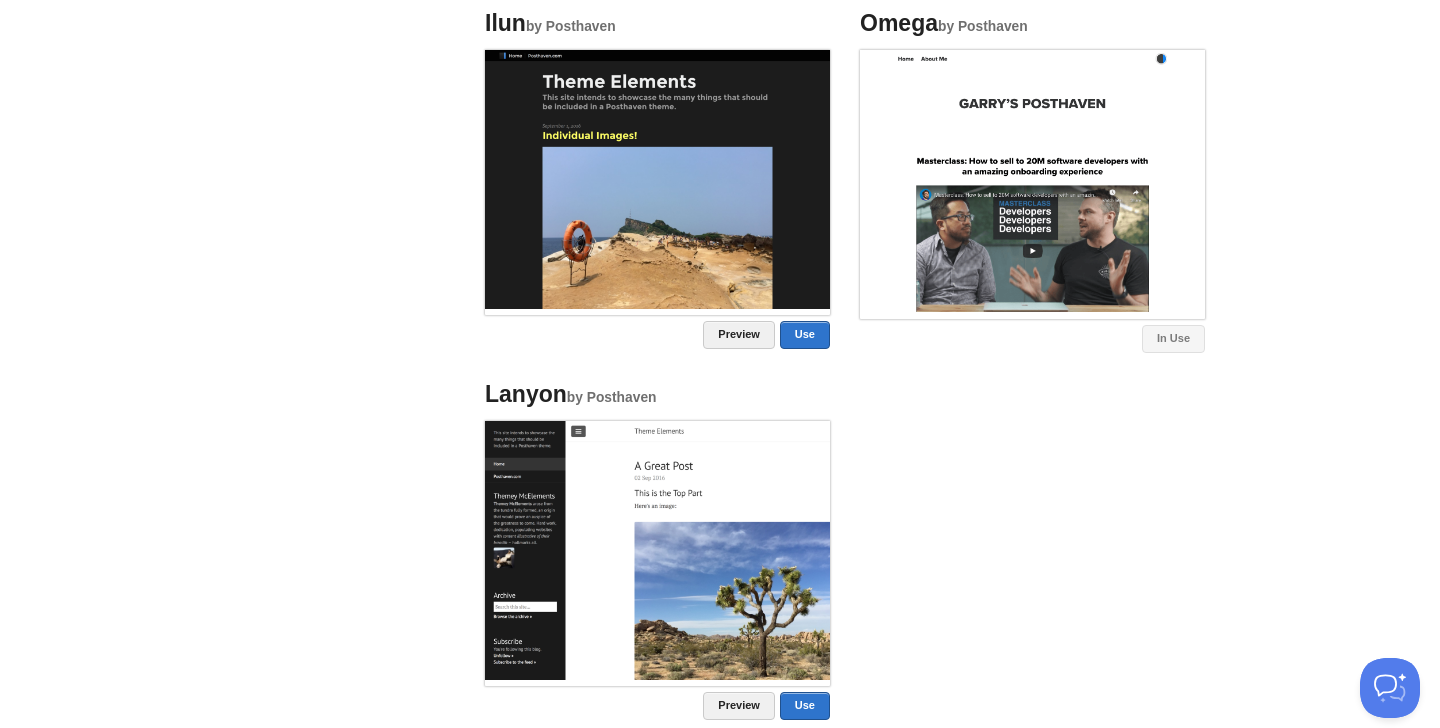 scroll, scrollTop: 1222, scrollLeft: 0, axis: vertical 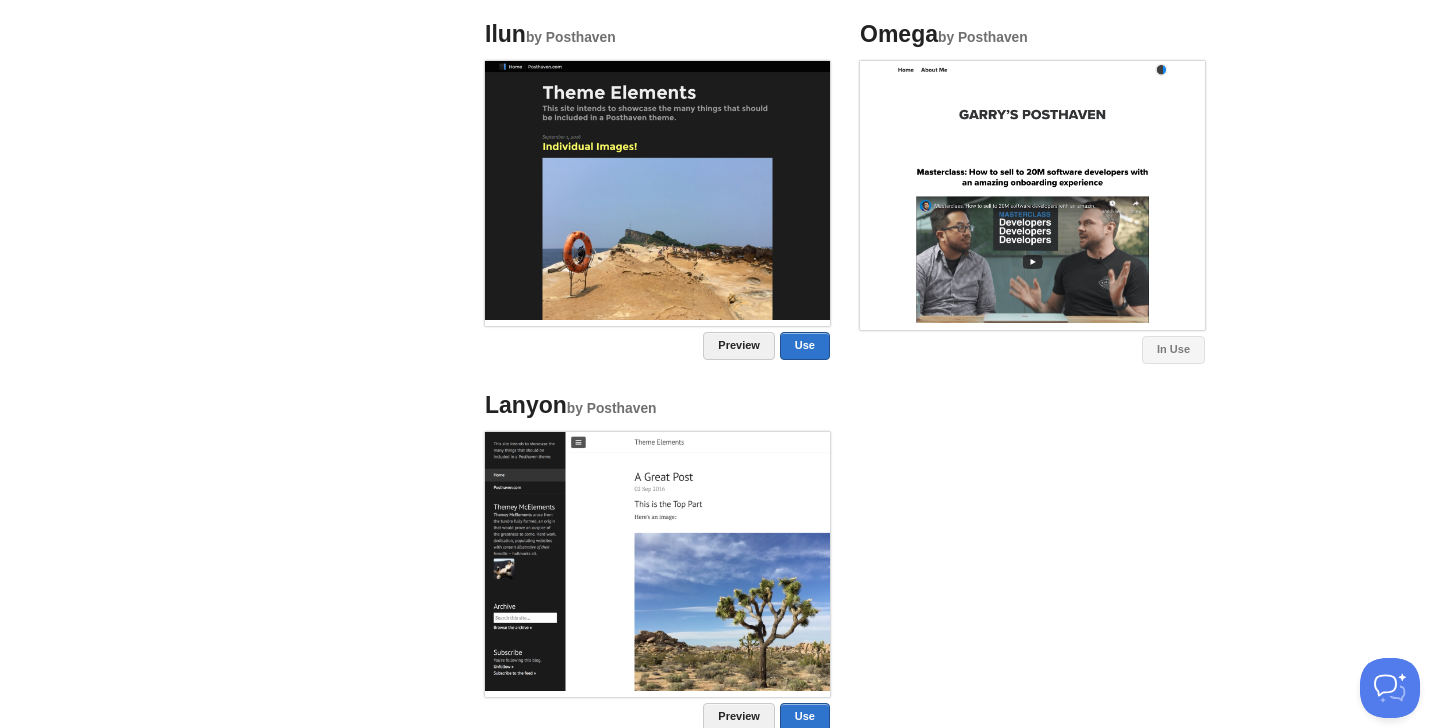 click at bounding box center (657, 190) 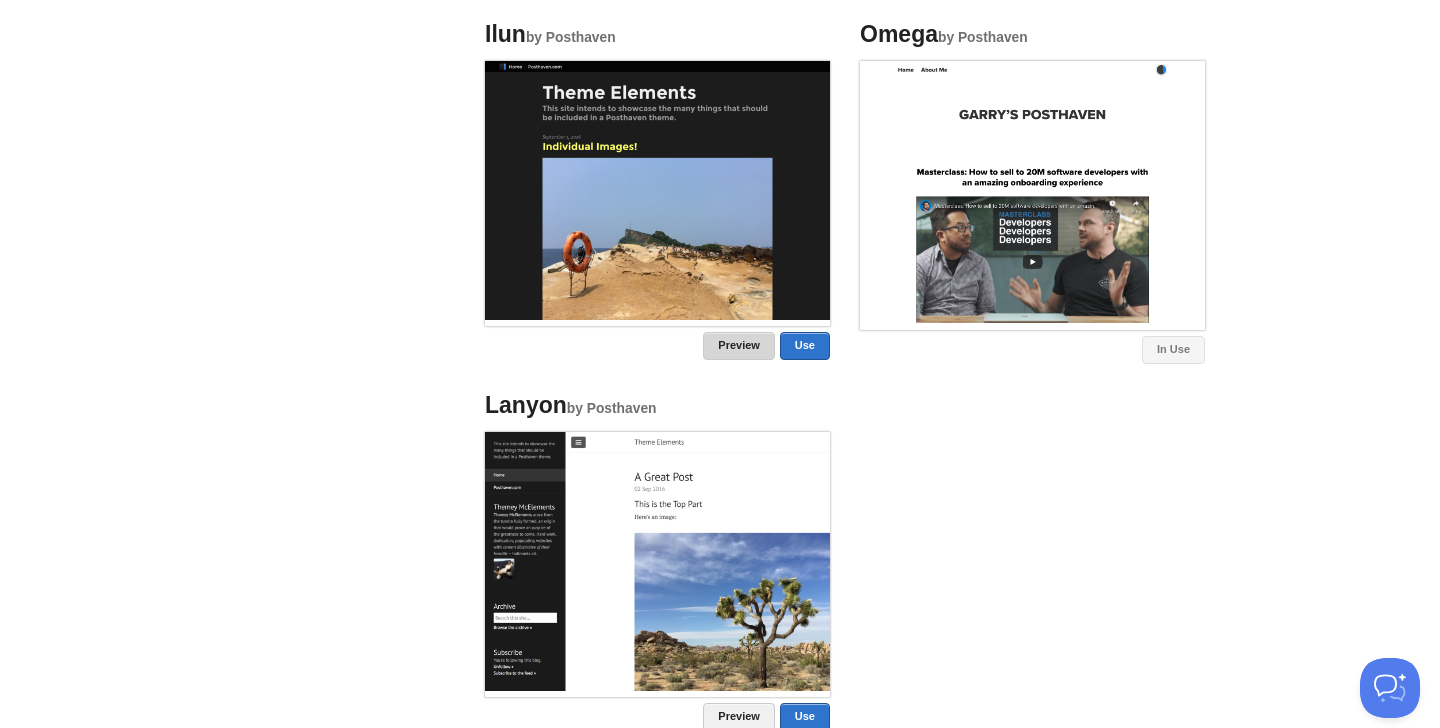 click on "Preview" at bounding box center [739, 346] 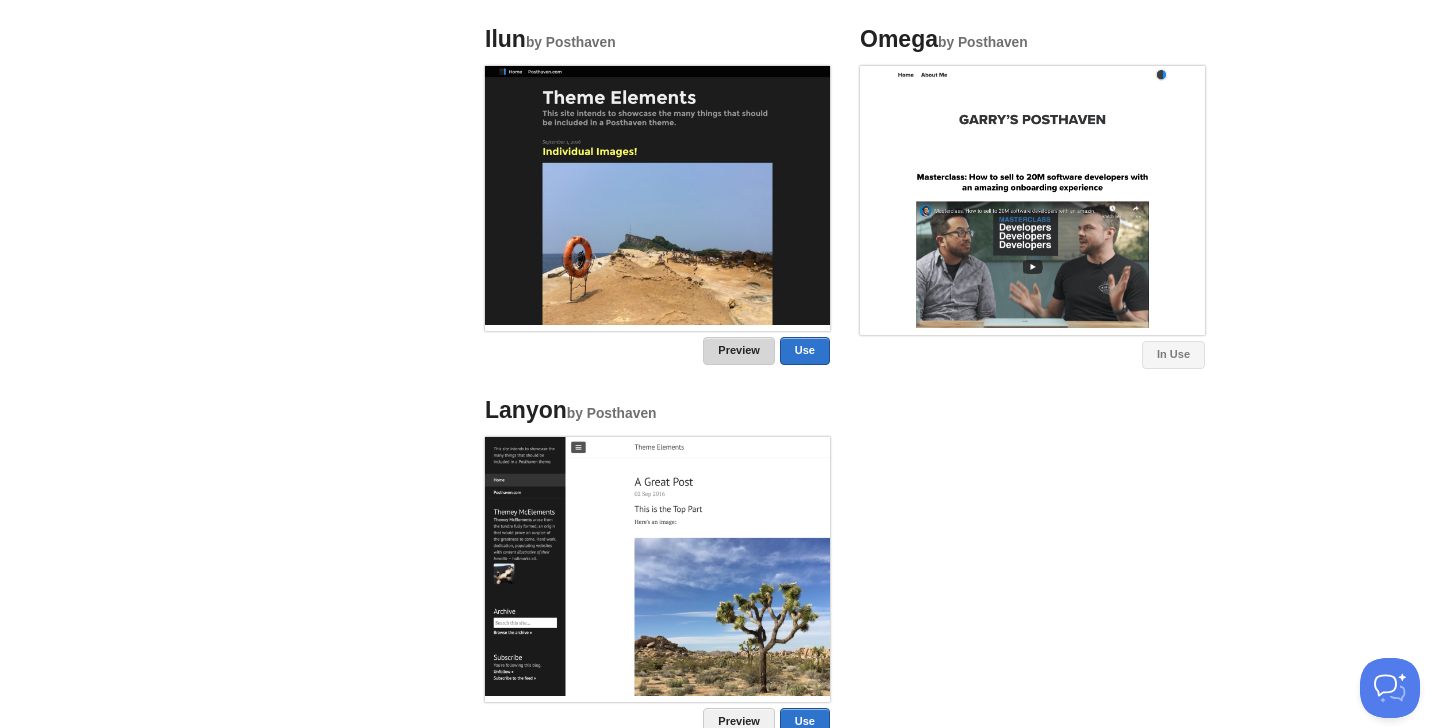 scroll, scrollTop: 1205, scrollLeft: 0, axis: vertical 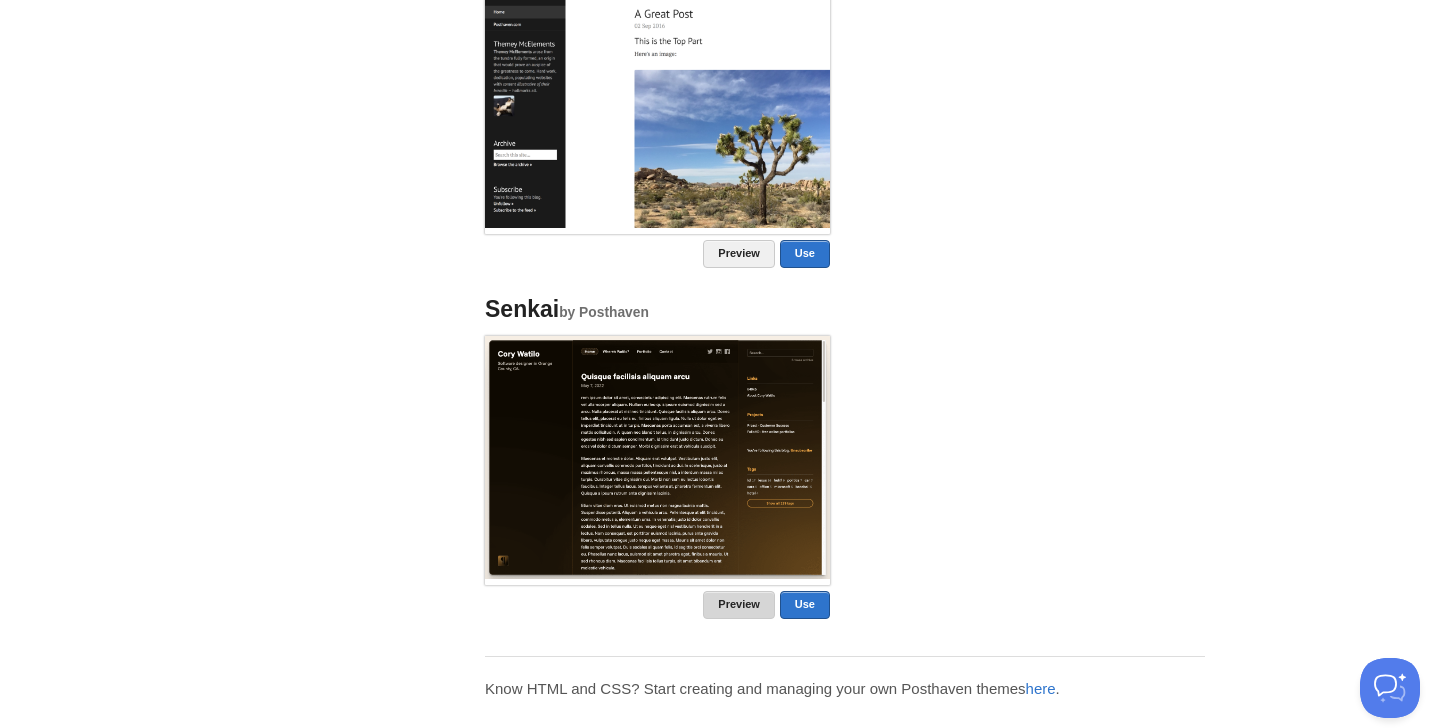 click on "Preview" at bounding box center [739, 605] 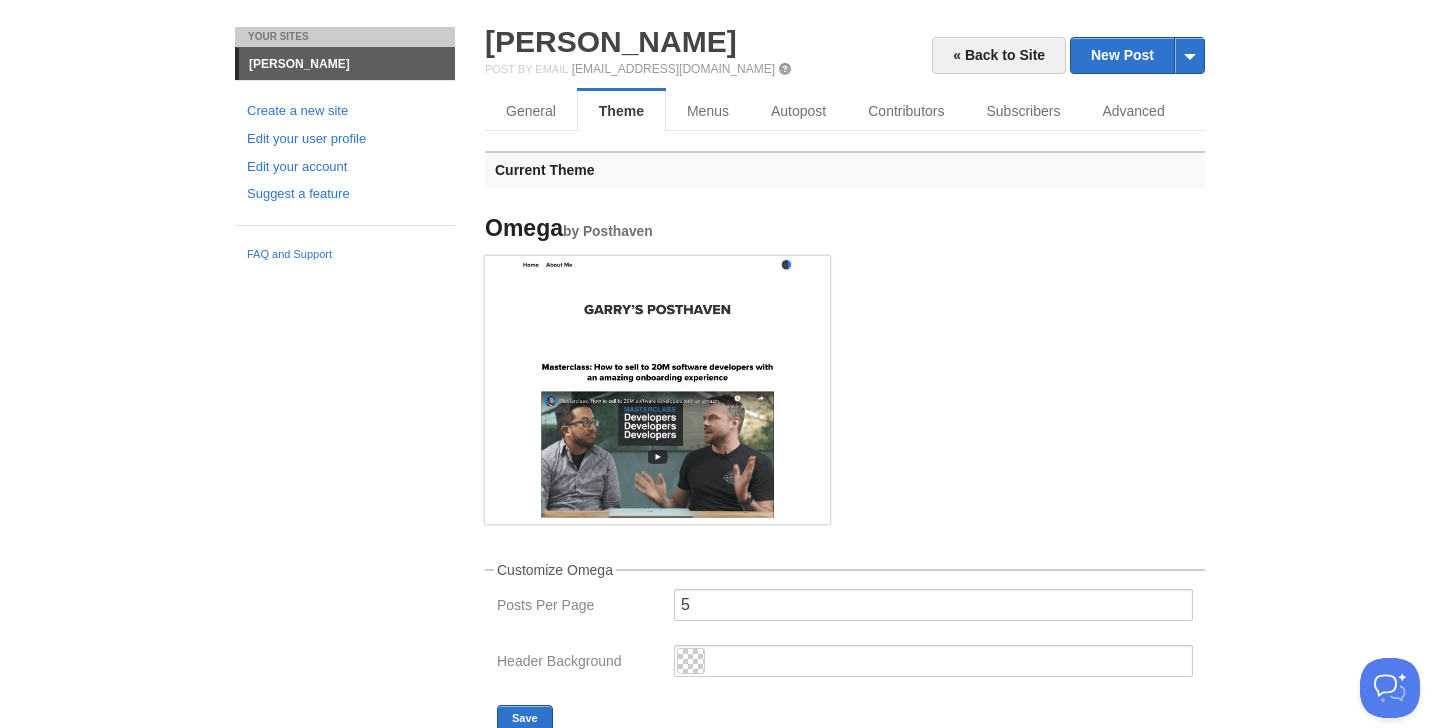 scroll, scrollTop: 0, scrollLeft: 0, axis: both 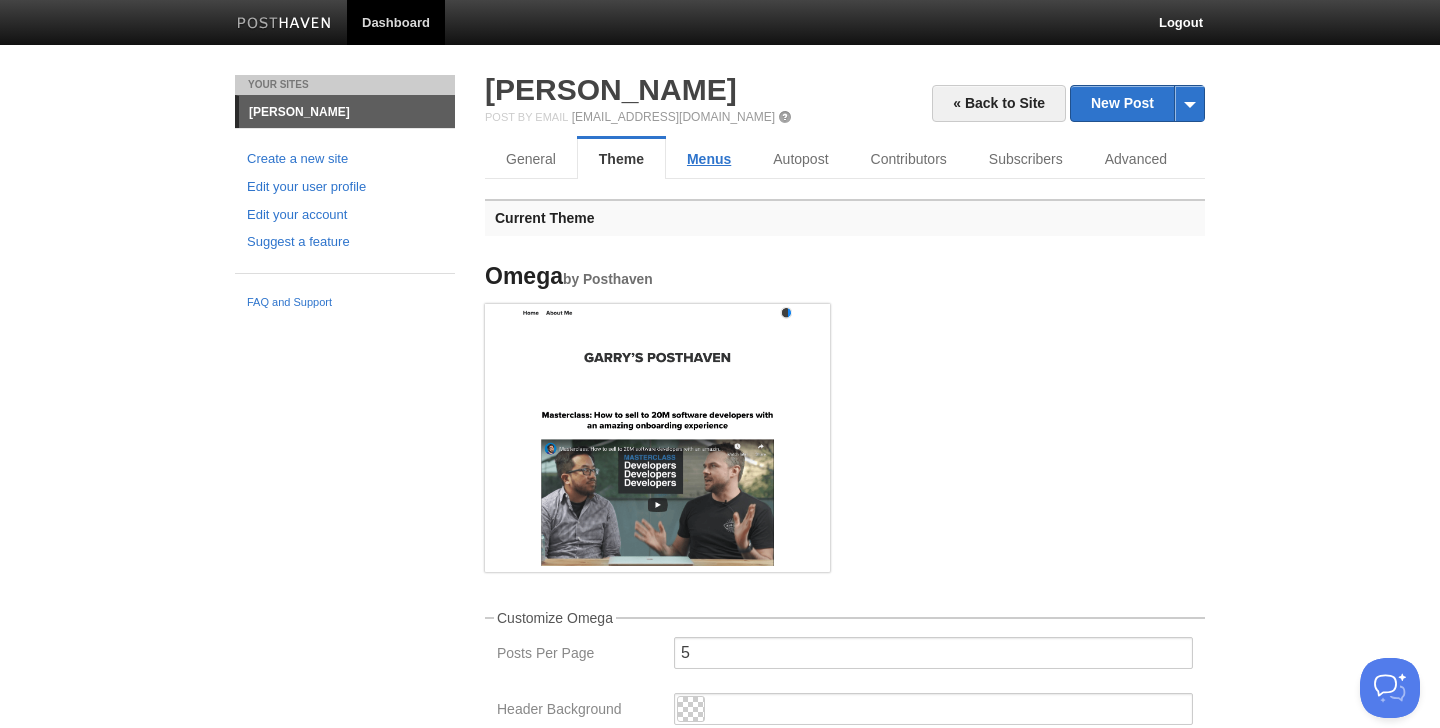 click on "Menus" at bounding box center [709, 159] 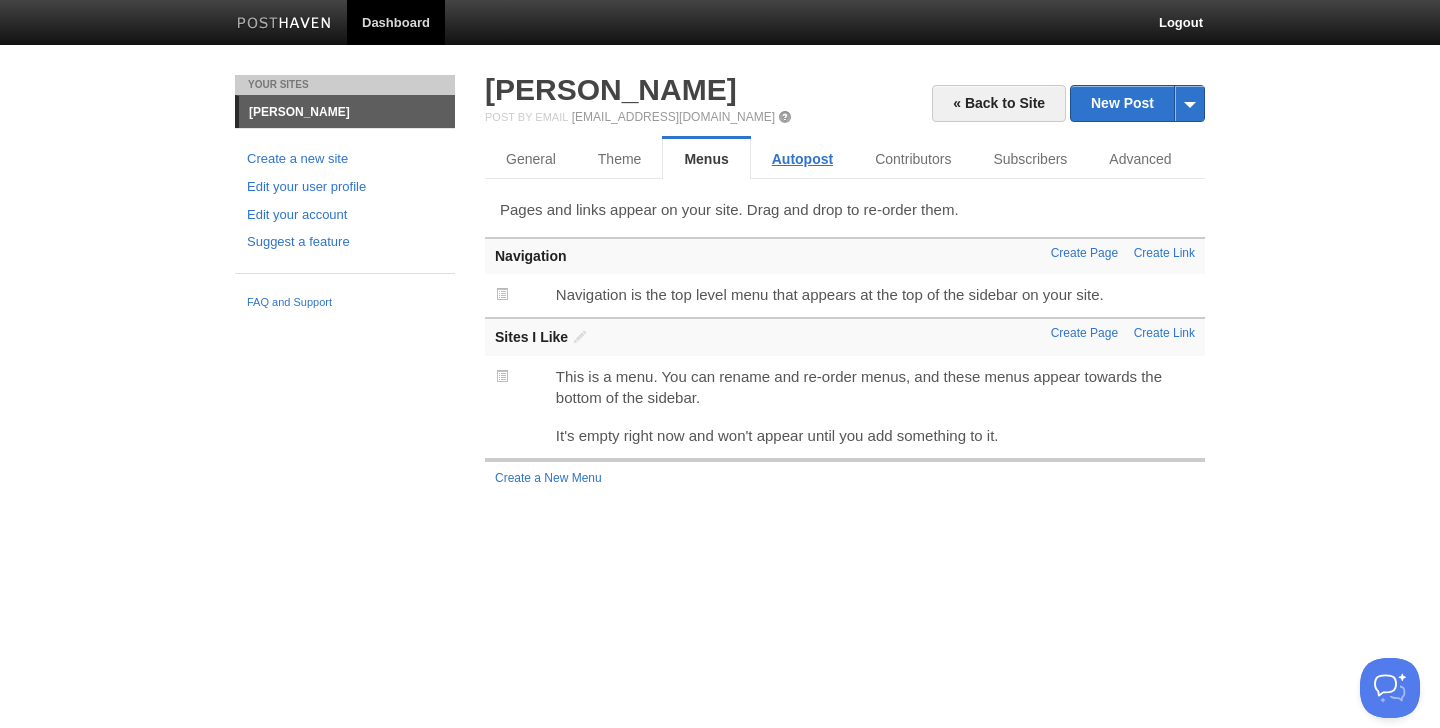 click on "Autopost" at bounding box center (802, 159) 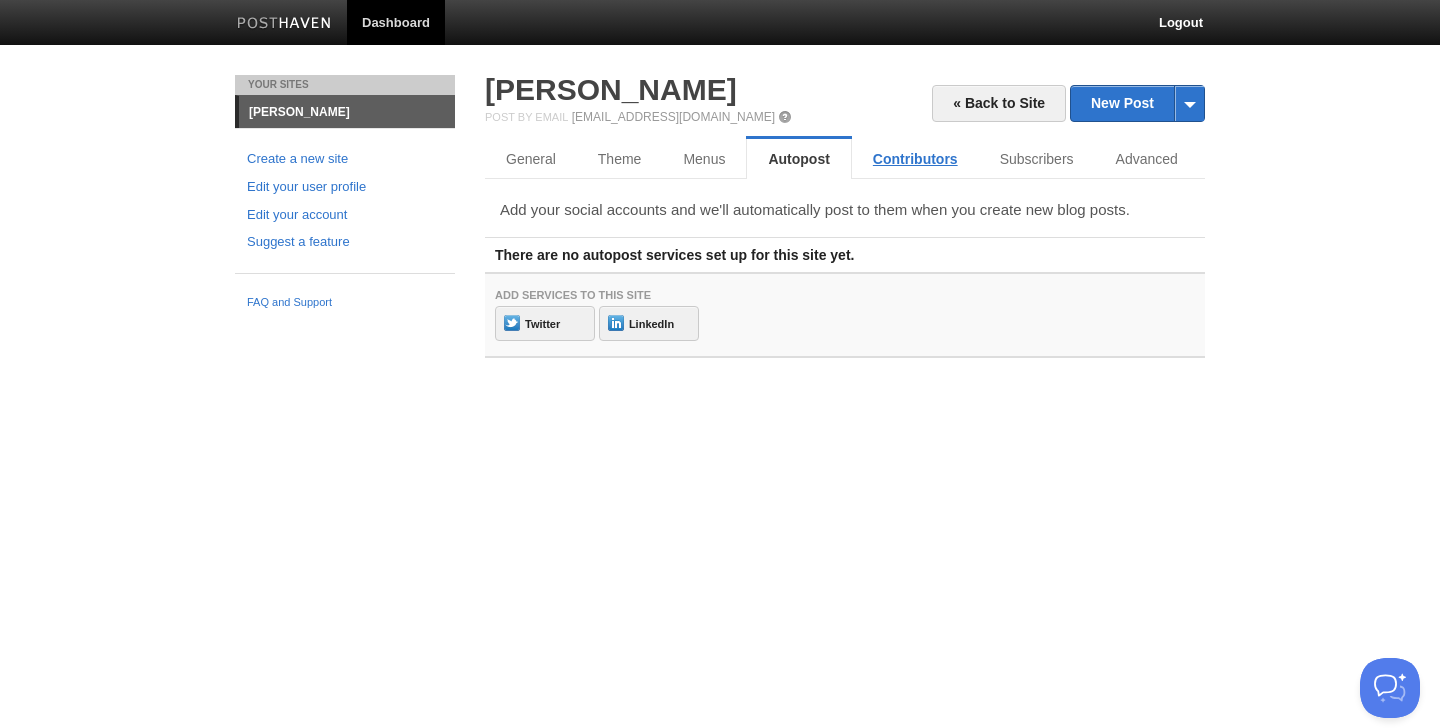 click on "Contributors" at bounding box center (915, 159) 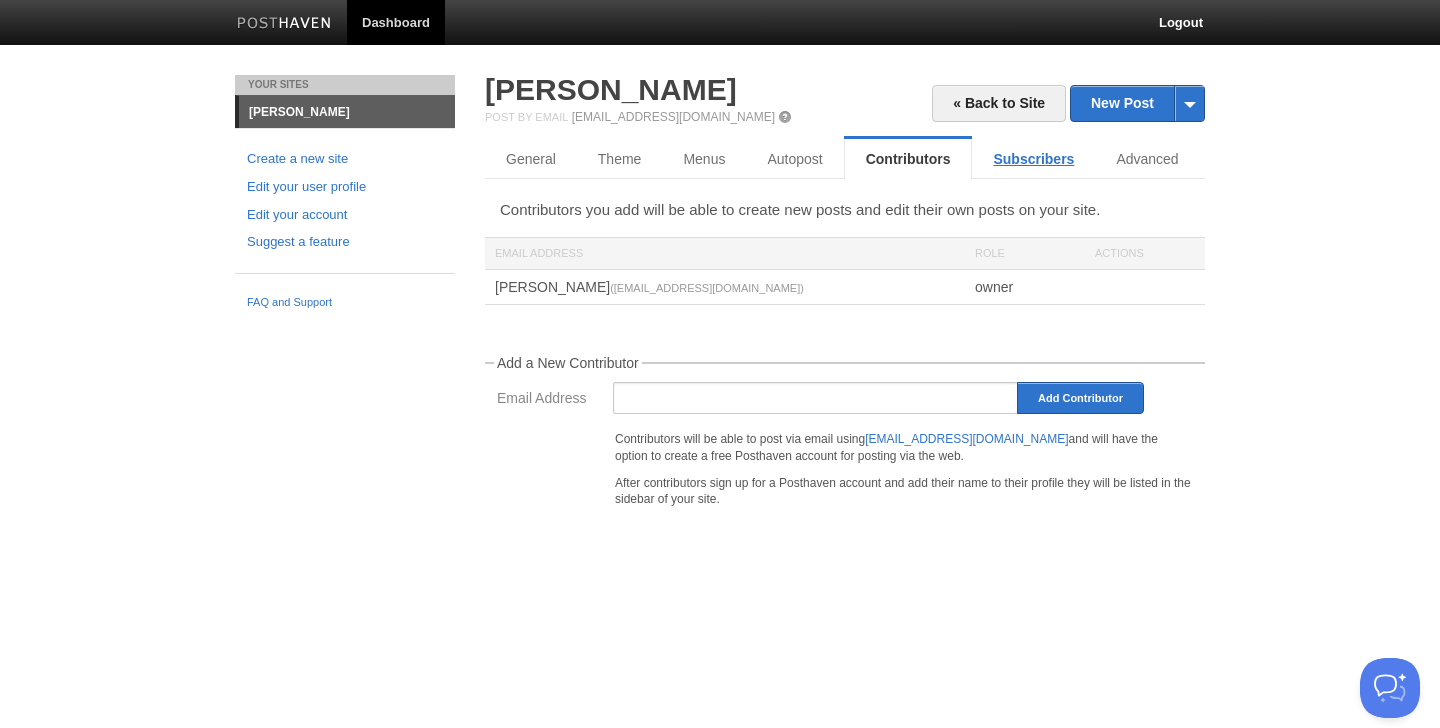 click on "Subscribers" at bounding box center (1033, 159) 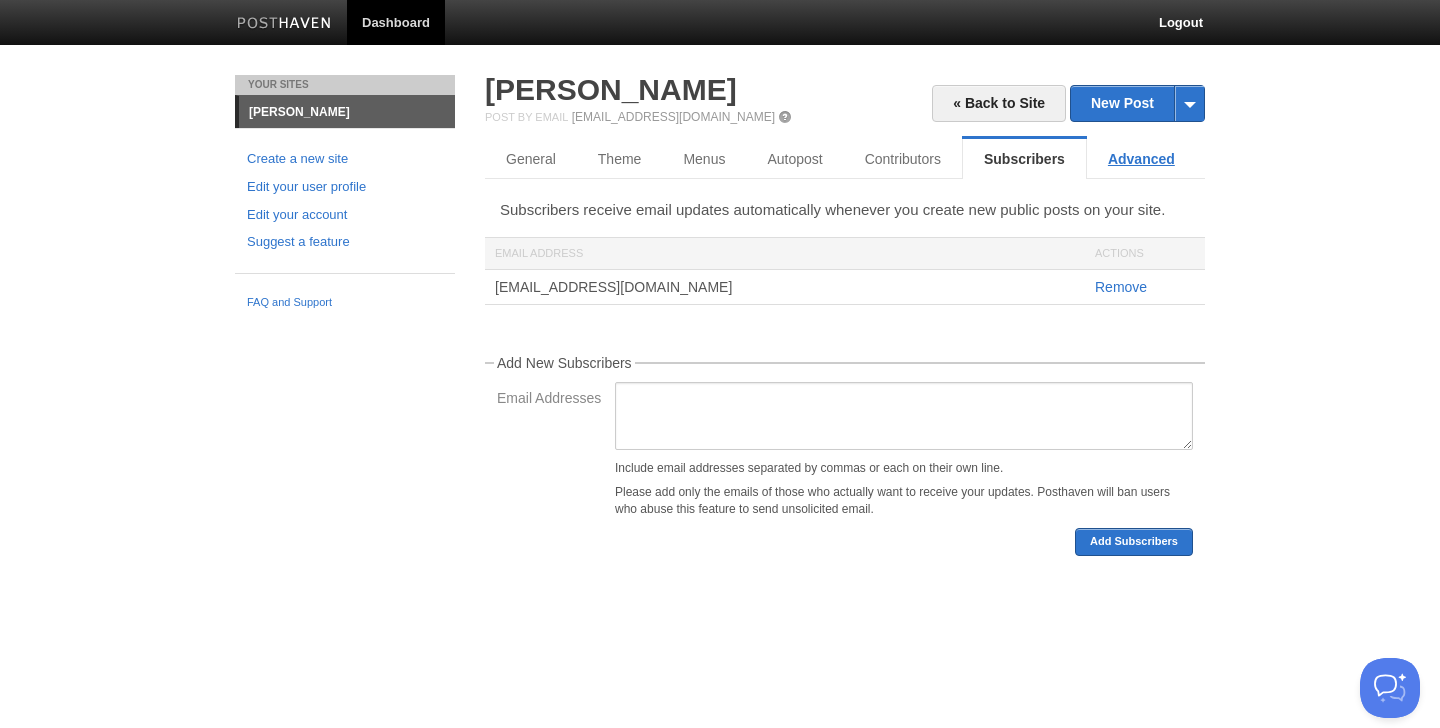click on "Advanced" at bounding box center (1141, 159) 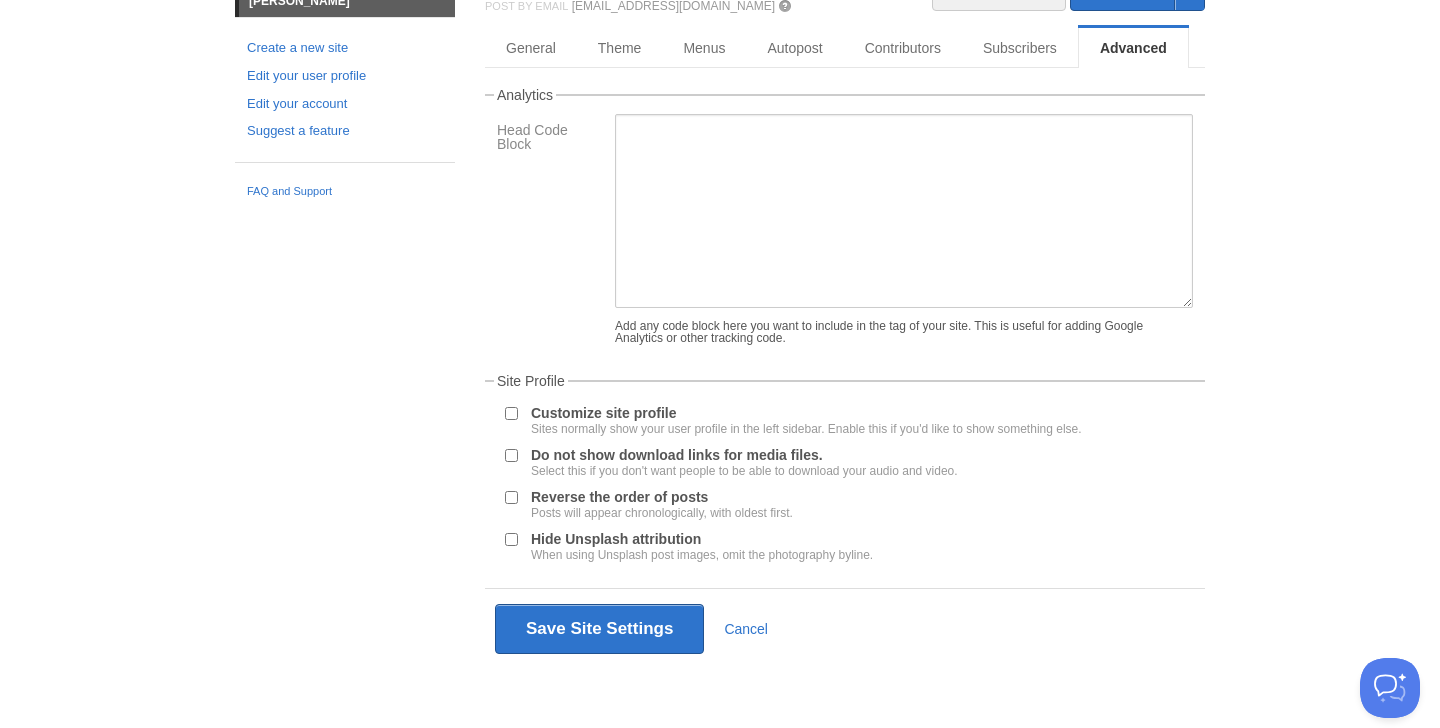 scroll, scrollTop: 126, scrollLeft: 0, axis: vertical 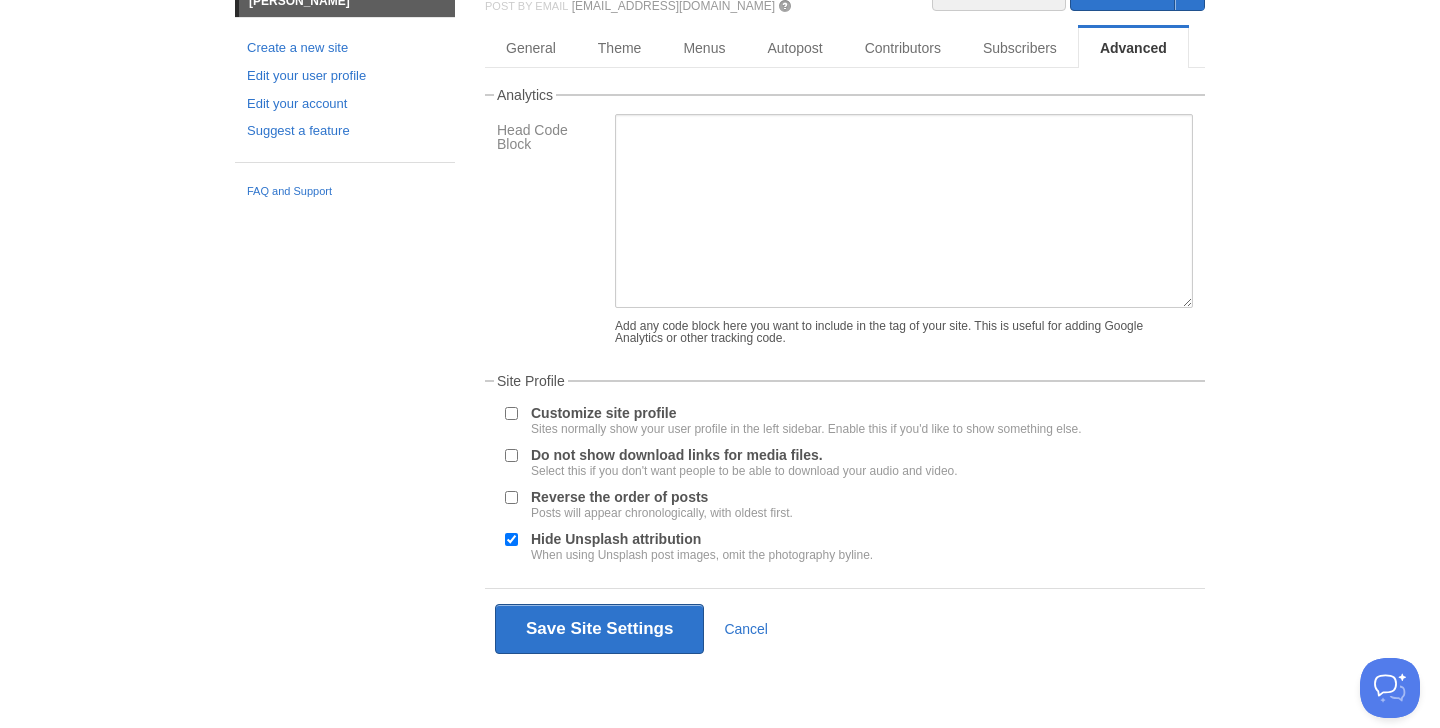 click on "Do not show download links for media files.
Select this if you don't want people to be able to download your audio and video." at bounding box center (744, 462) 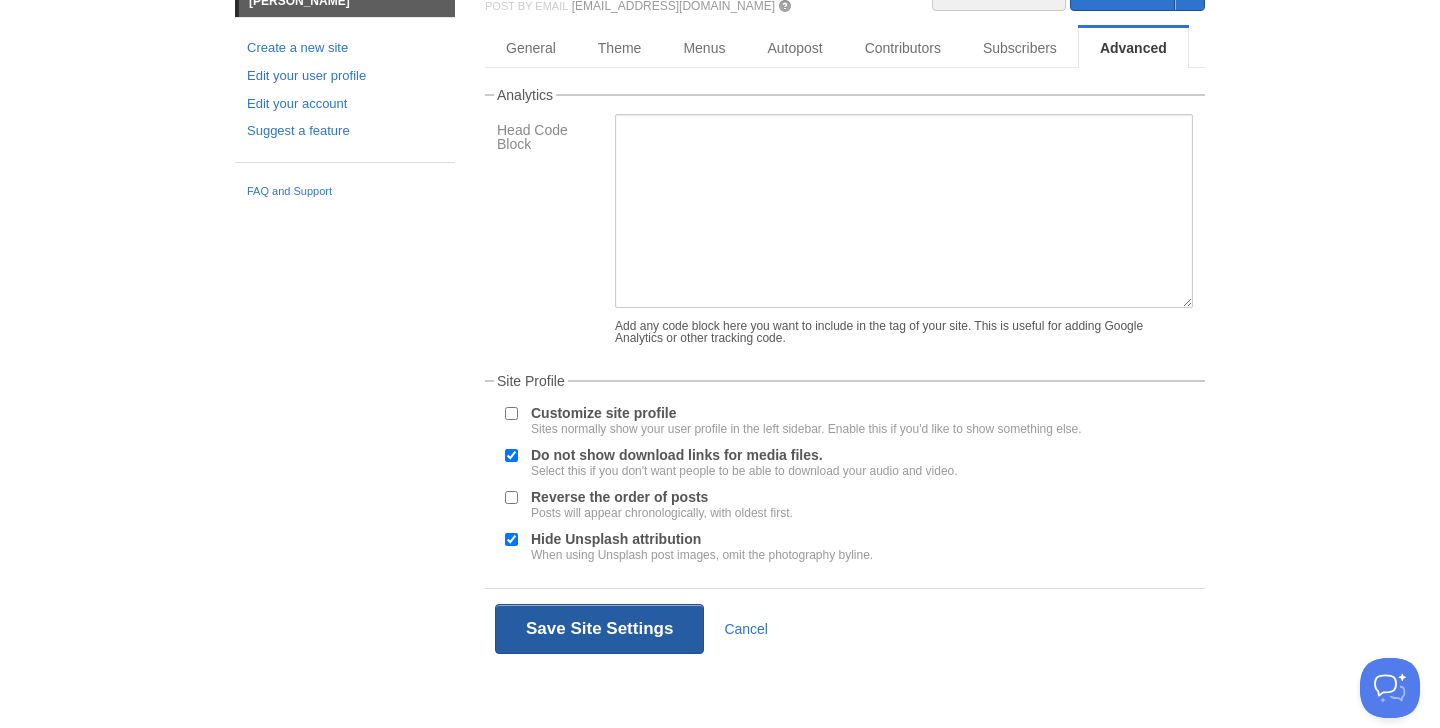 click on "Save Site Settings" at bounding box center [599, 629] 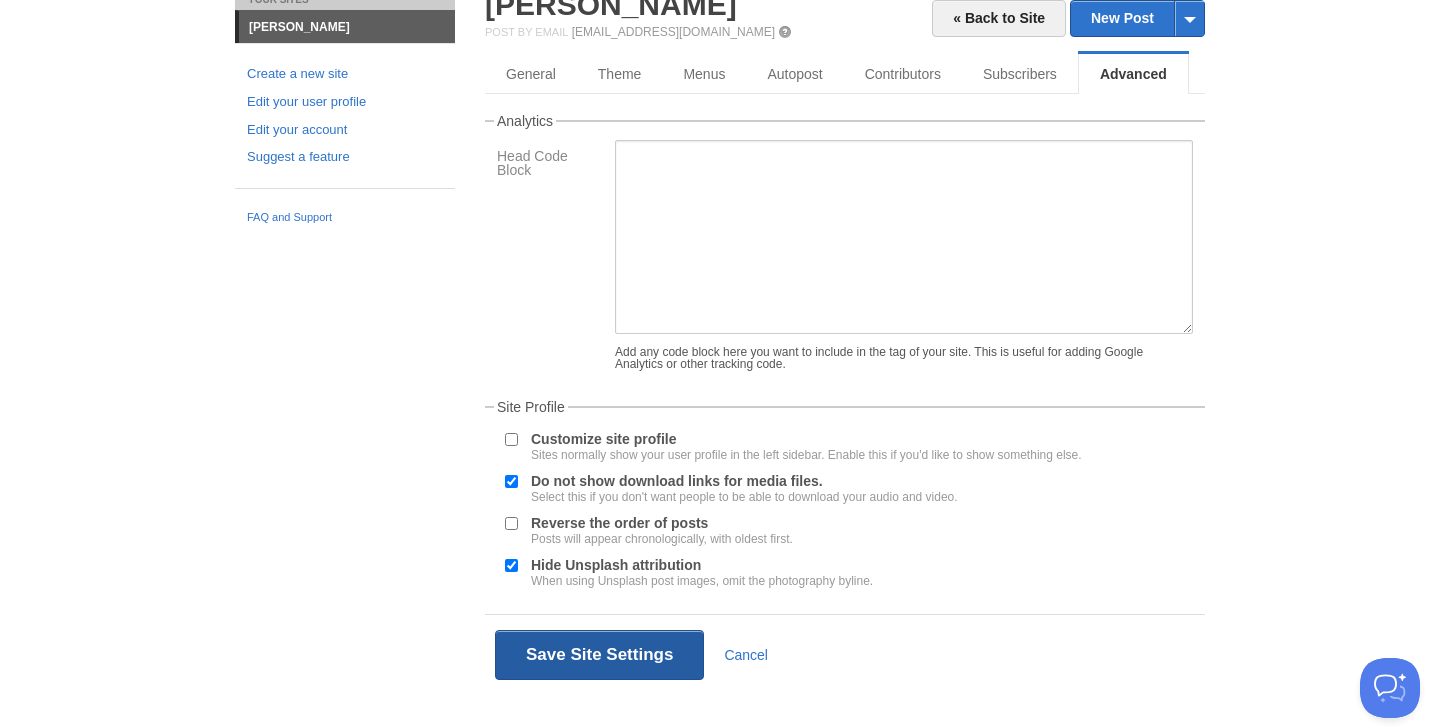scroll, scrollTop: 75, scrollLeft: 0, axis: vertical 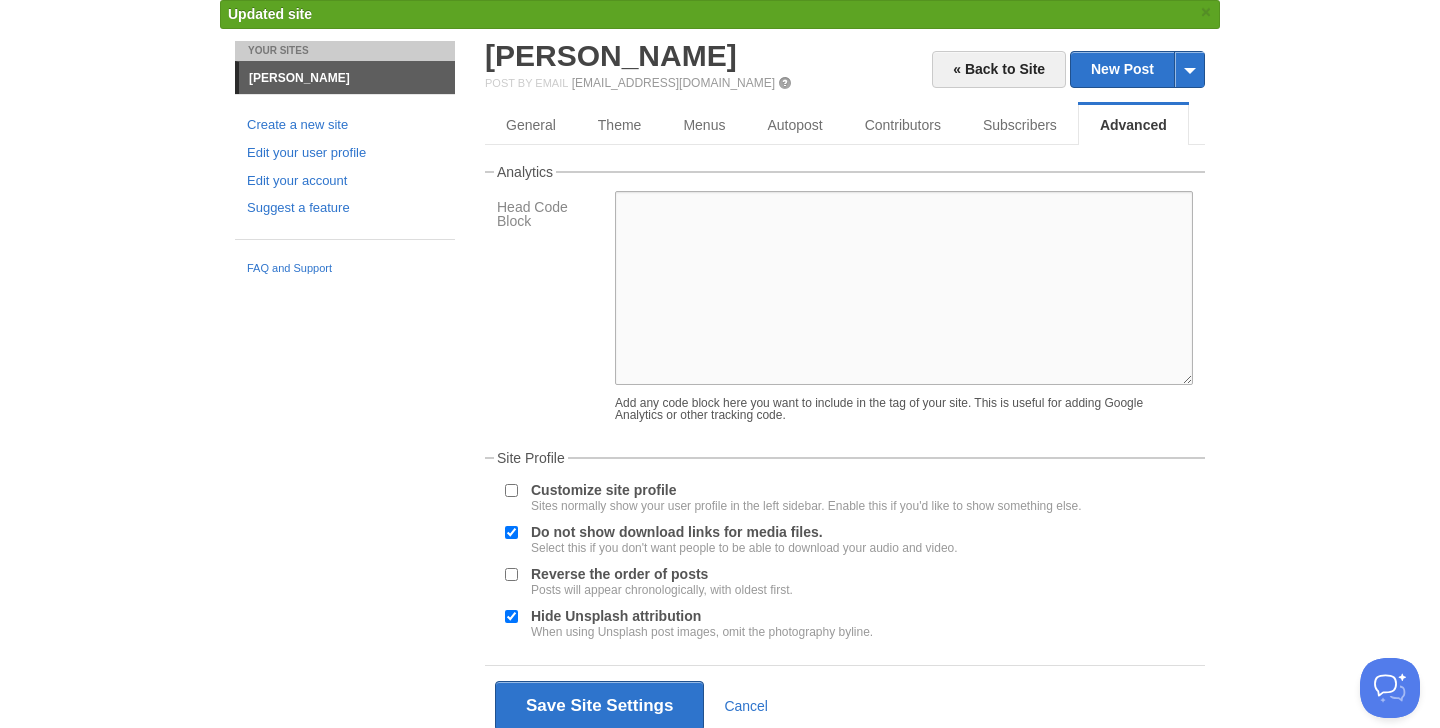 click at bounding box center [904, 288] 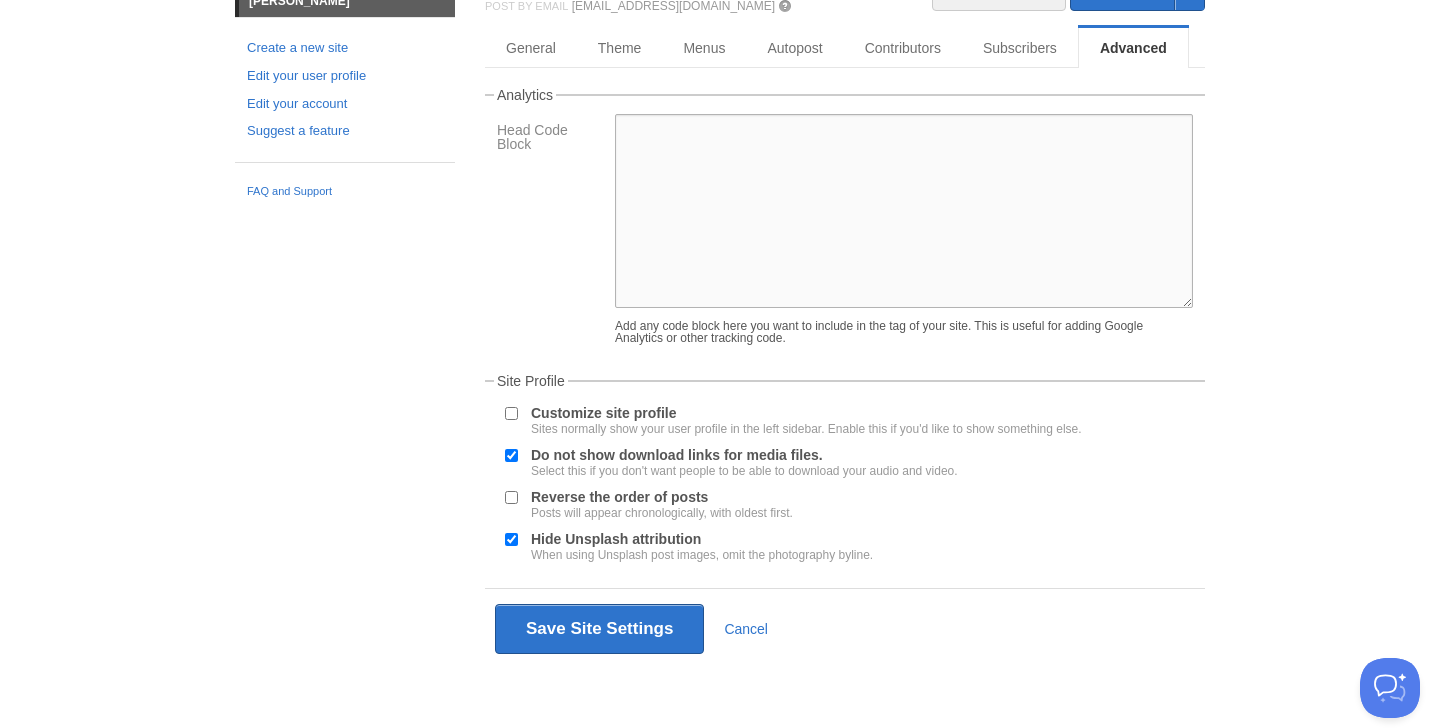 scroll, scrollTop: 0, scrollLeft: 0, axis: both 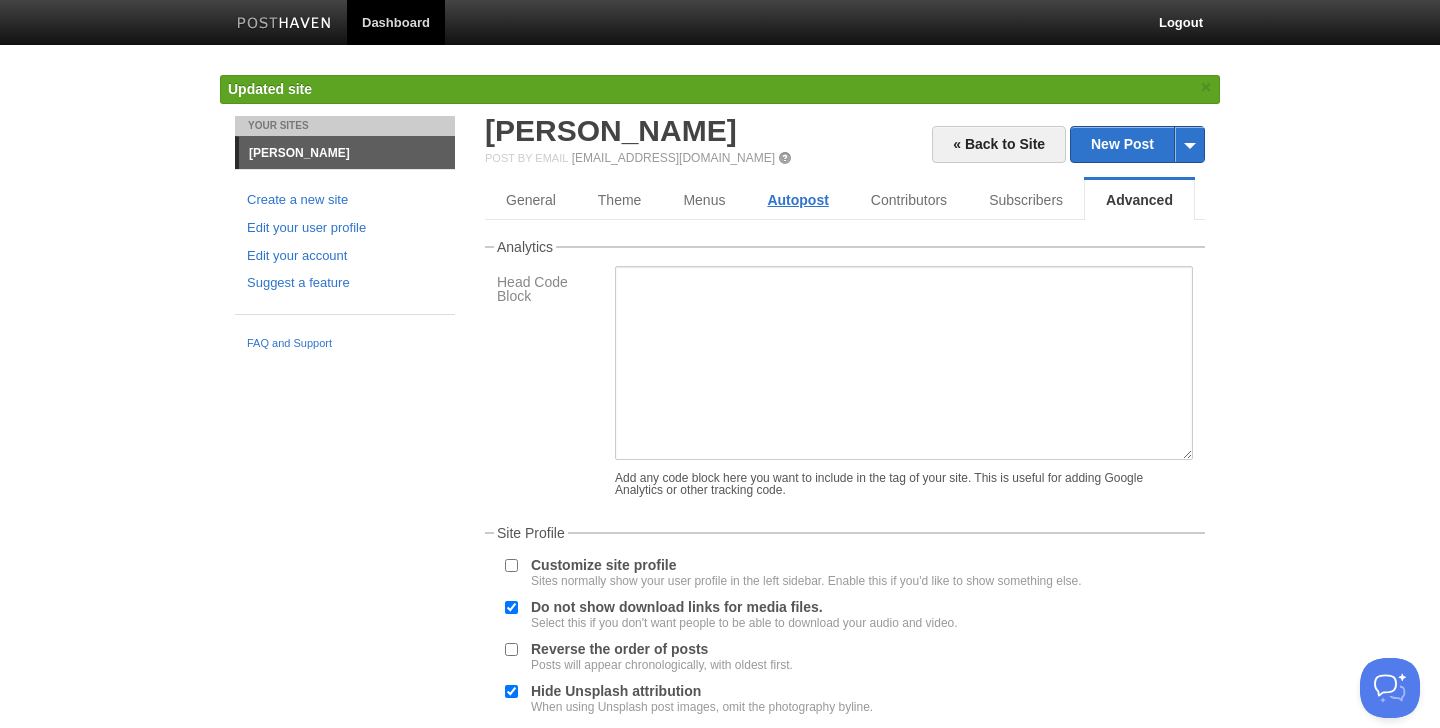 click on "Autopost" at bounding box center (797, 200) 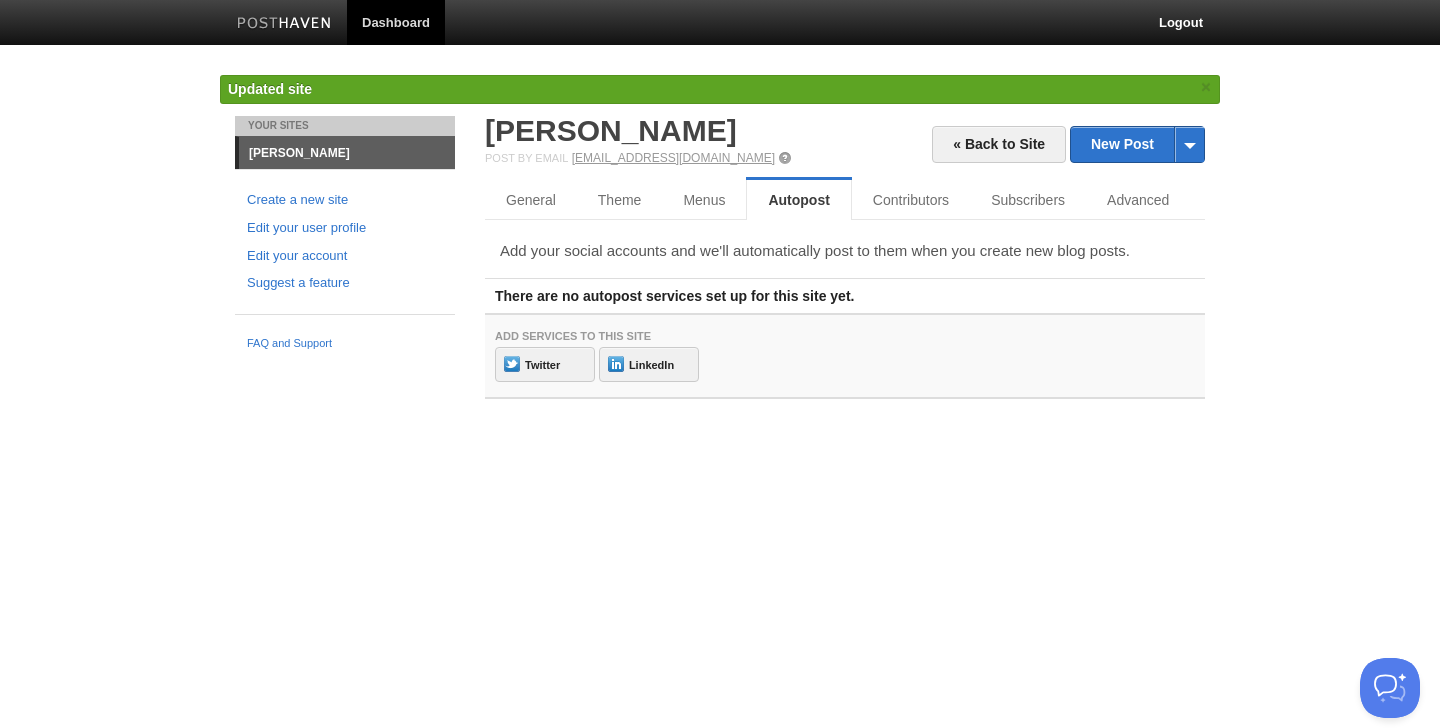 click on "[EMAIL_ADDRESS][DOMAIN_NAME]" at bounding box center (673, 158) 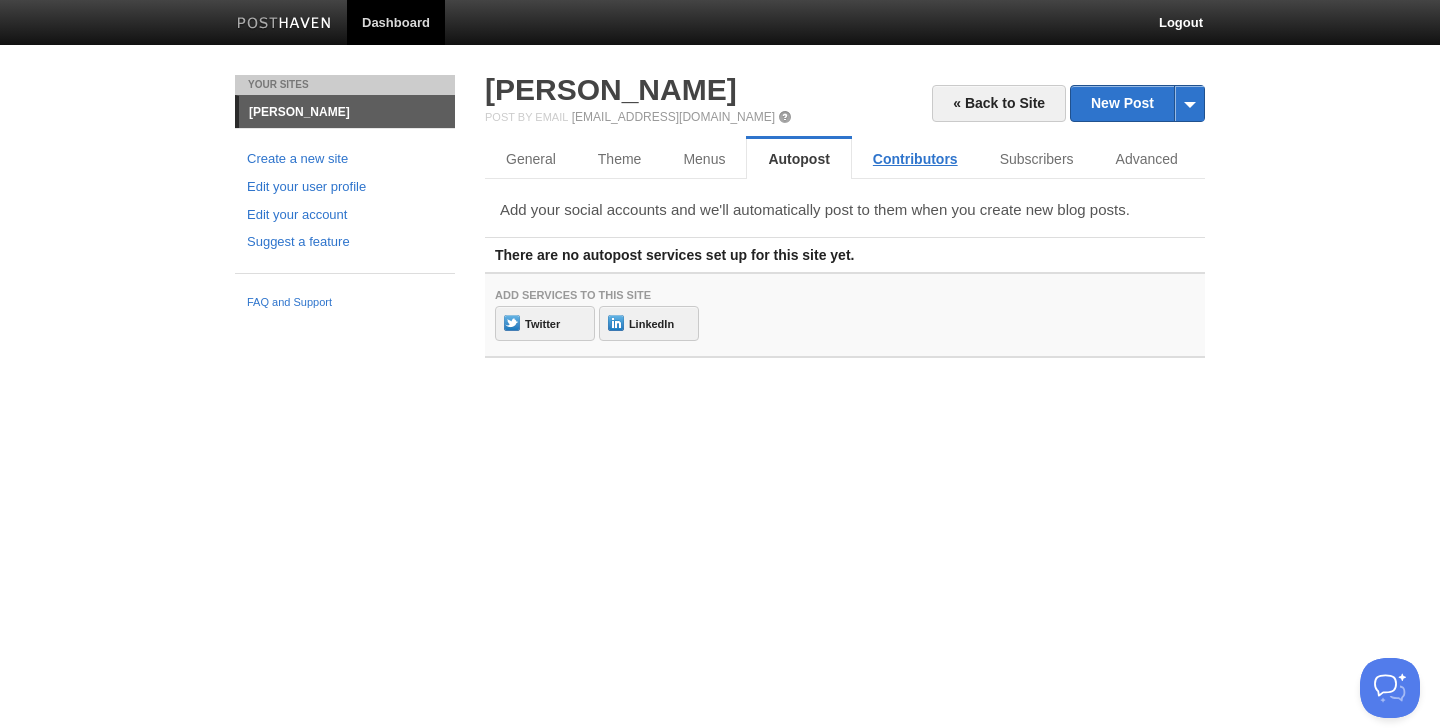 click on "Contributors" at bounding box center [915, 159] 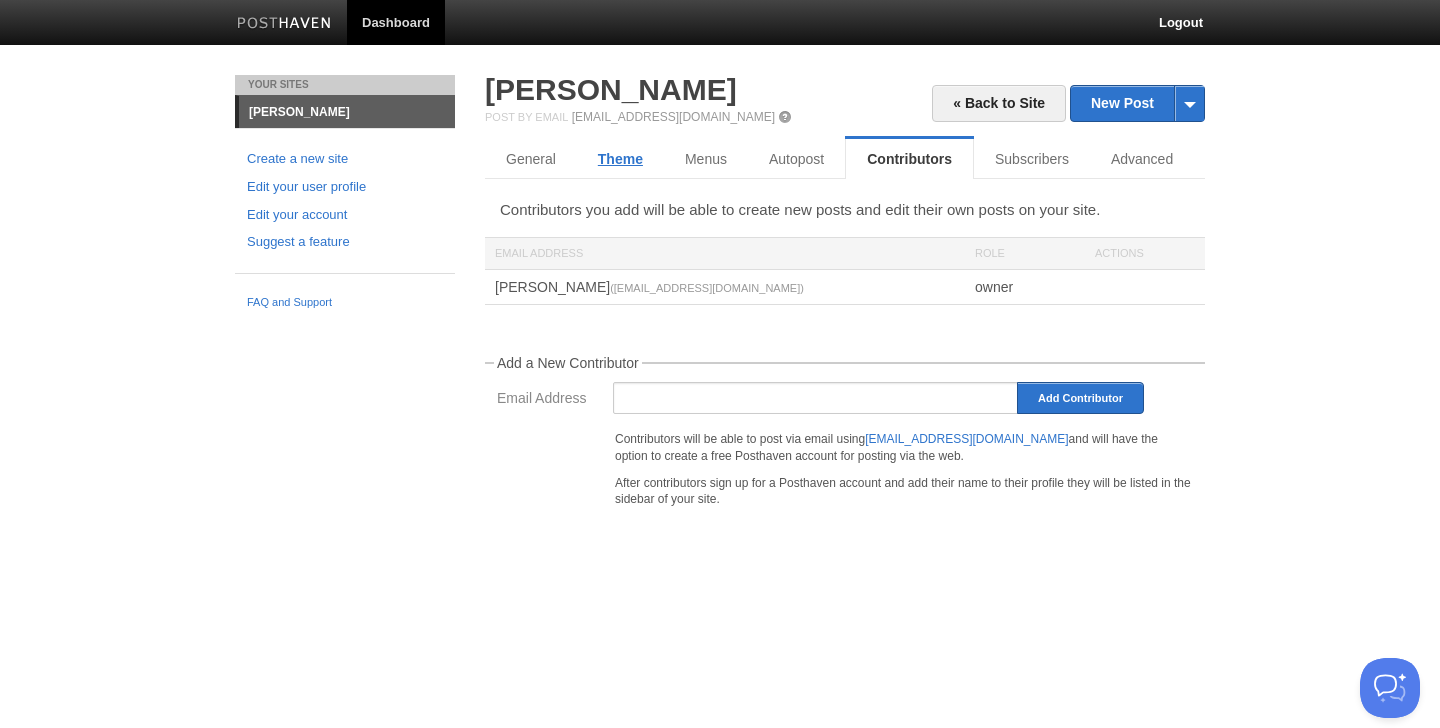 click on "Theme" at bounding box center (620, 159) 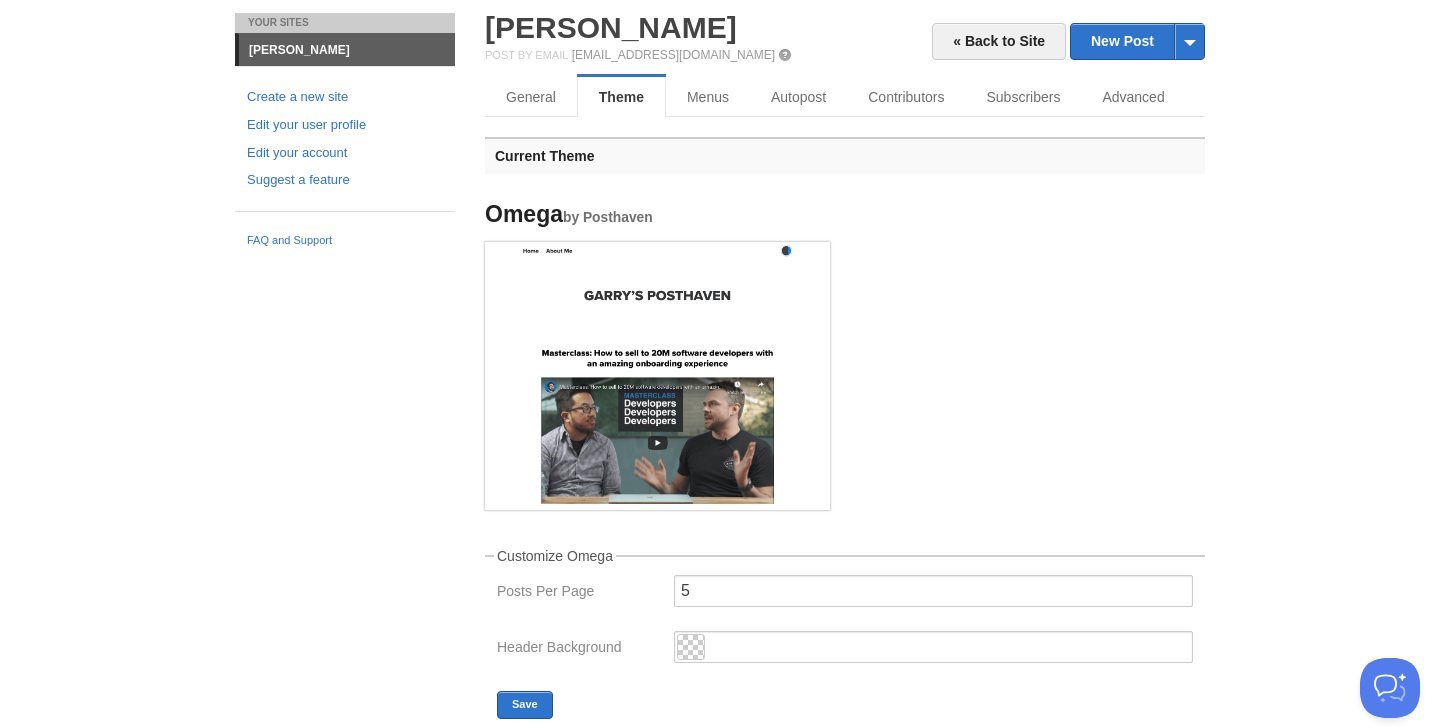 scroll, scrollTop: 0, scrollLeft: 0, axis: both 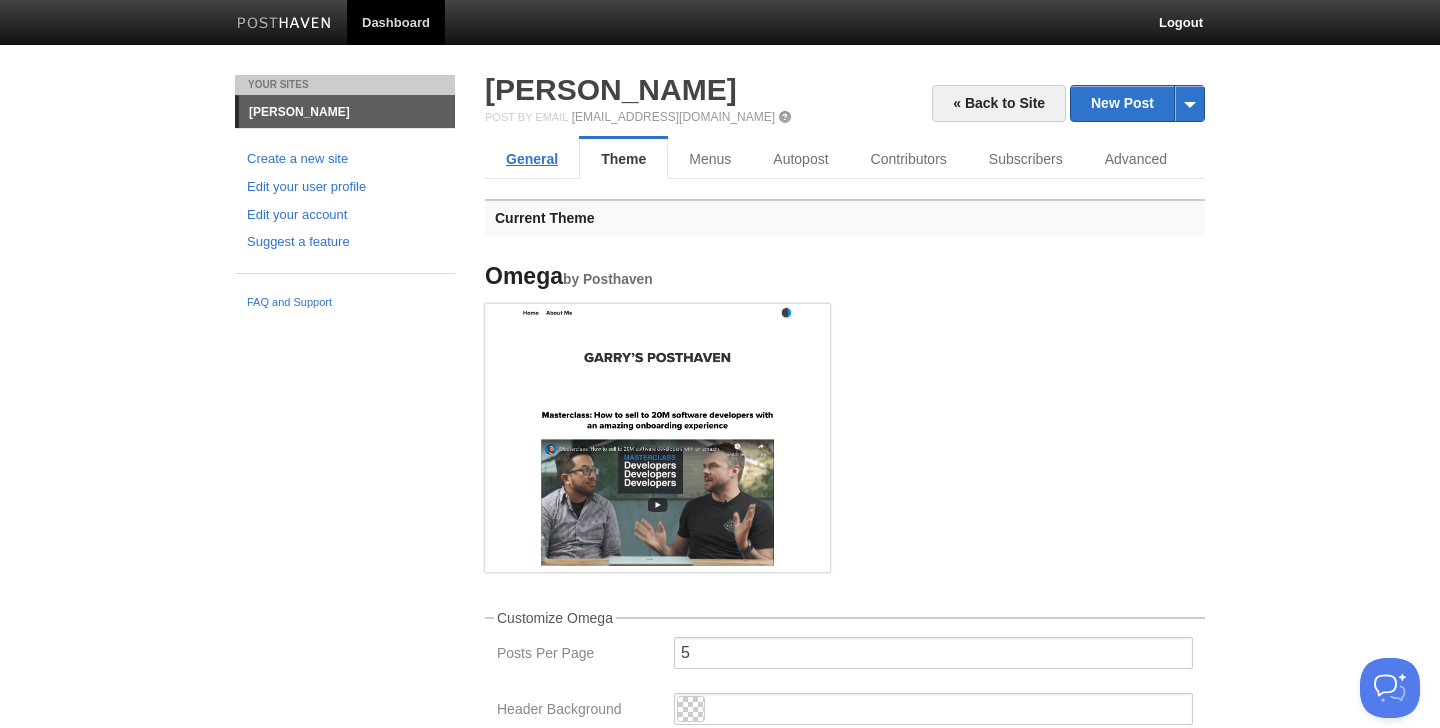 click on "General" at bounding box center [532, 159] 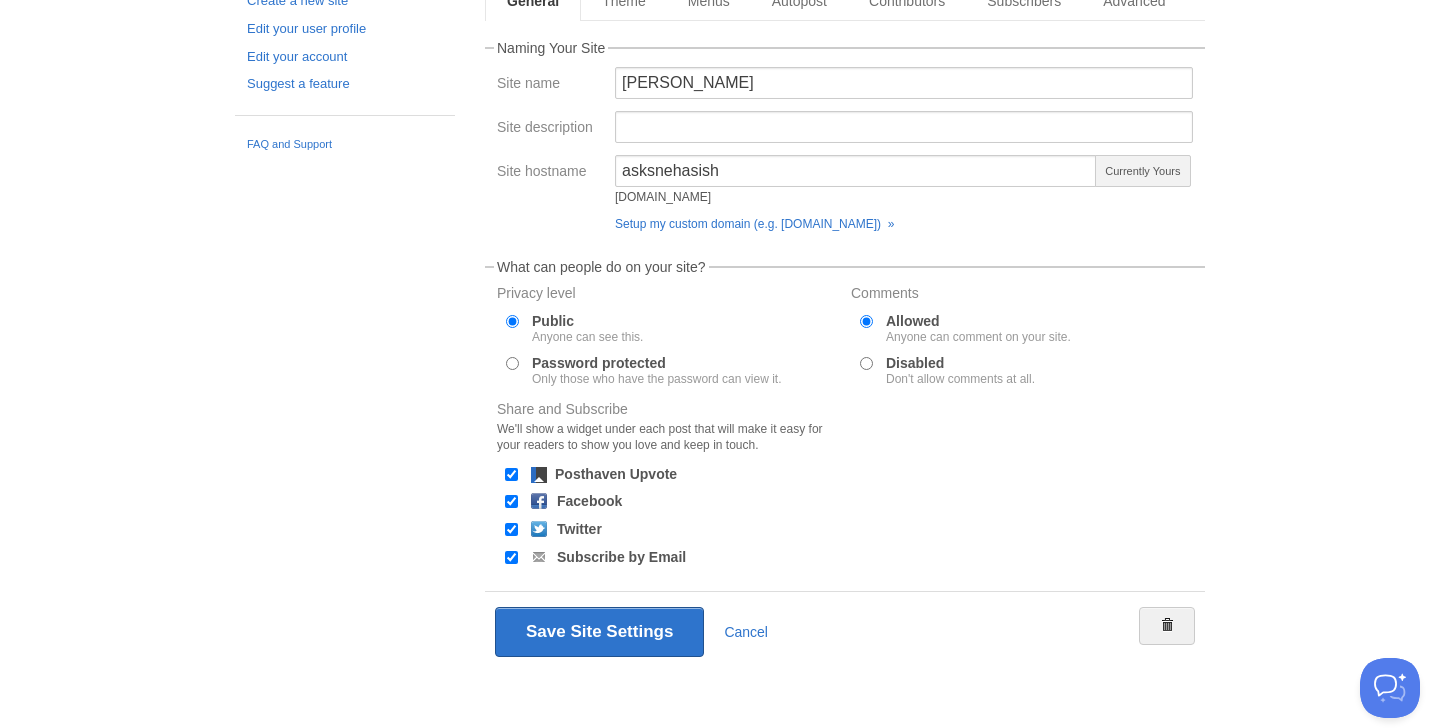 scroll, scrollTop: 161, scrollLeft: 0, axis: vertical 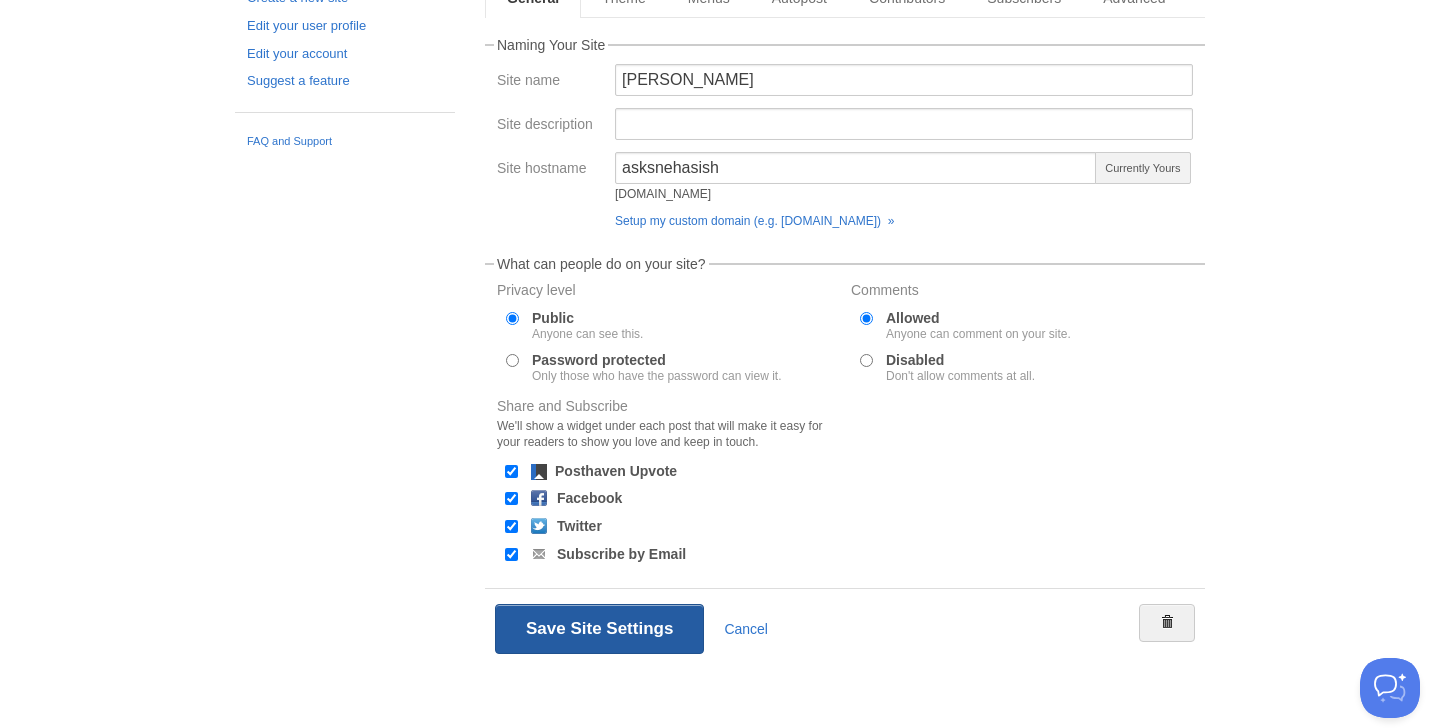 click on "Save Site Settings" at bounding box center [599, 629] 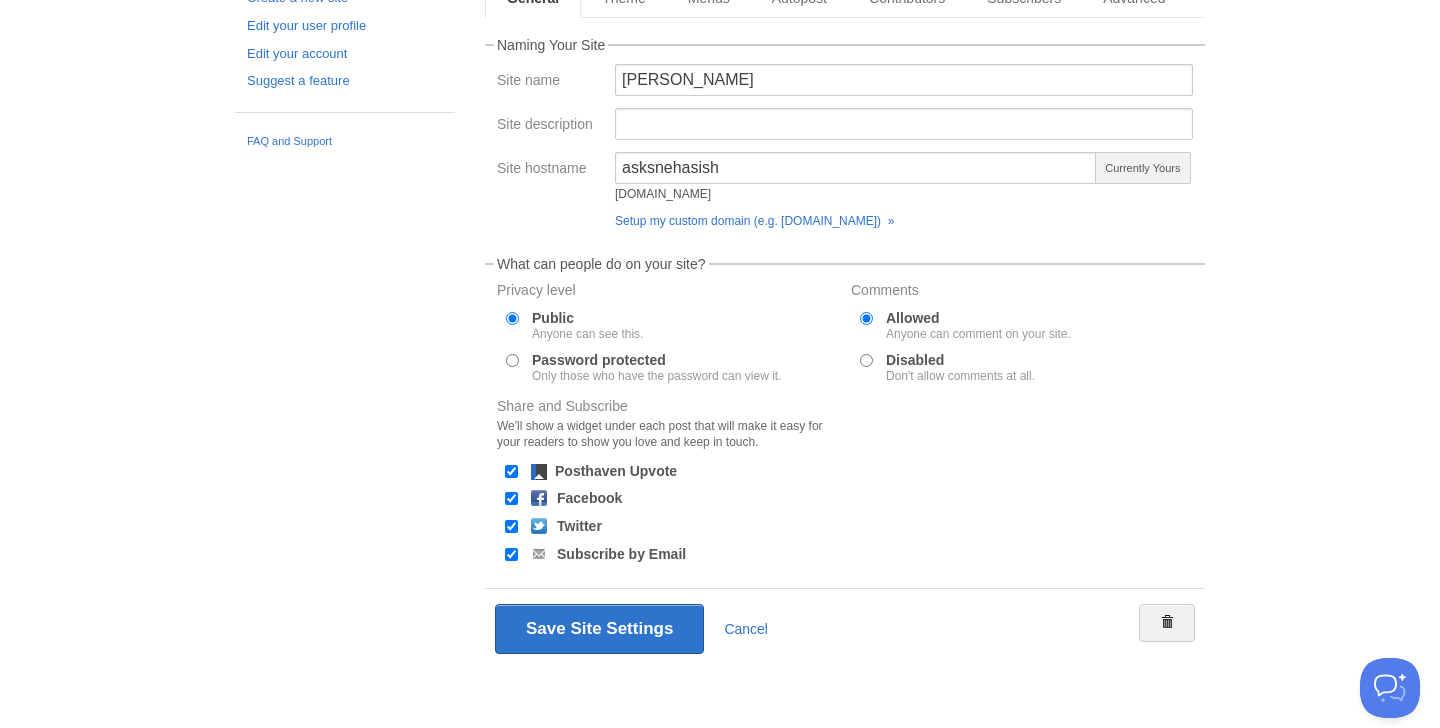 scroll, scrollTop: 0, scrollLeft: 0, axis: both 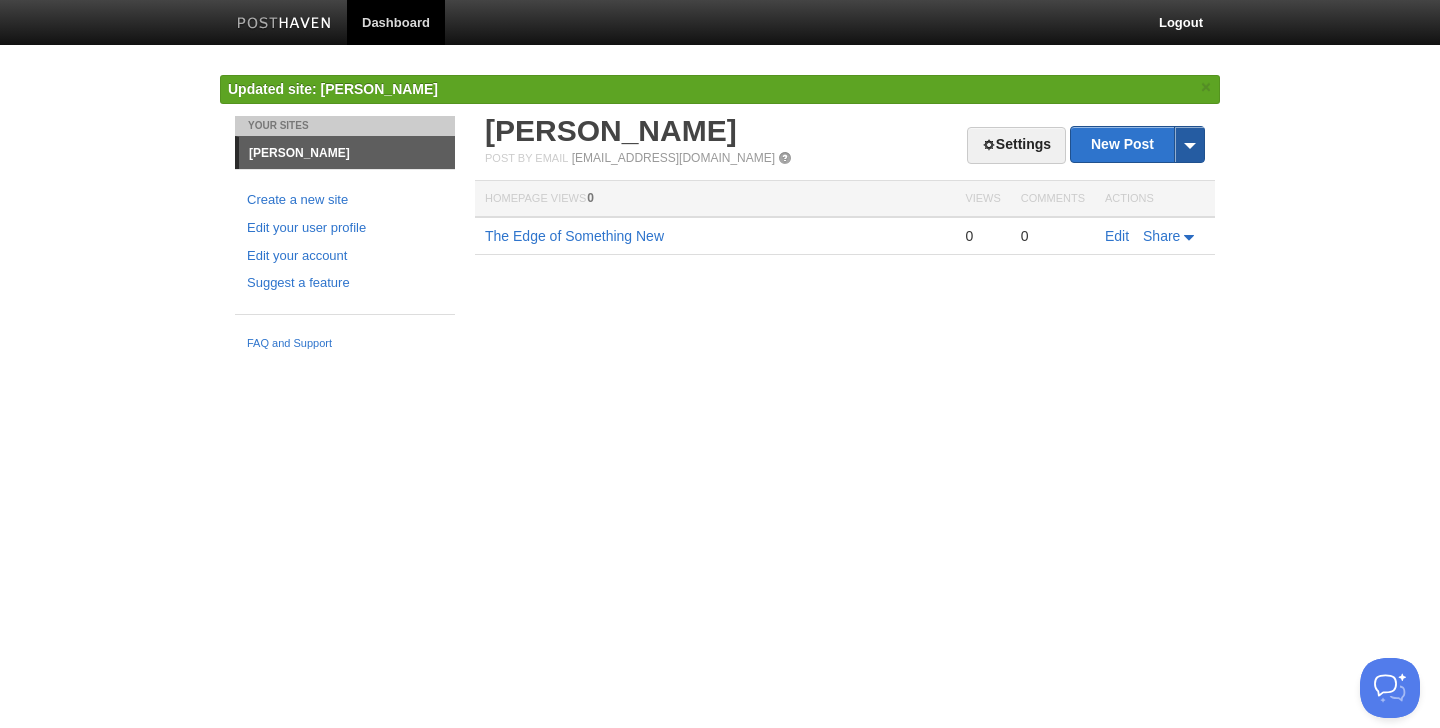 click at bounding box center [1189, 144] 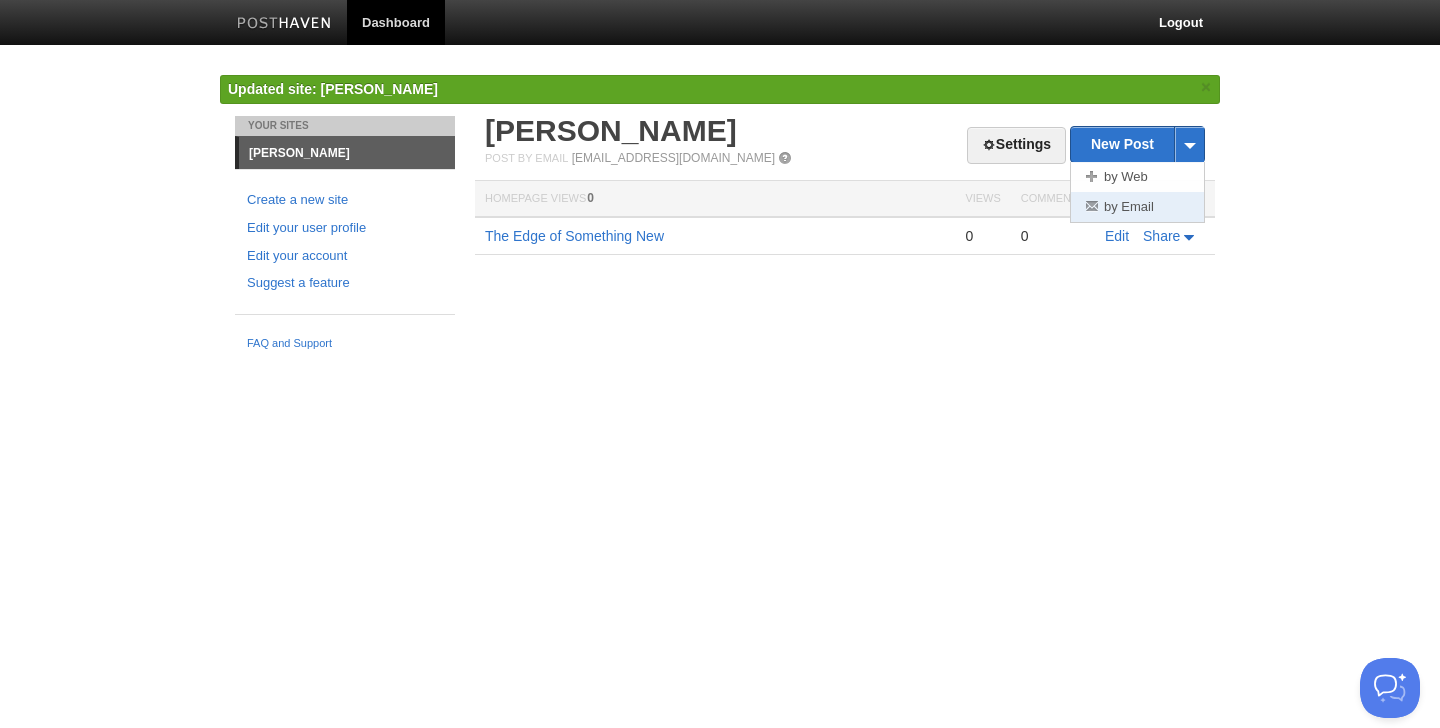 click on "by Email" at bounding box center (1137, 207) 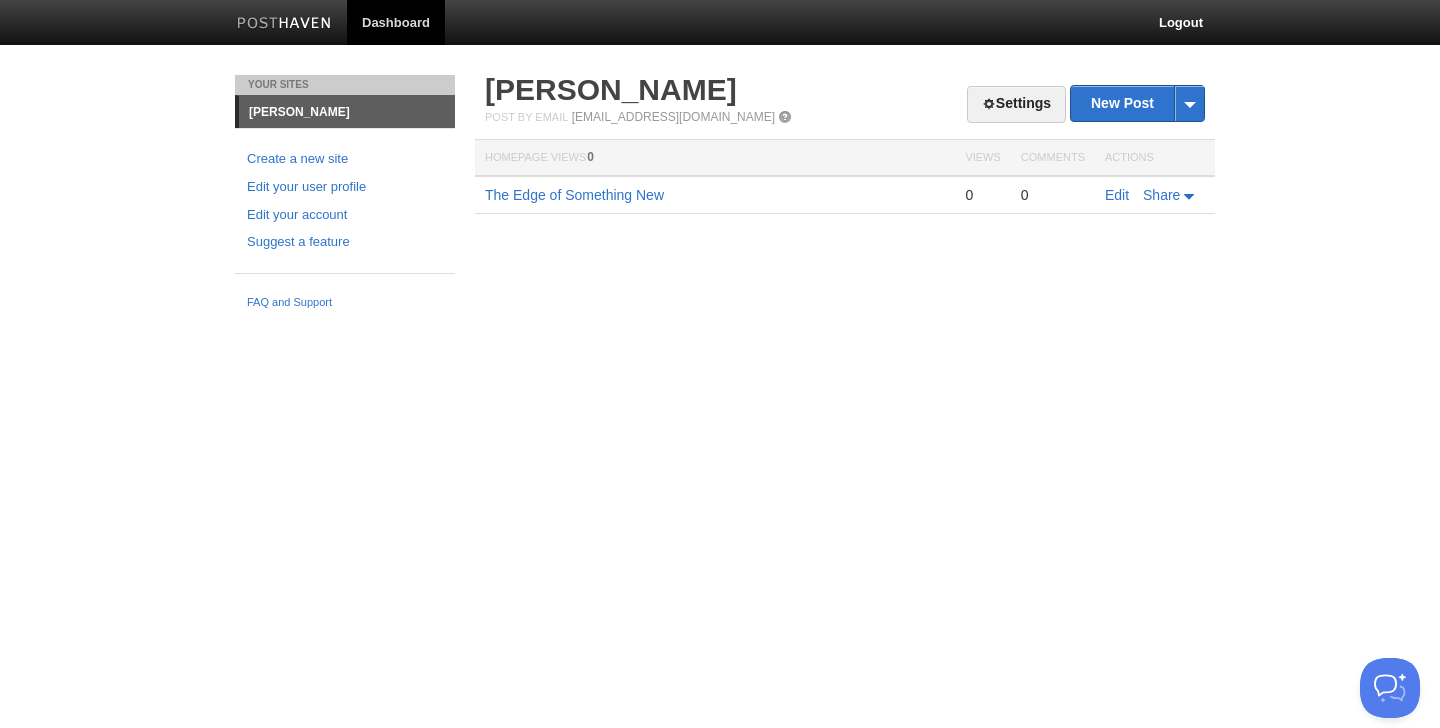click on "[PERSON_NAME]" at bounding box center (347, 112) 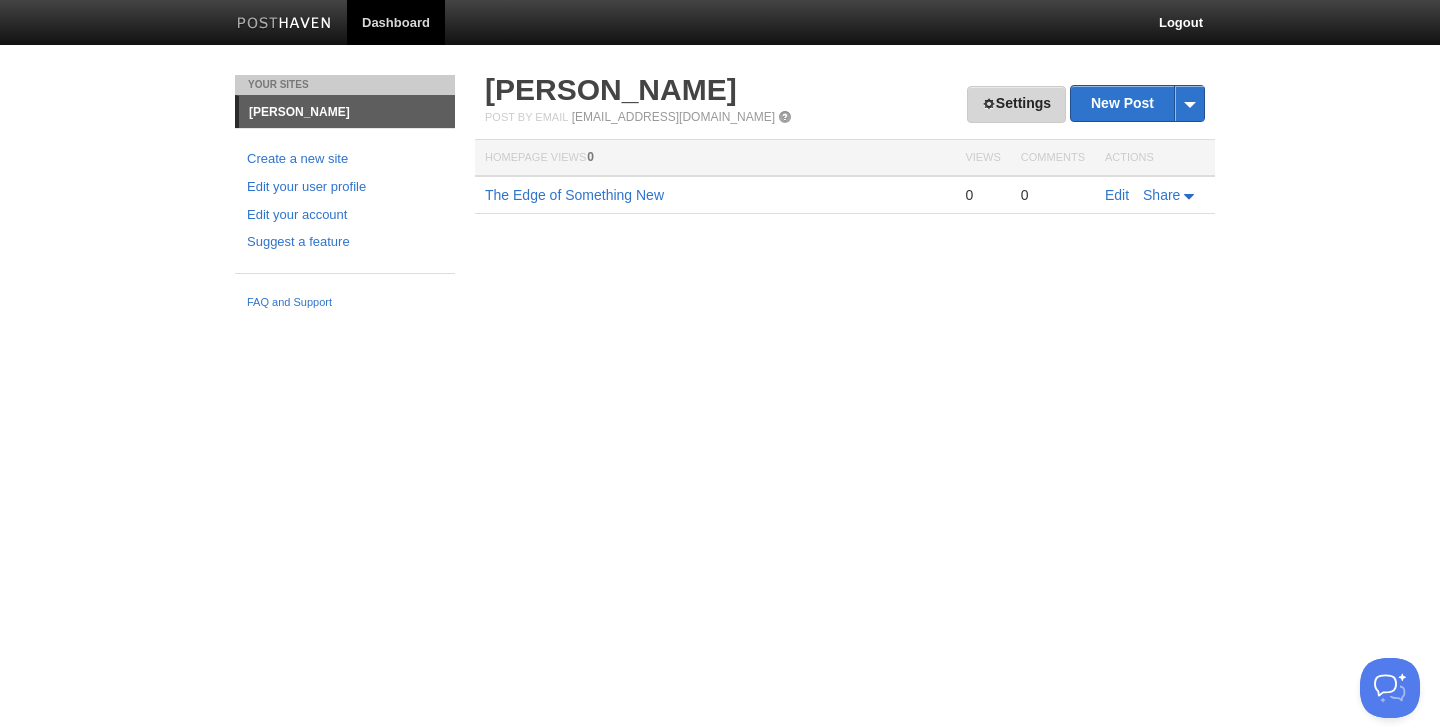 click on "Settings" at bounding box center [1016, 104] 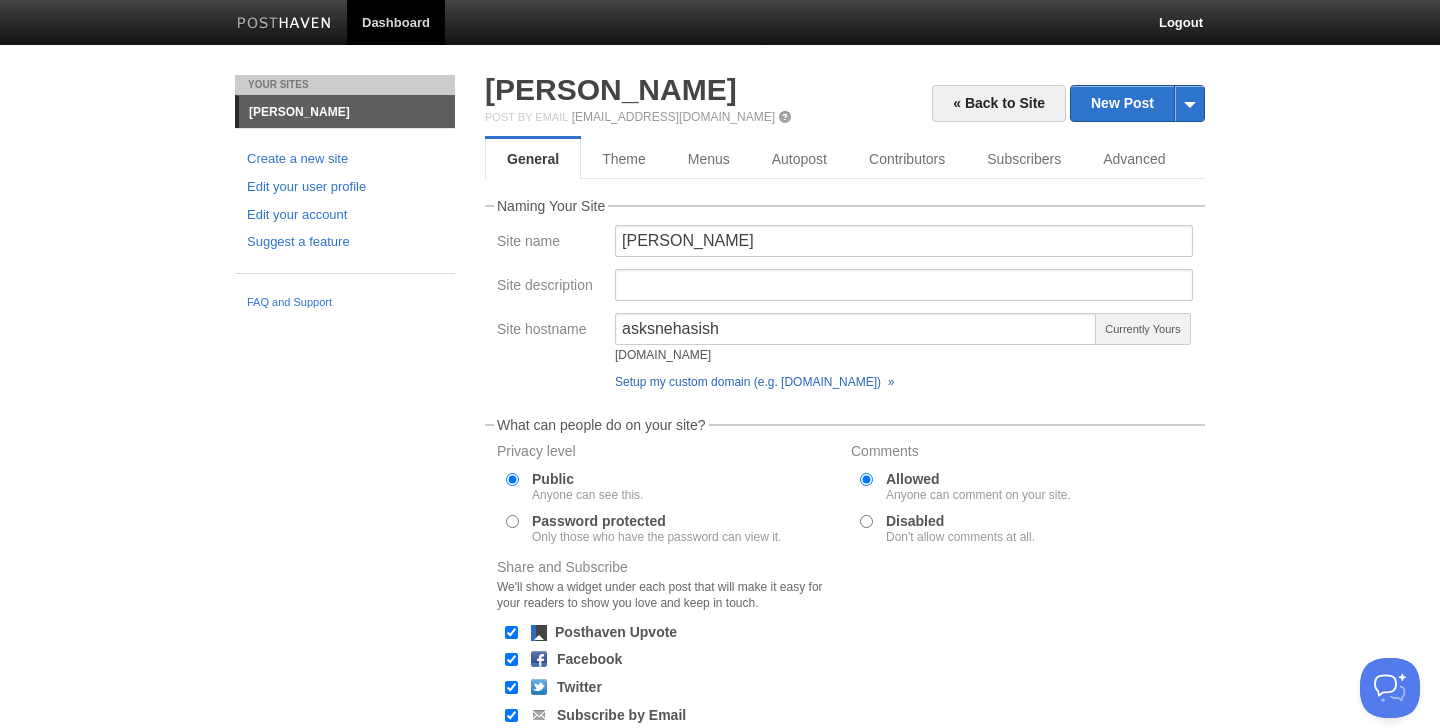 click on "Setup my custom domain (e.g. [DOMAIN_NAME])  »" at bounding box center (754, 382) 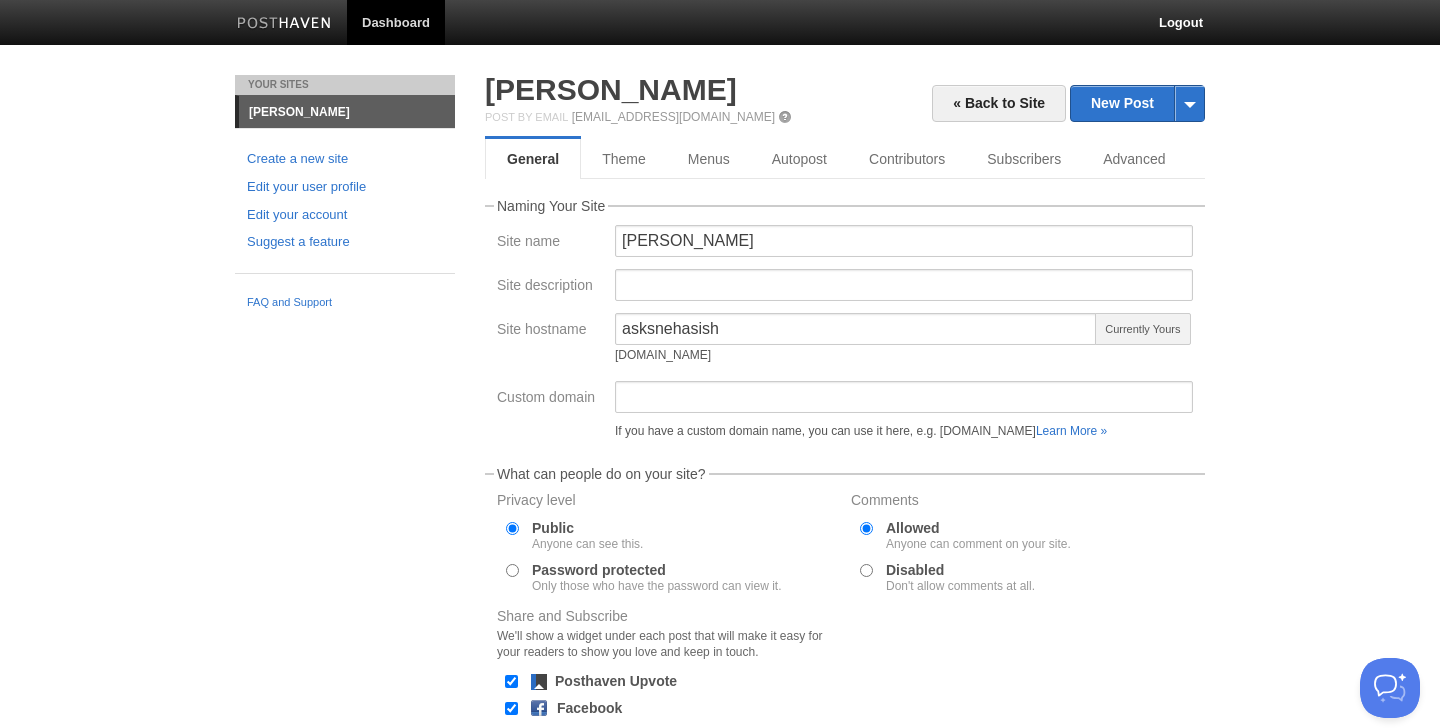 click on "What can people do on your site?
Privacy level
Public
Anyone can see this.
Password protected
Only those who have the password can view it.
Comments
Allowed
Anyone can comment on your site." at bounding box center (845, 622) 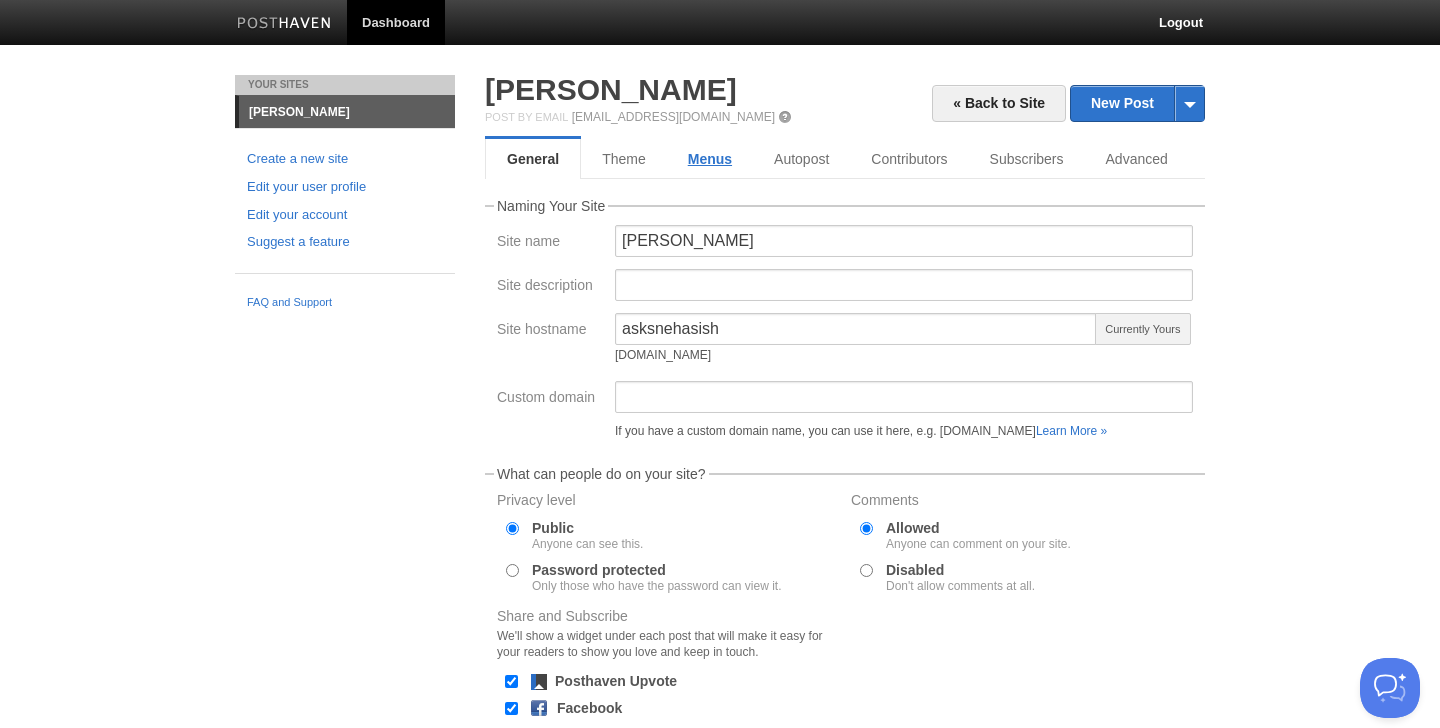 click on "Menus" at bounding box center [710, 159] 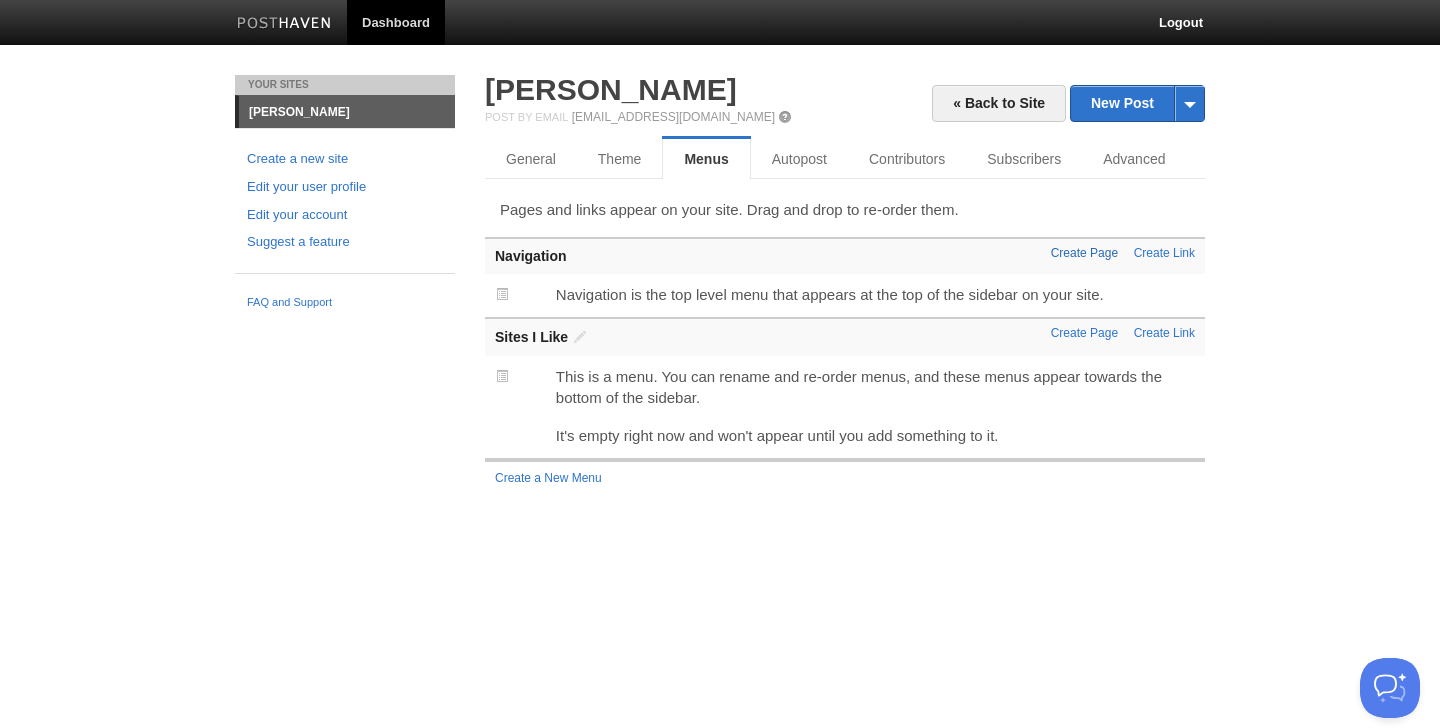 click on "Create Page" at bounding box center [1084, 253] 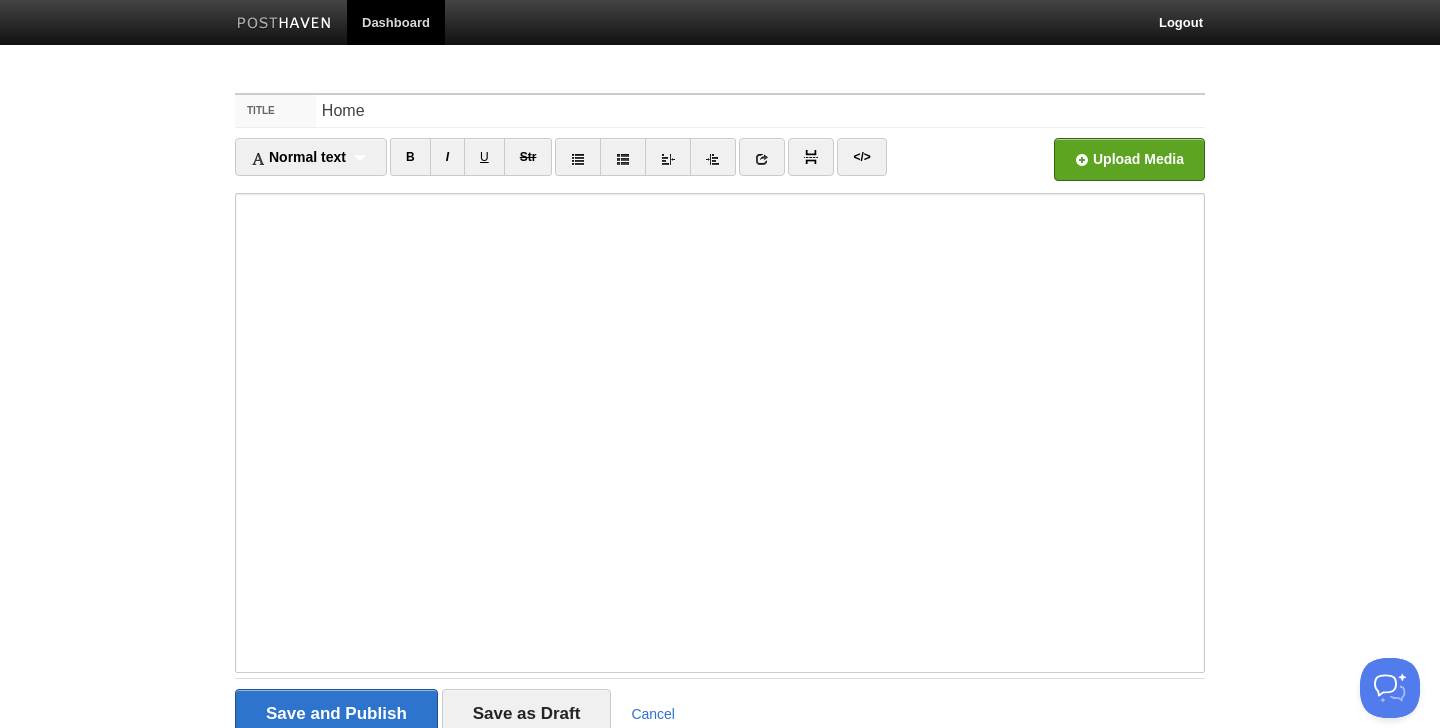 scroll, scrollTop: 86, scrollLeft: 0, axis: vertical 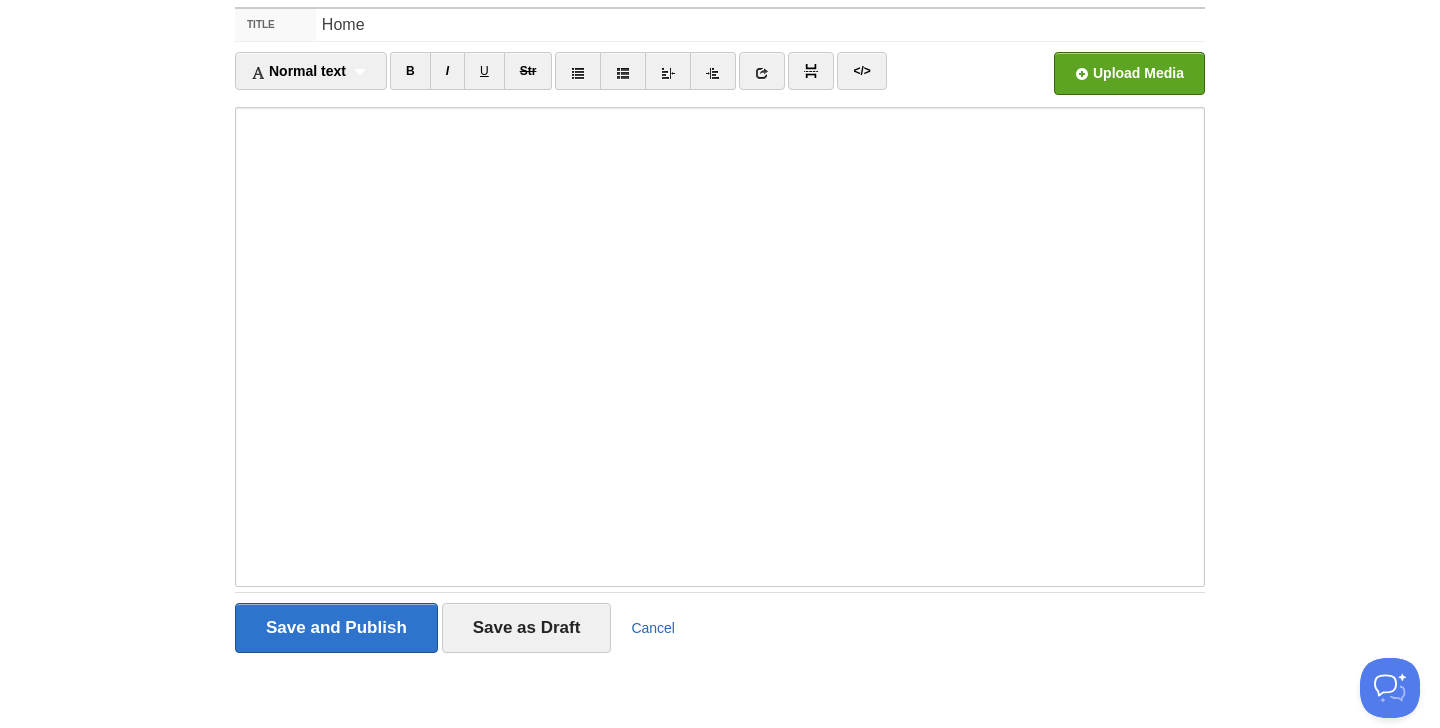 type on "Home" 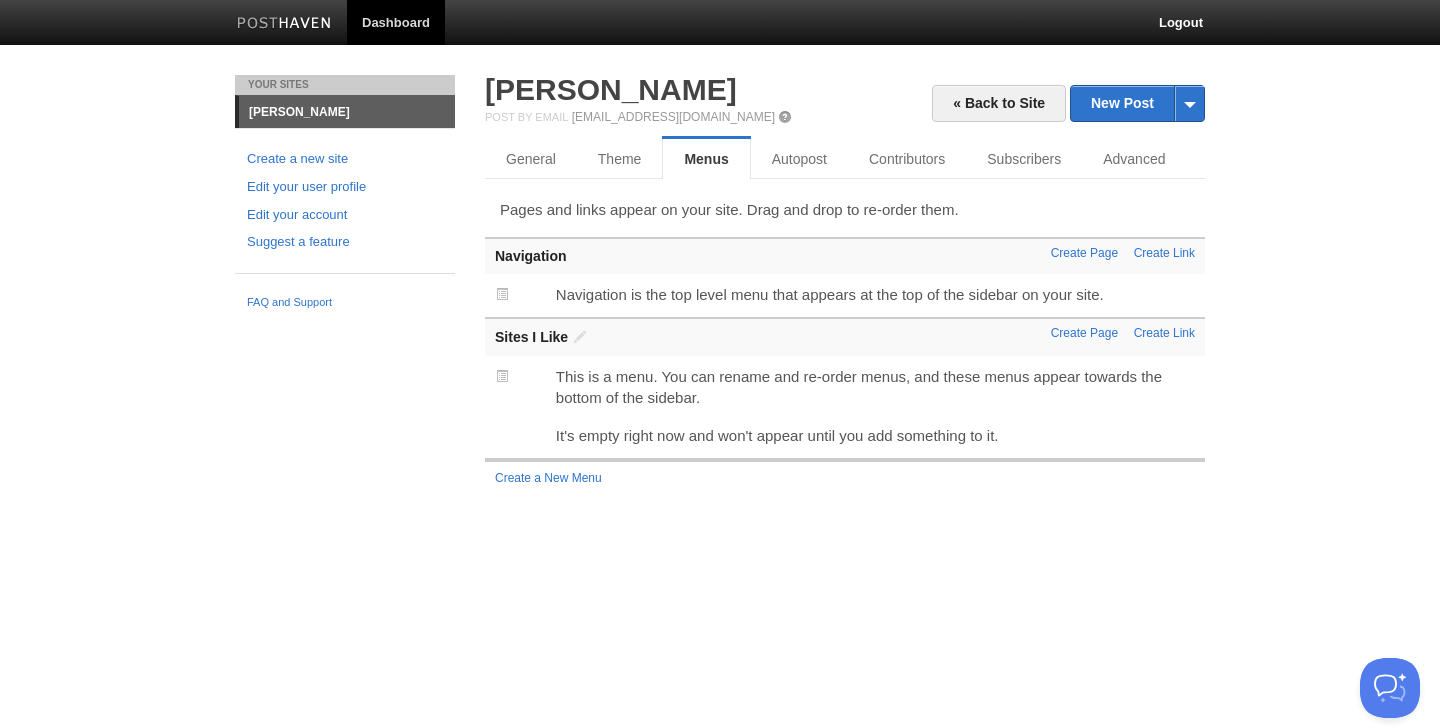 scroll, scrollTop: 0, scrollLeft: 0, axis: both 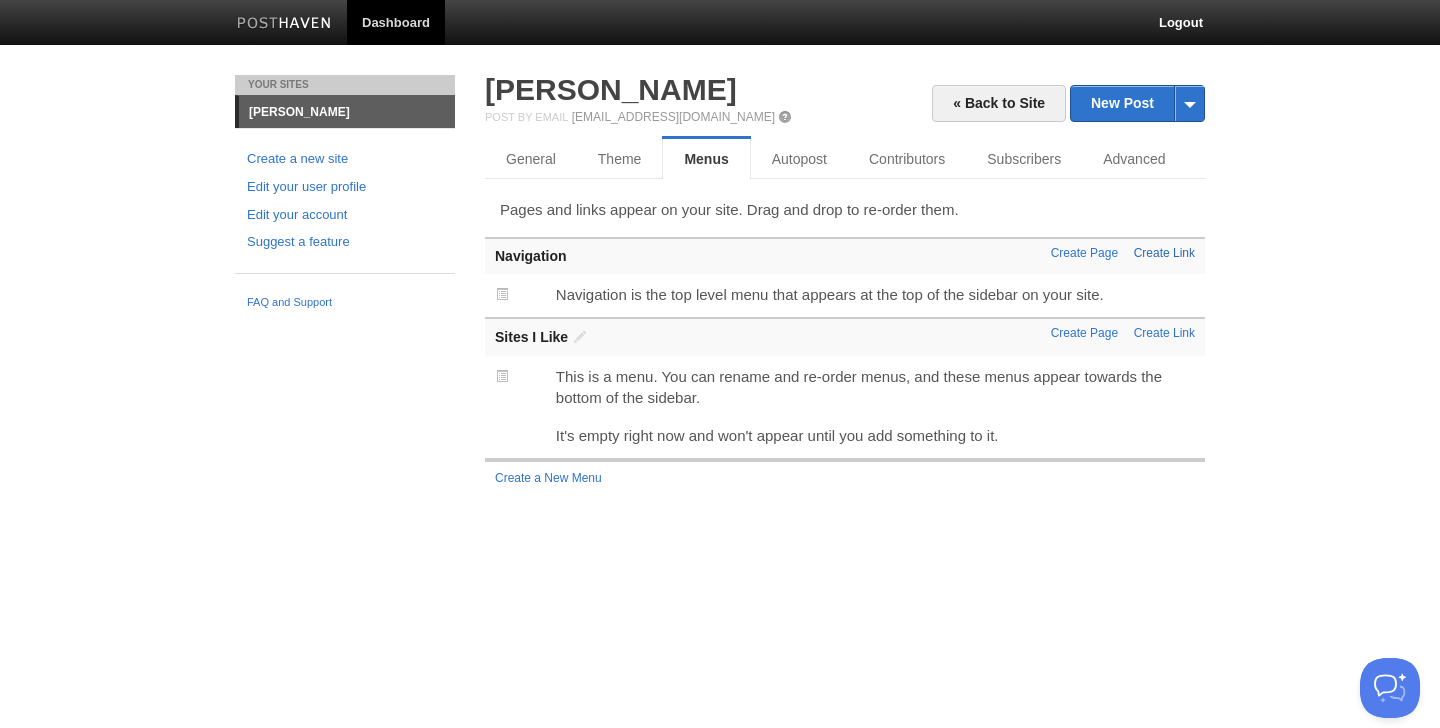 click on "Create Link" at bounding box center [1164, 253] 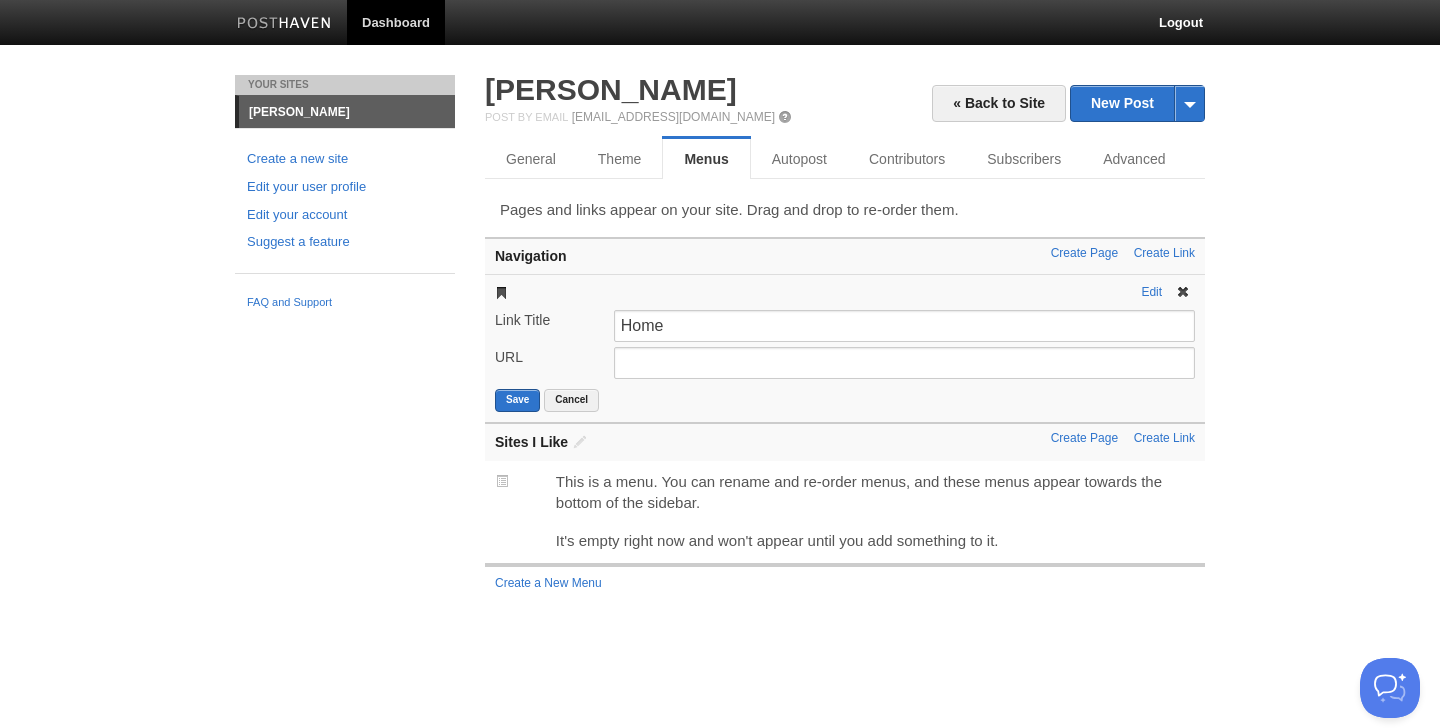 type on "Home" 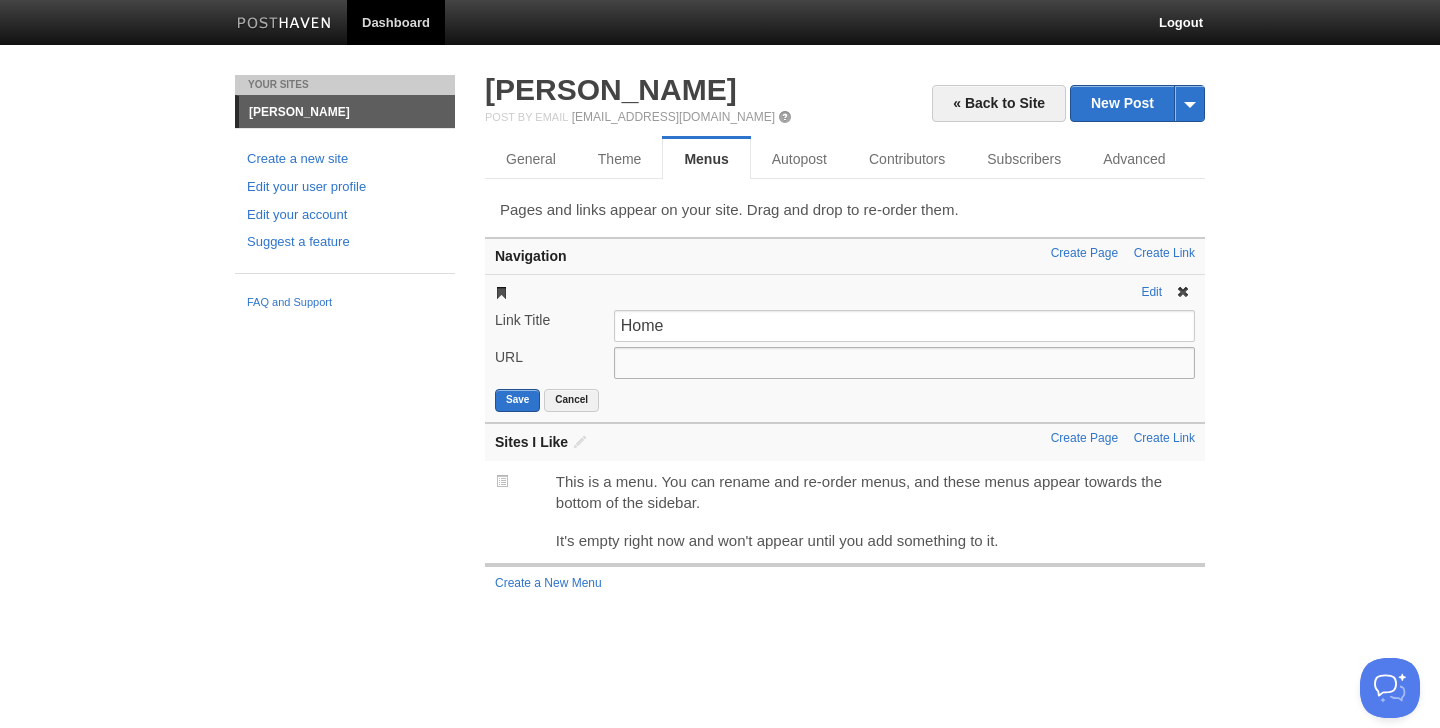click on "URL" at bounding box center [904, 363] 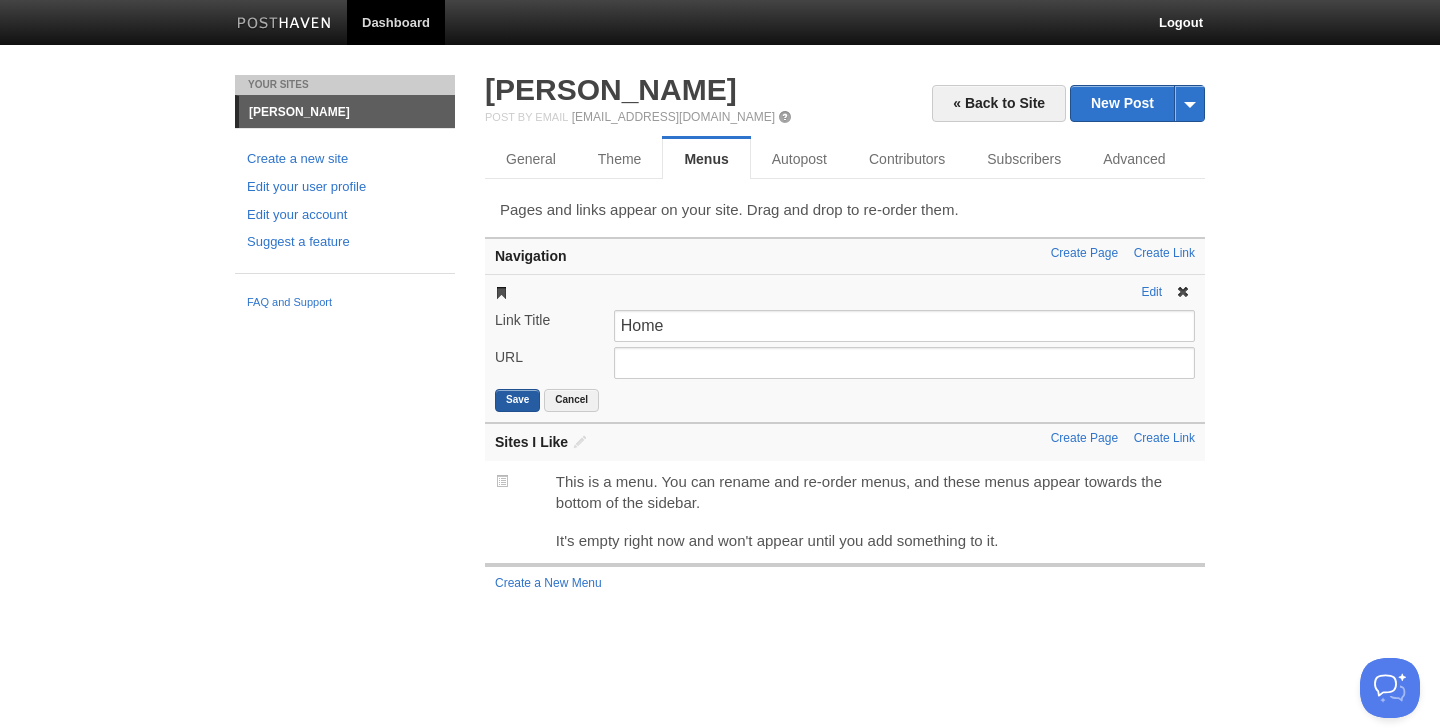 click on "Save" at bounding box center [517, 400] 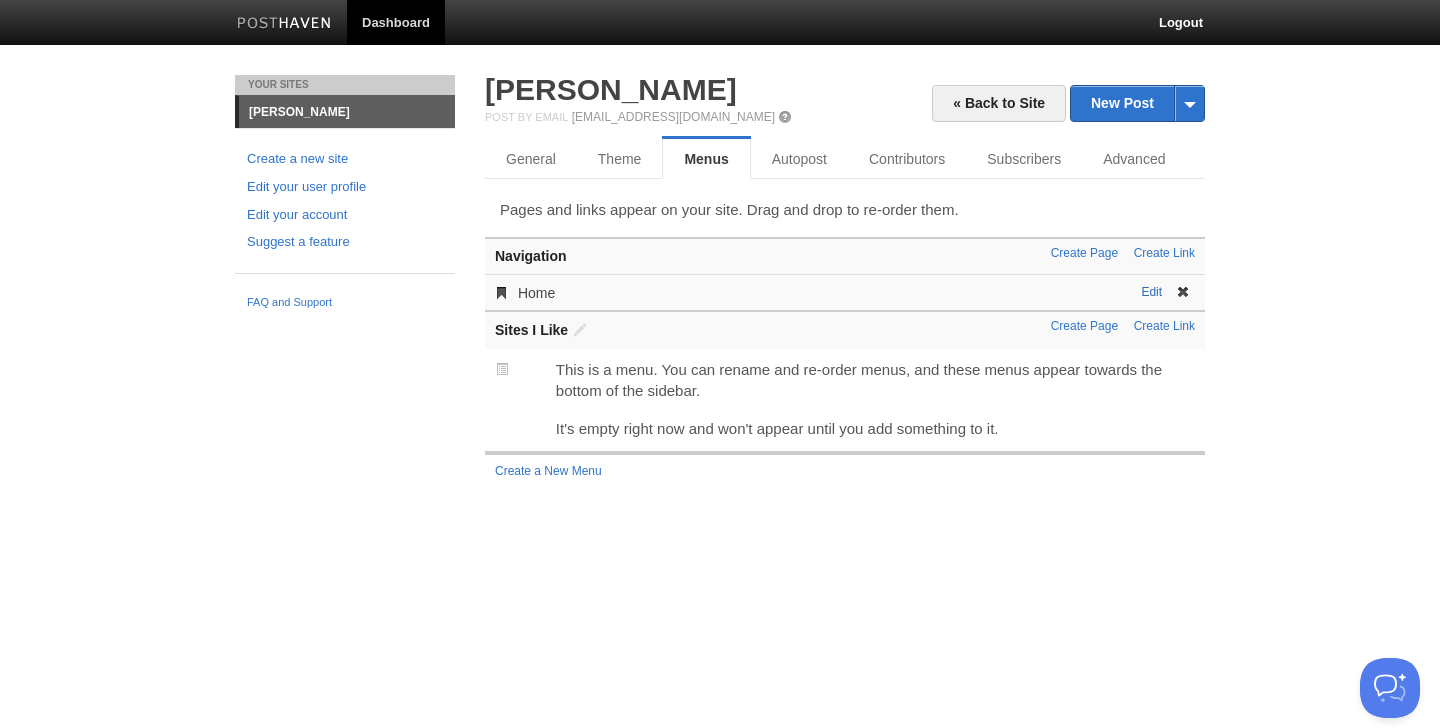 click on "Edit" at bounding box center [1151, 292] 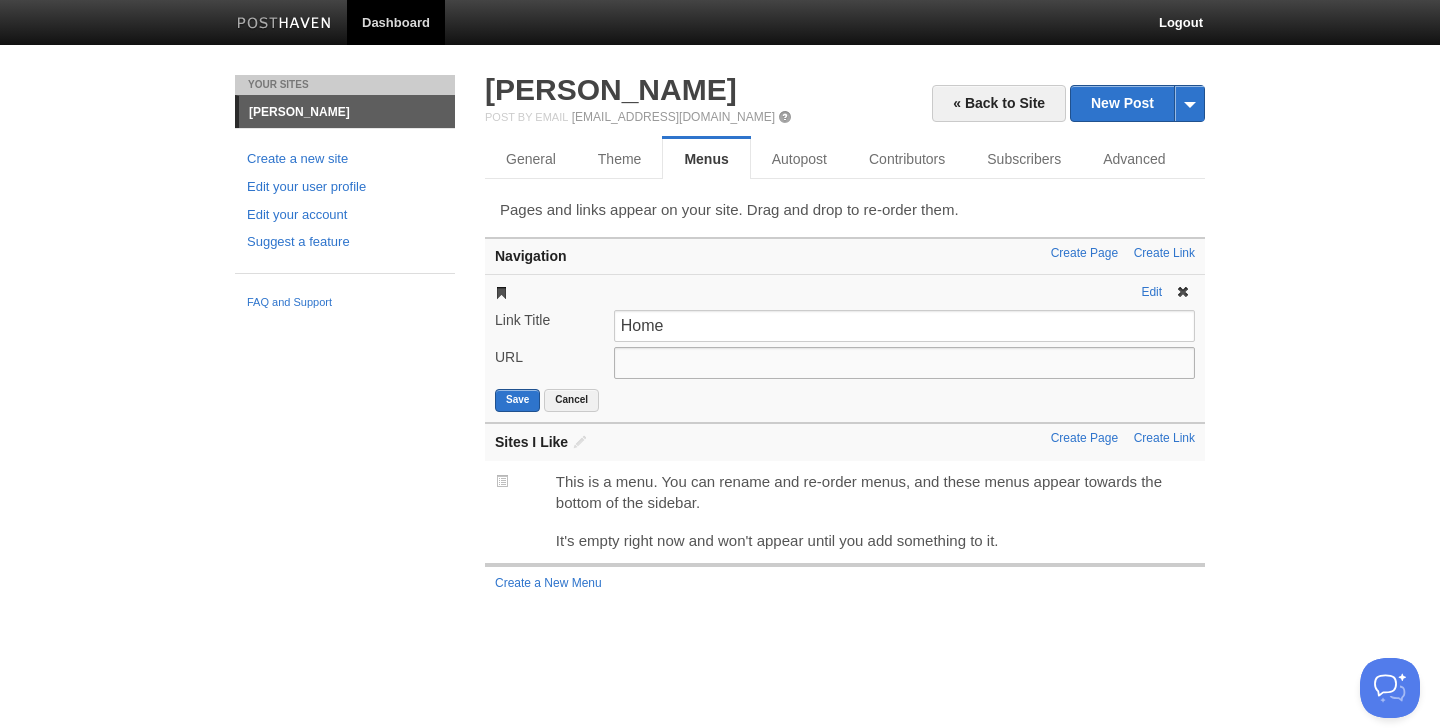 click on "URL" at bounding box center [904, 363] 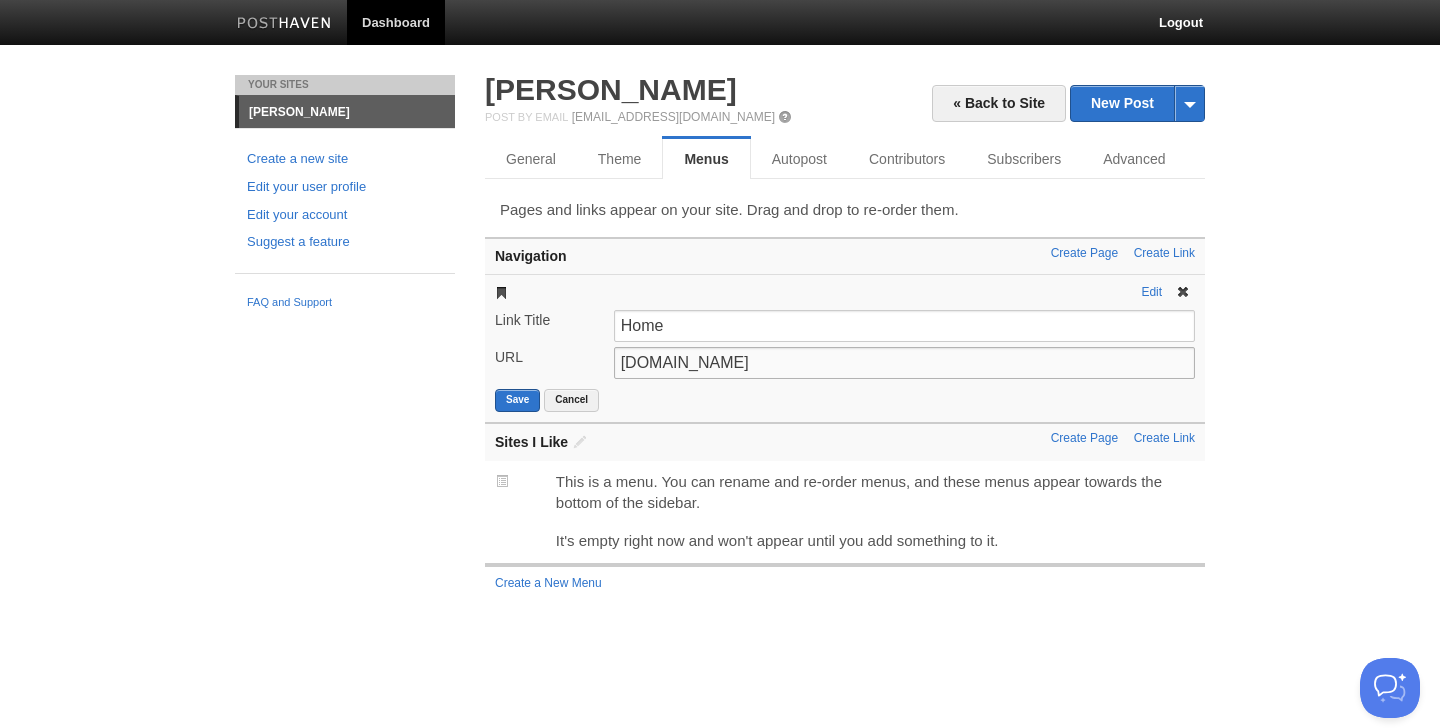 click on "[DOMAIN_NAME]" at bounding box center [904, 363] 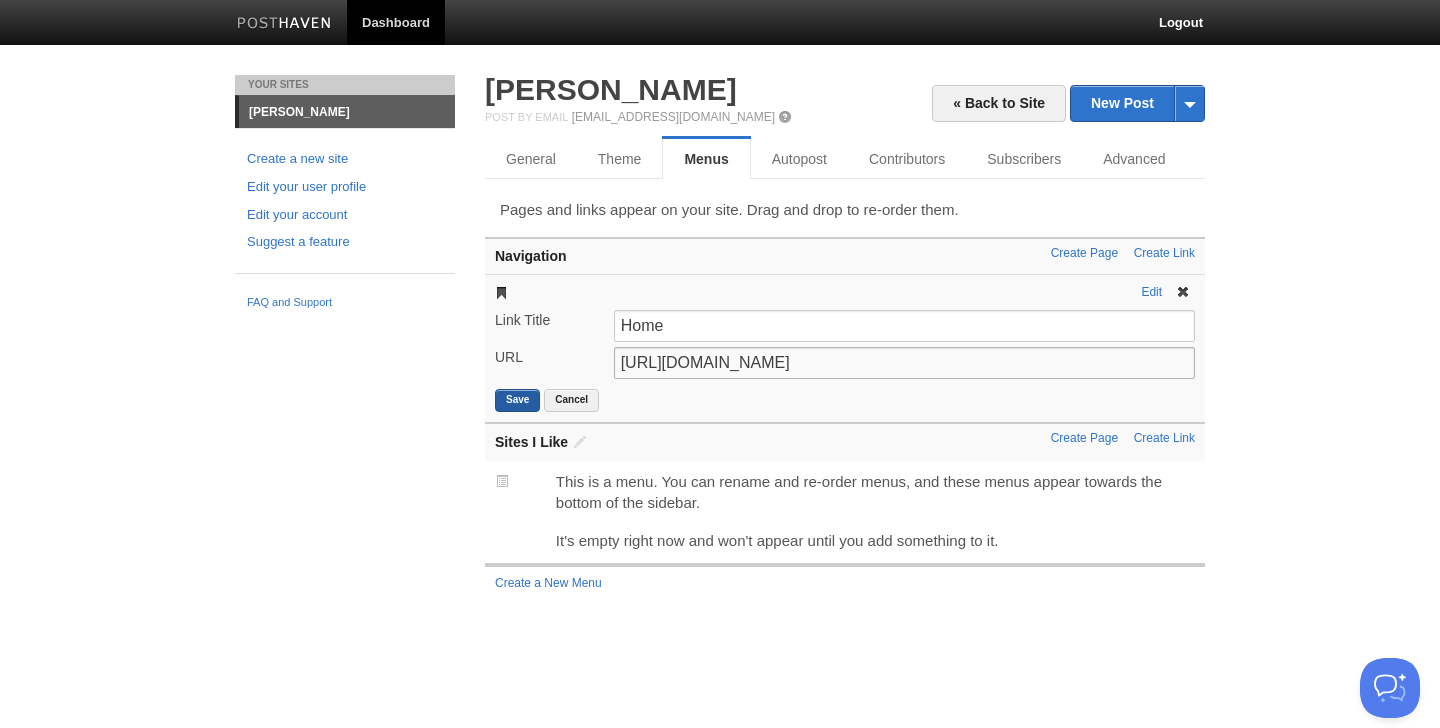 type on "[URL][DOMAIN_NAME]" 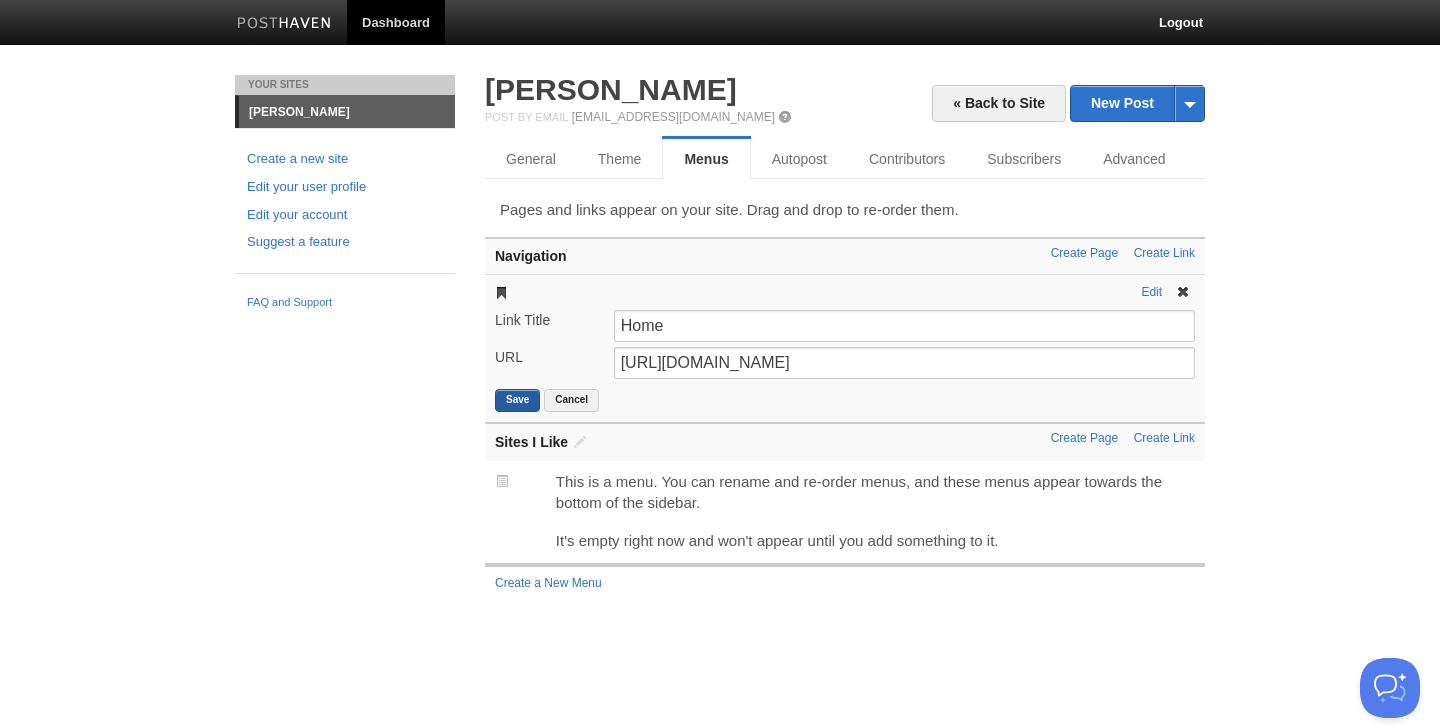 click on "Save" at bounding box center (517, 400) 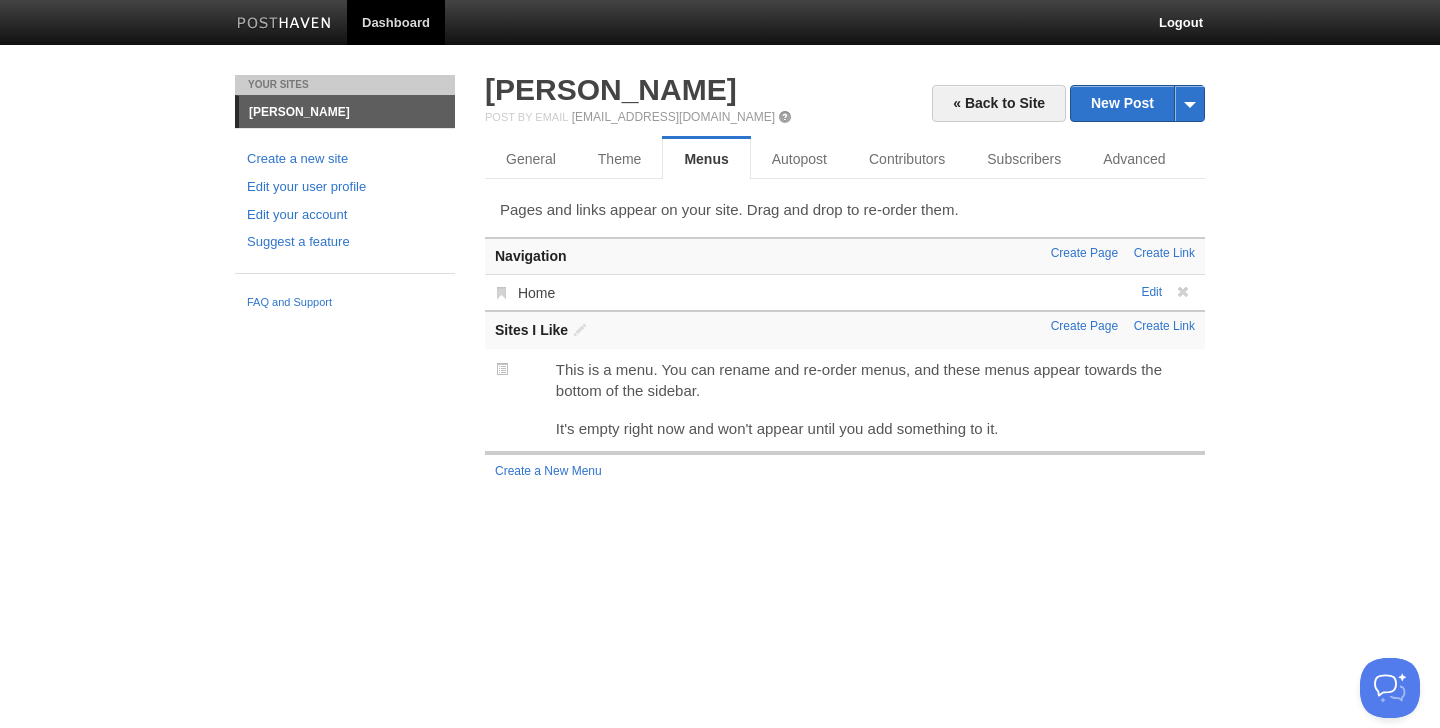 click on "Navigation" at bounding box center (845, 256) 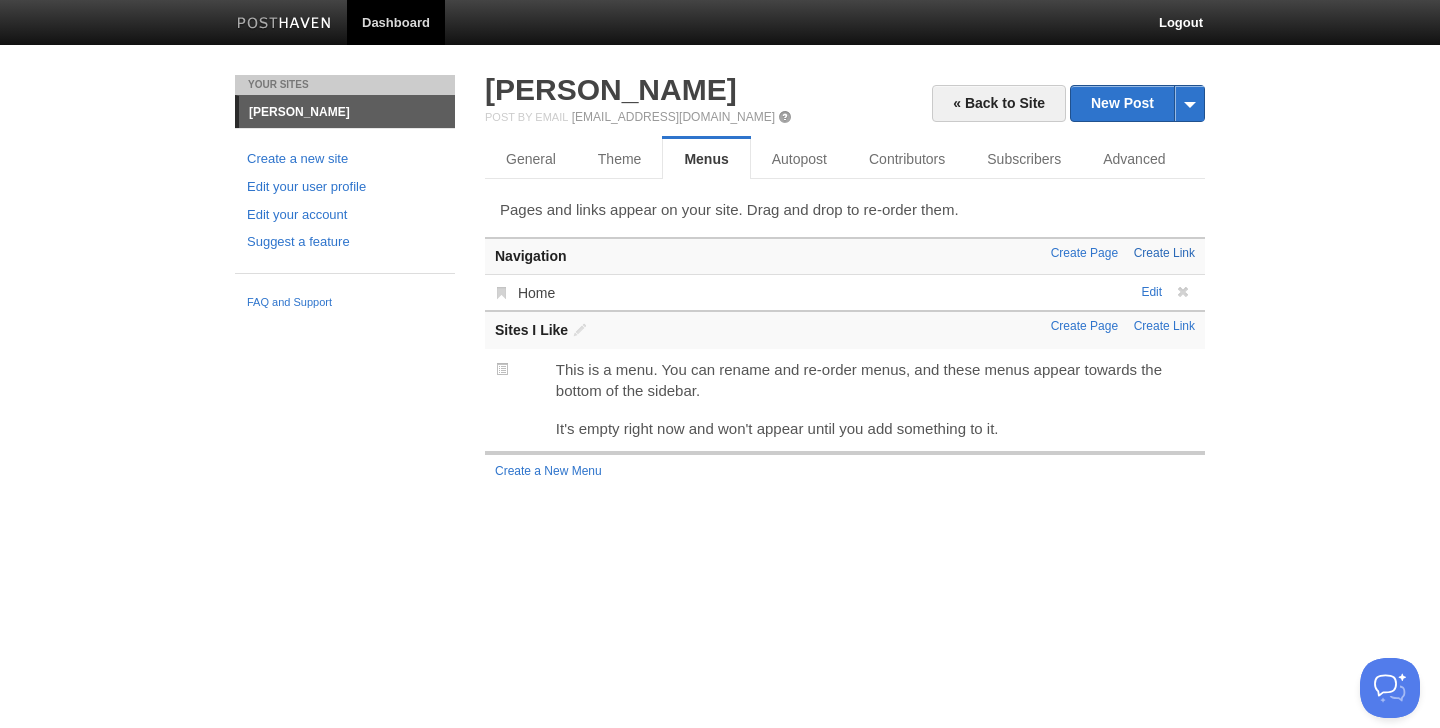 click on "Create Link" at bounding box center [1164, 253] 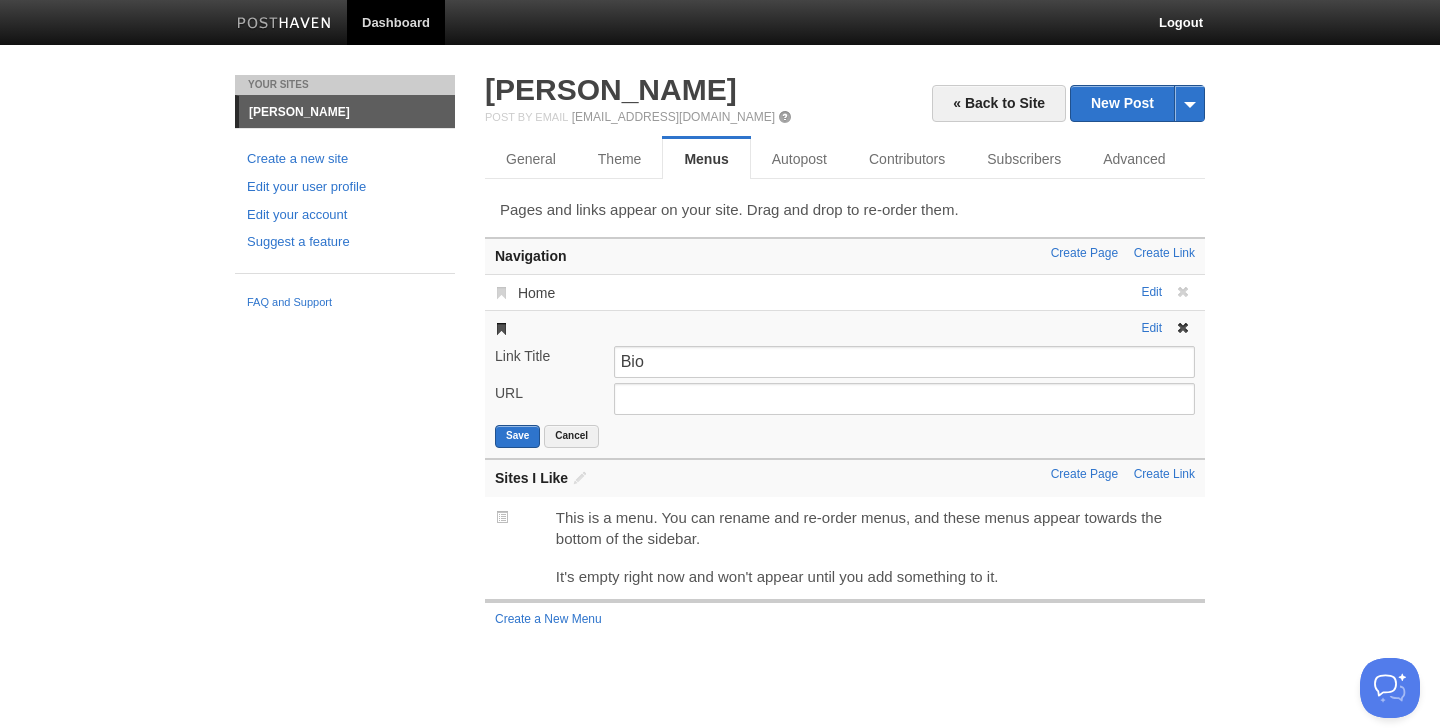 type on "Bio" 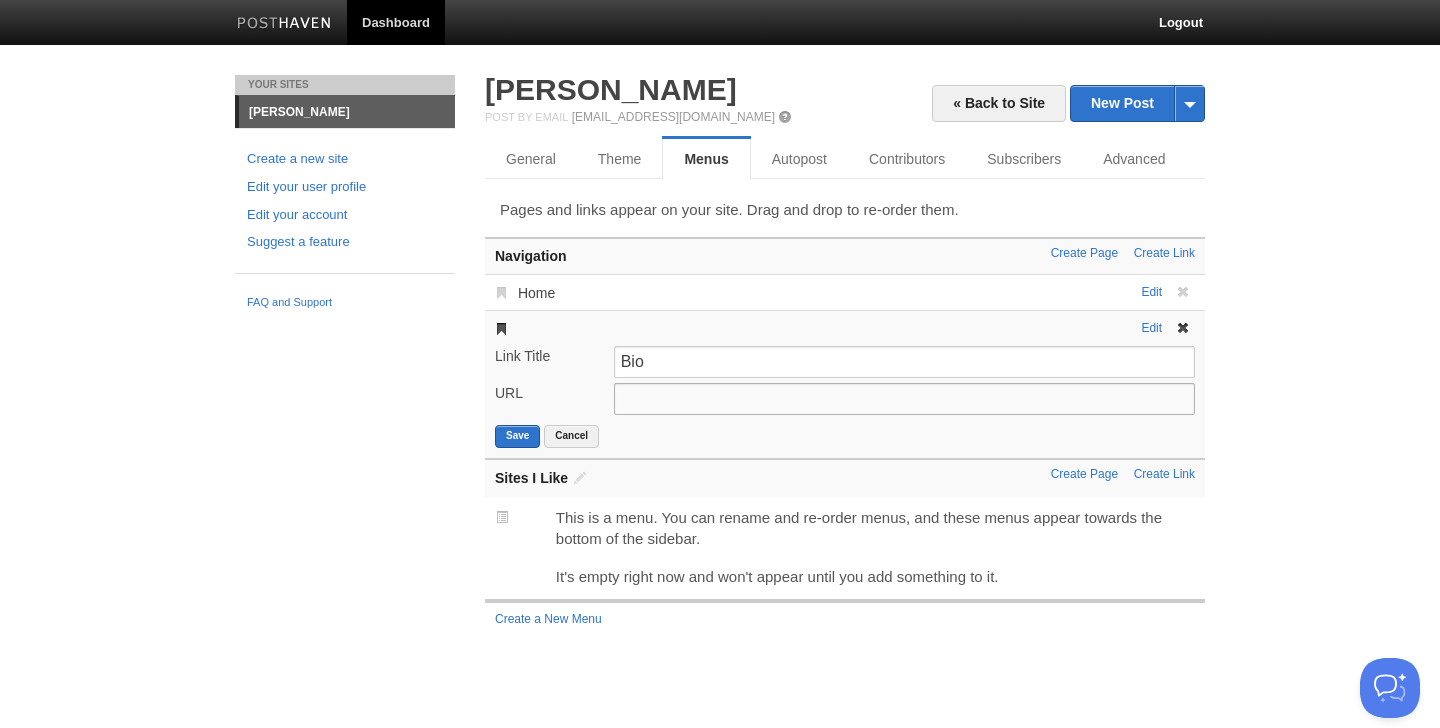 click on "URL" at bounding box center [904, 399] 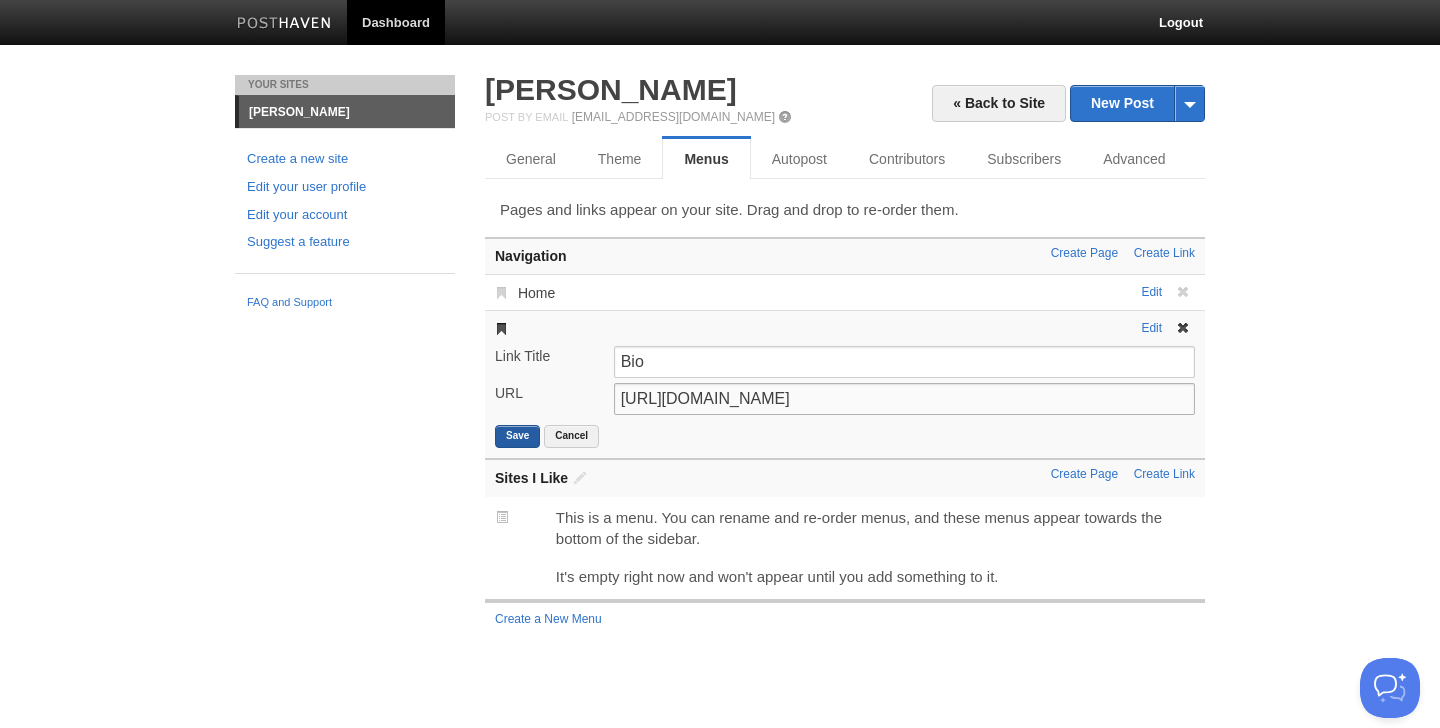 type on "[URL][DOMAIN_NAME]" 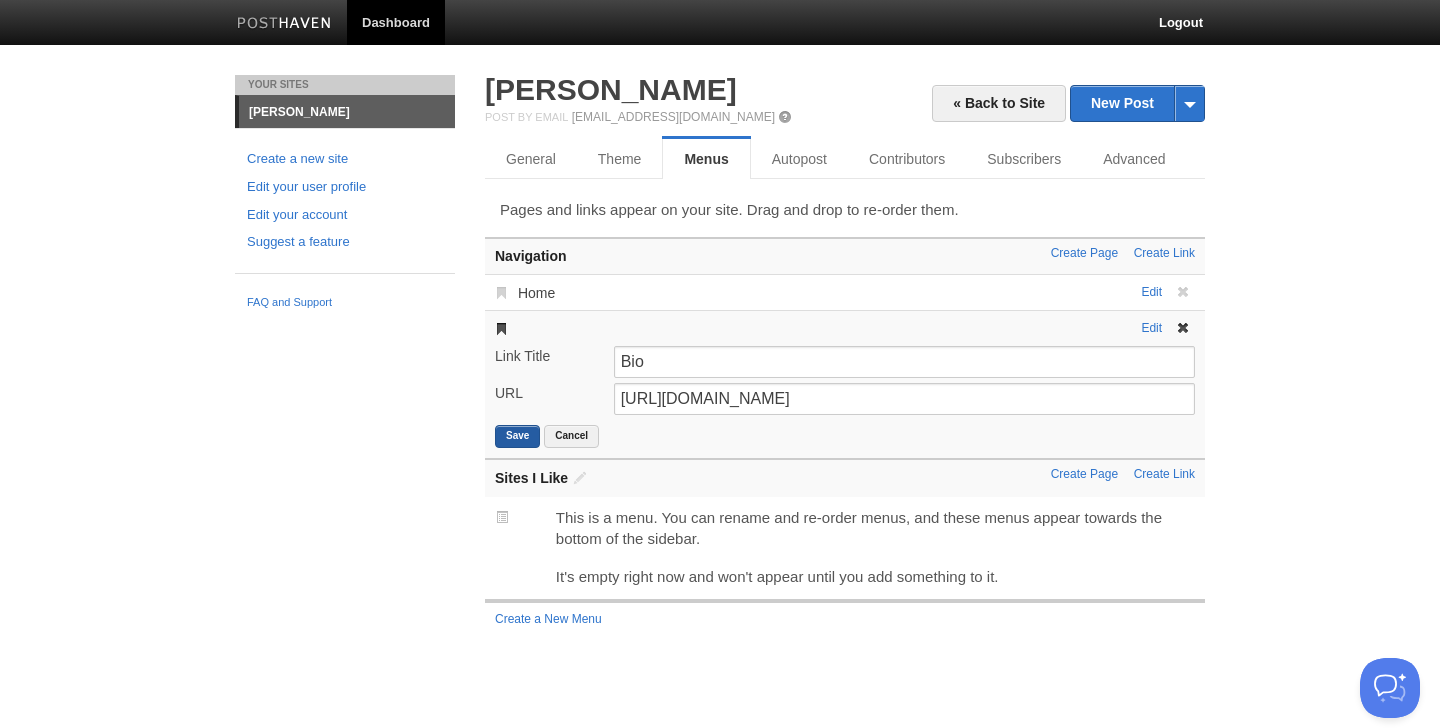 click on "Save" at bounding box center [517, 436] 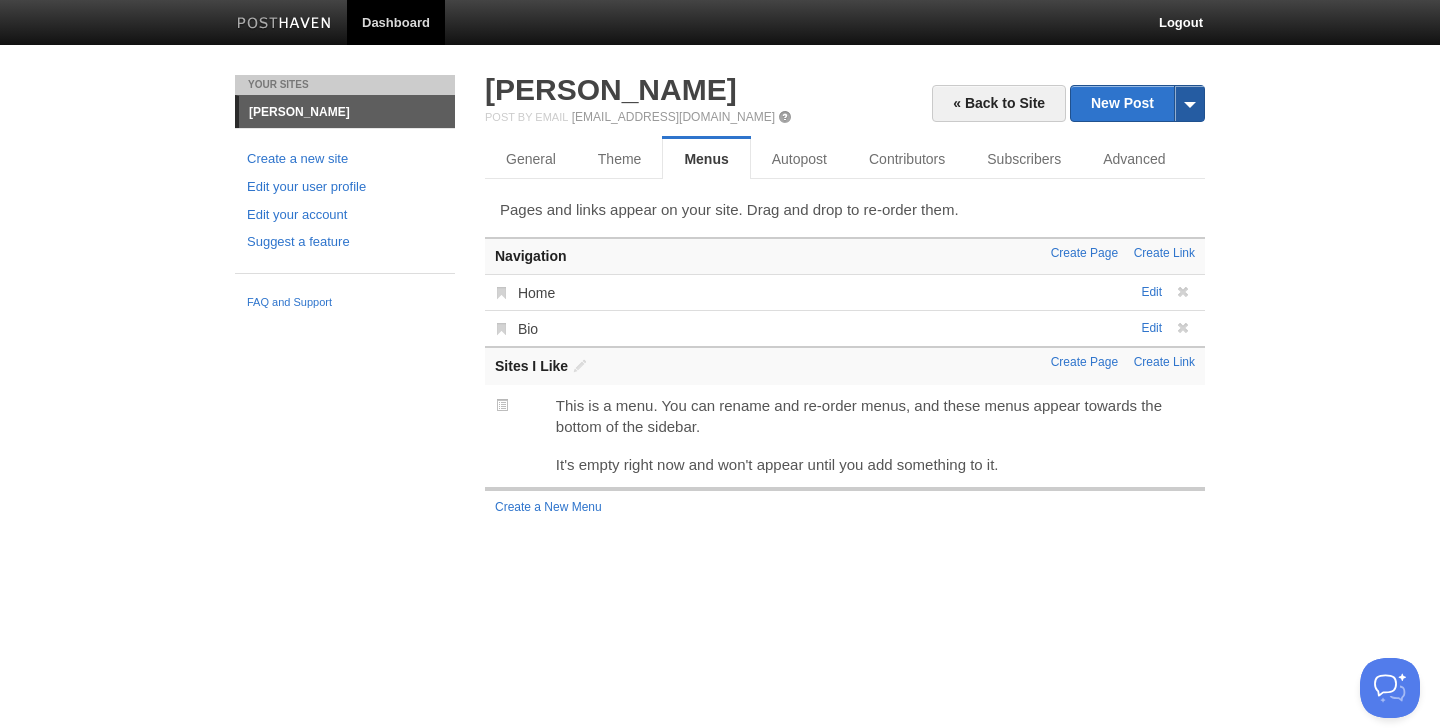 click at bounding box center [1189, 103] 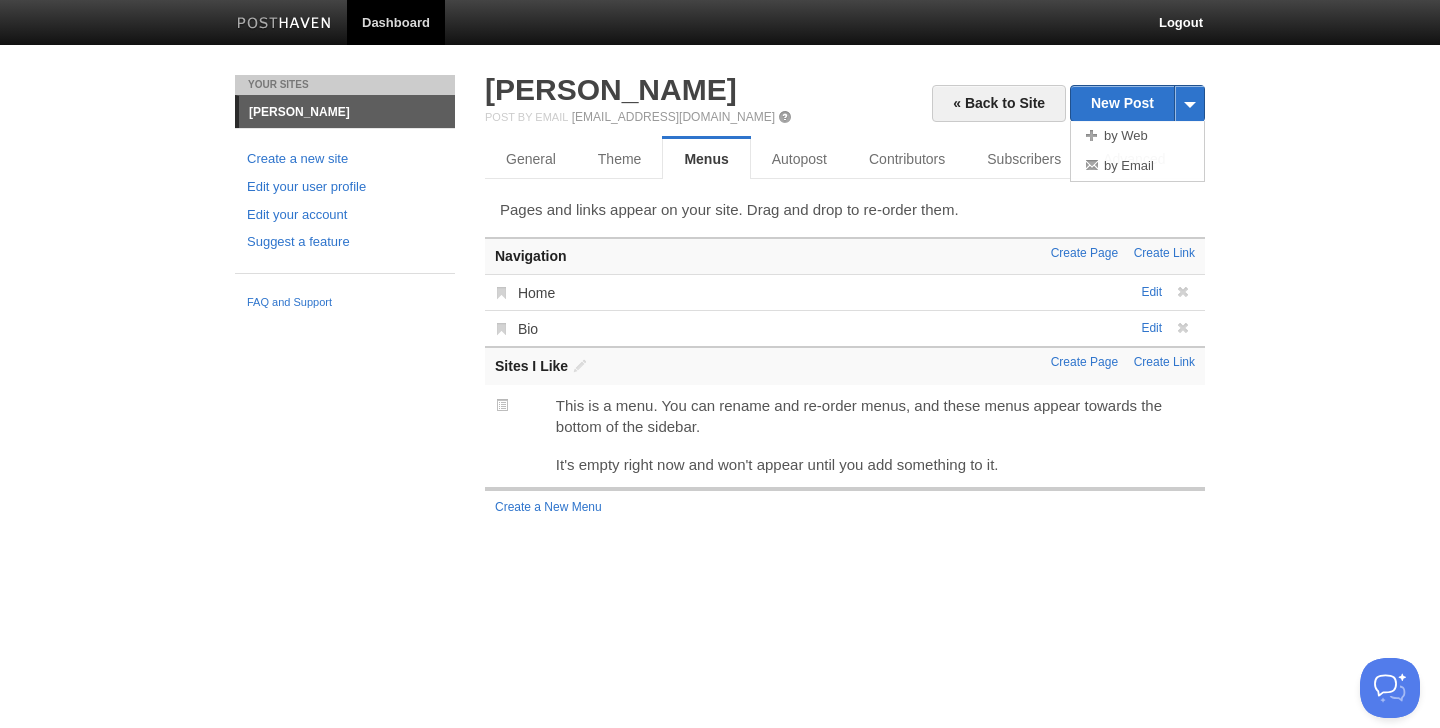 click on "Create Page
Create Link
Navigation
Edit
Home
[PERSON_NAME]
Home
URL
[URL][DOMAIN_NAME]
Save
Cancel
Edit
Bio
[PERSON_NAME]
Bio
URL
[URL][DOMAIN_NAME]
Save
Cancel
Create Page
Create Link
Sites I Like
Choose a new name for this menu
Sites I Like
Save
Cancel
It's empty right now and won't appear until you add something to it." at bounding box center (845, 380) 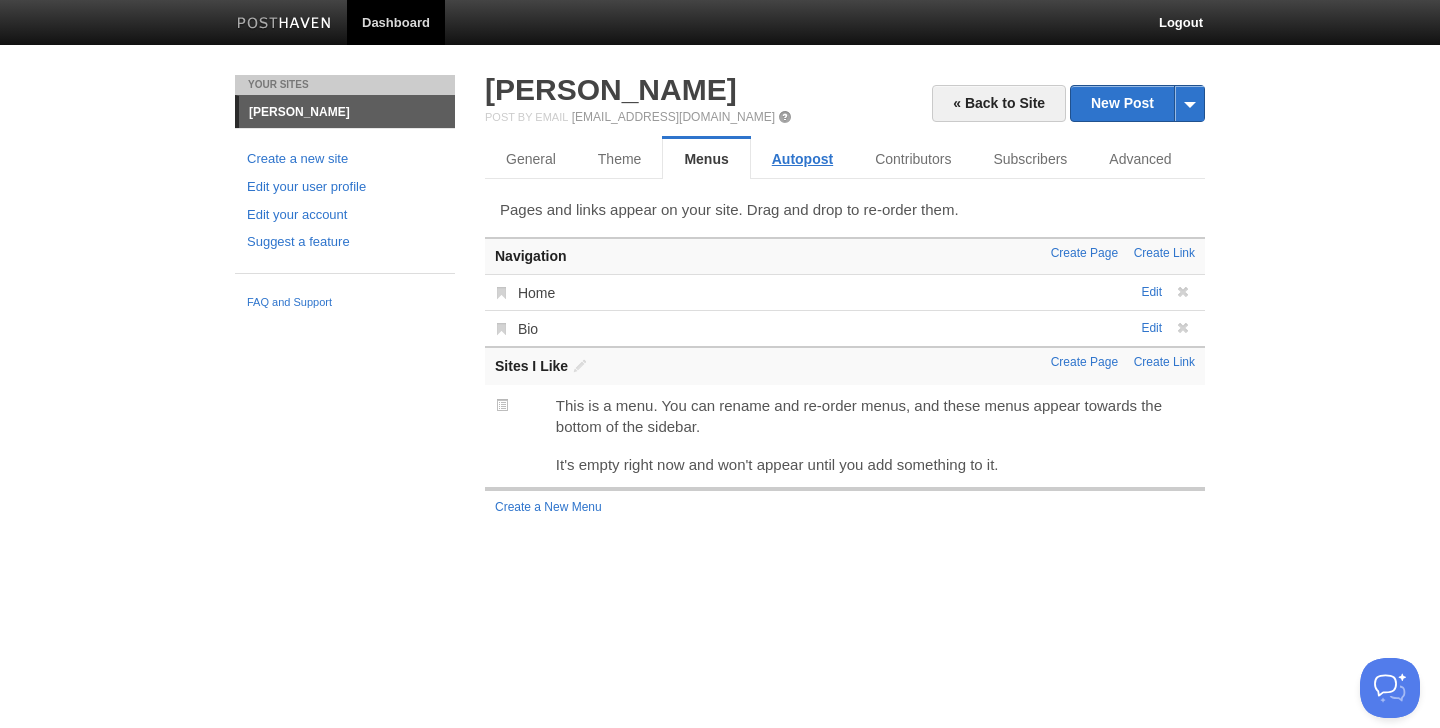 click on "Autopost" at bounding box center (802, 159) 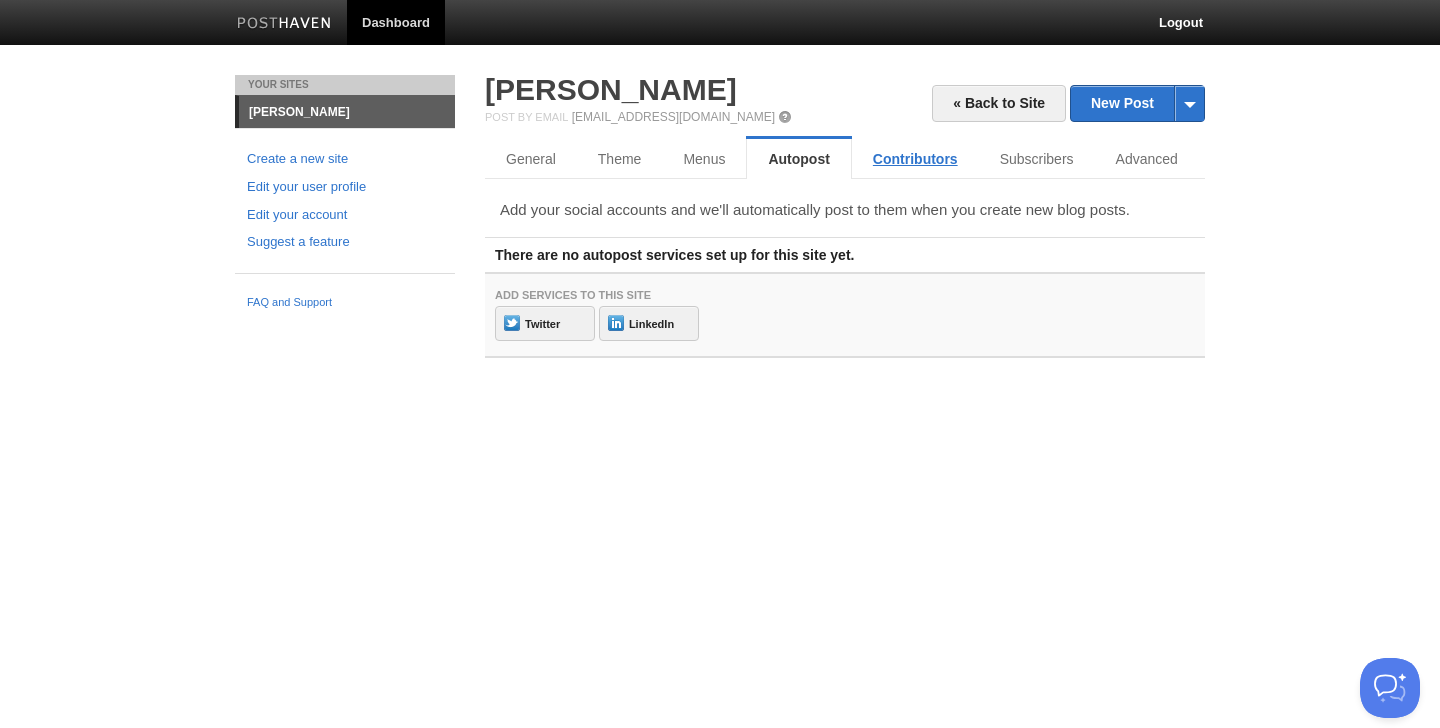 click on "Contributors" at bounding box center (915, 159) 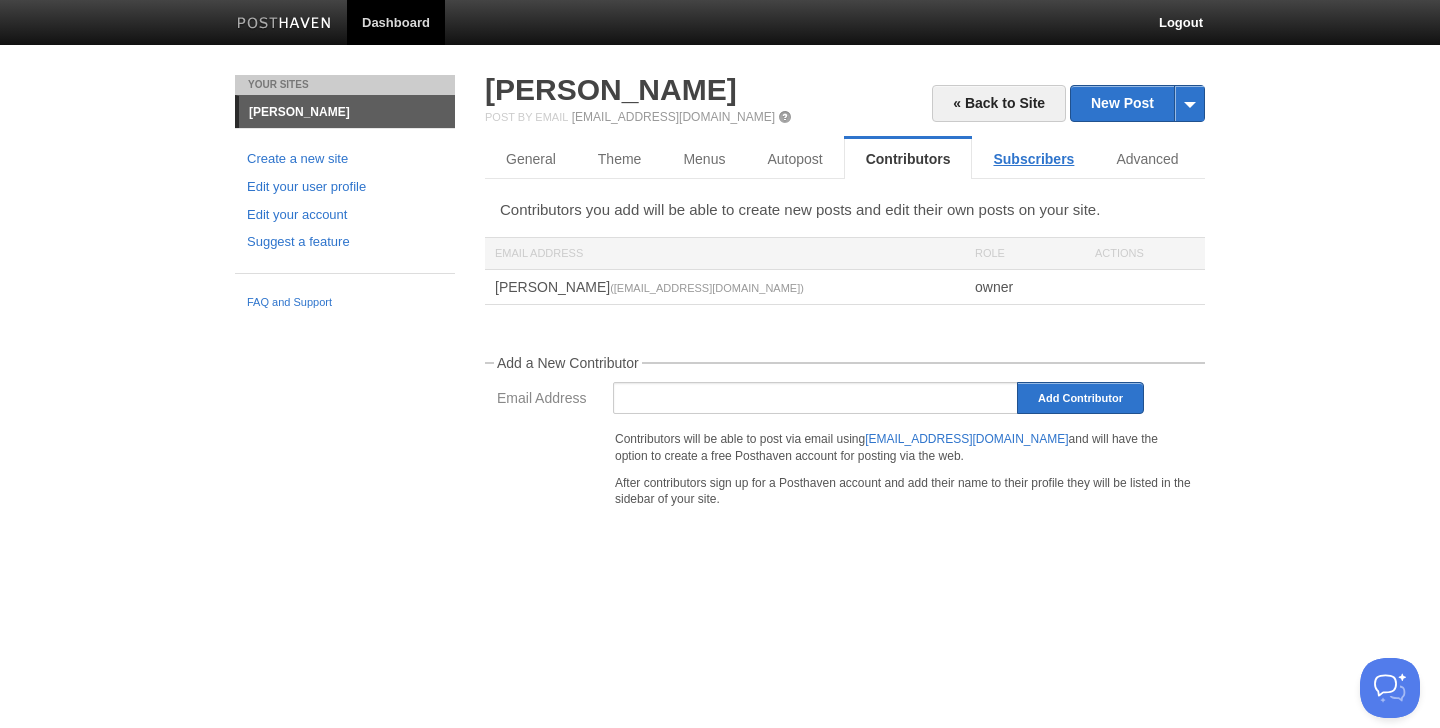 click on "Subscribers" at bounding box center [1033, 159] 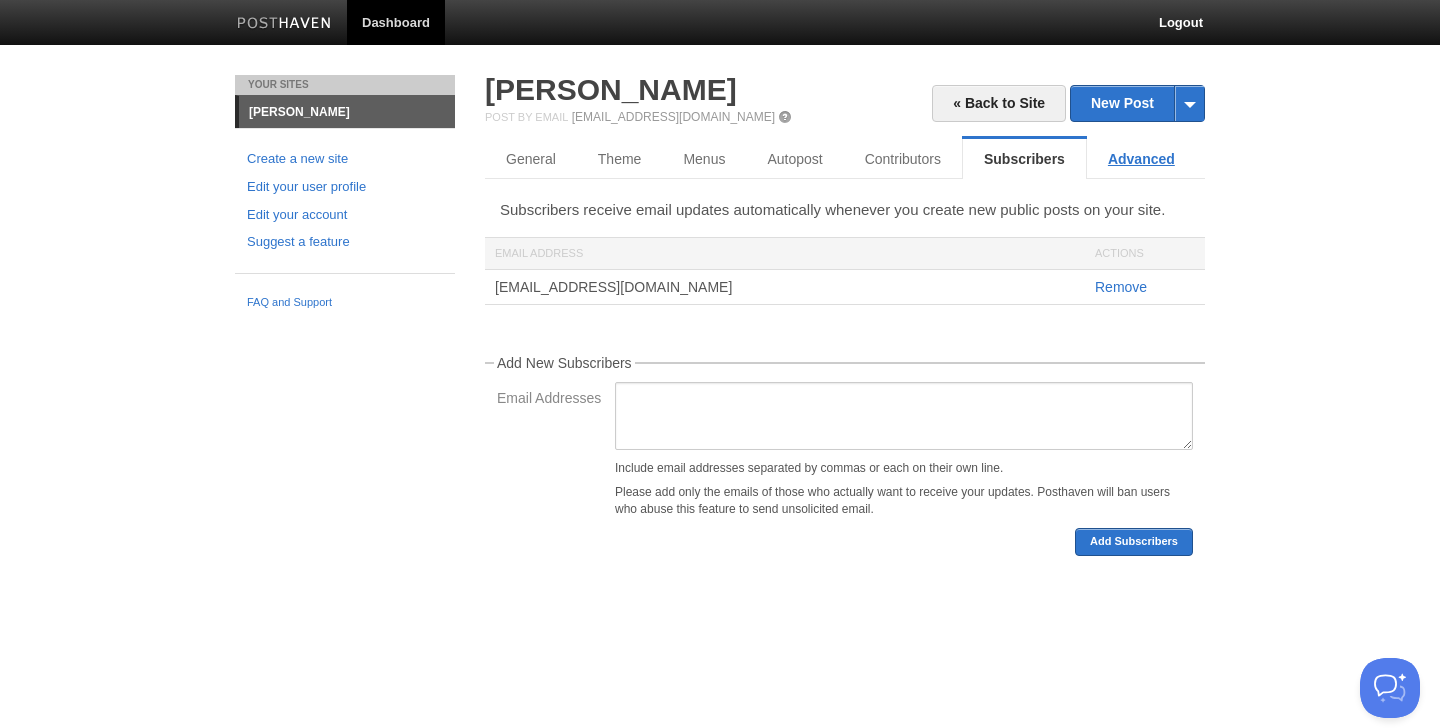 click on "Advanced" at bounding box center [1141, 159] 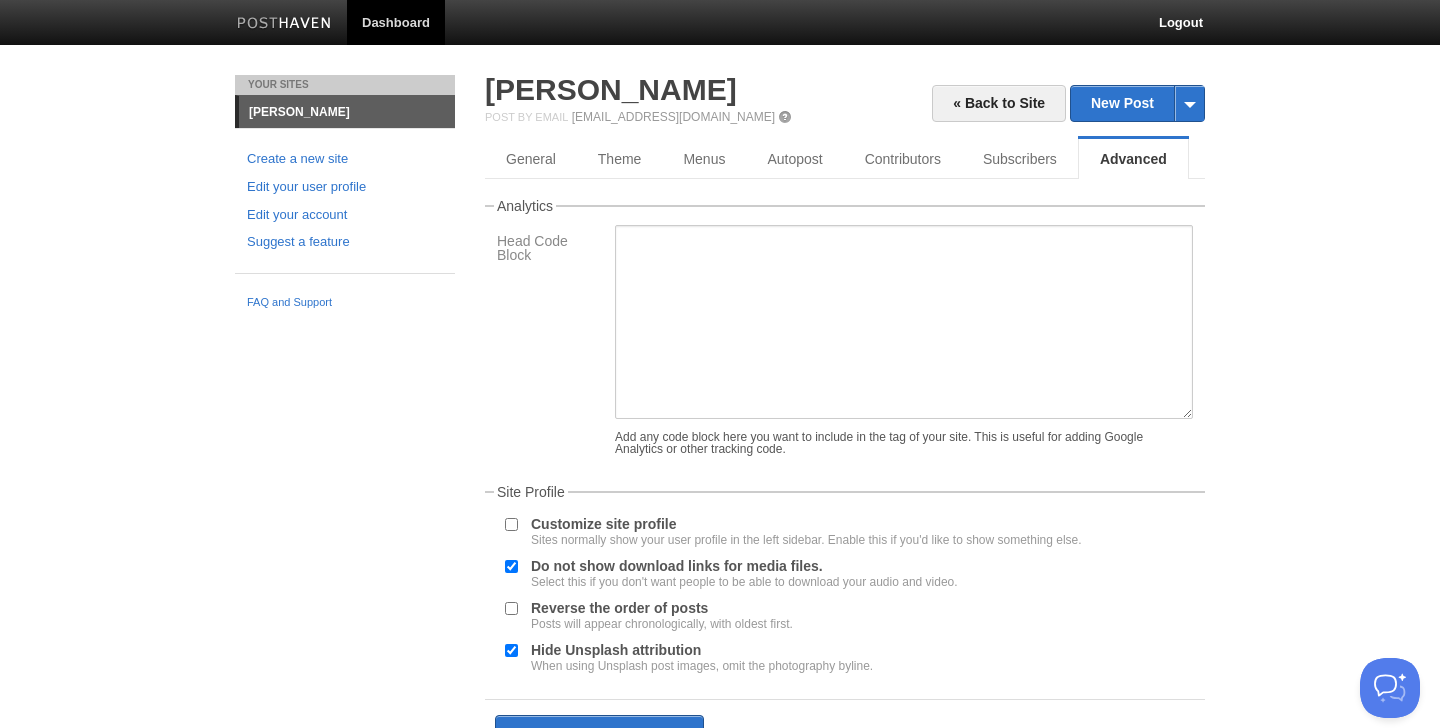scroll, scrollTop: 126, scrollLeft: 0, axis: vertical 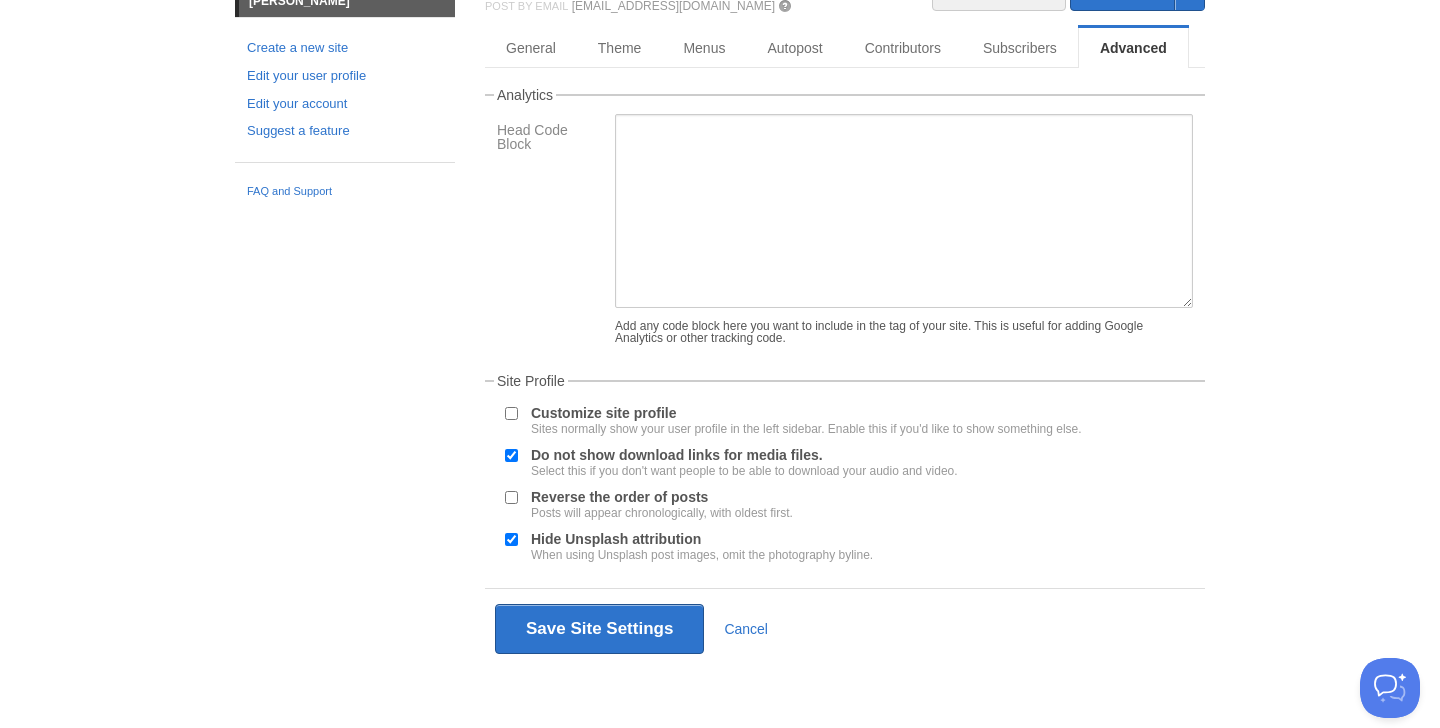click on "Customize site profile
Sites normally show your user profile in the left sidebar. Enable this if you'd like to show something else." at bounding box center (806, 420) 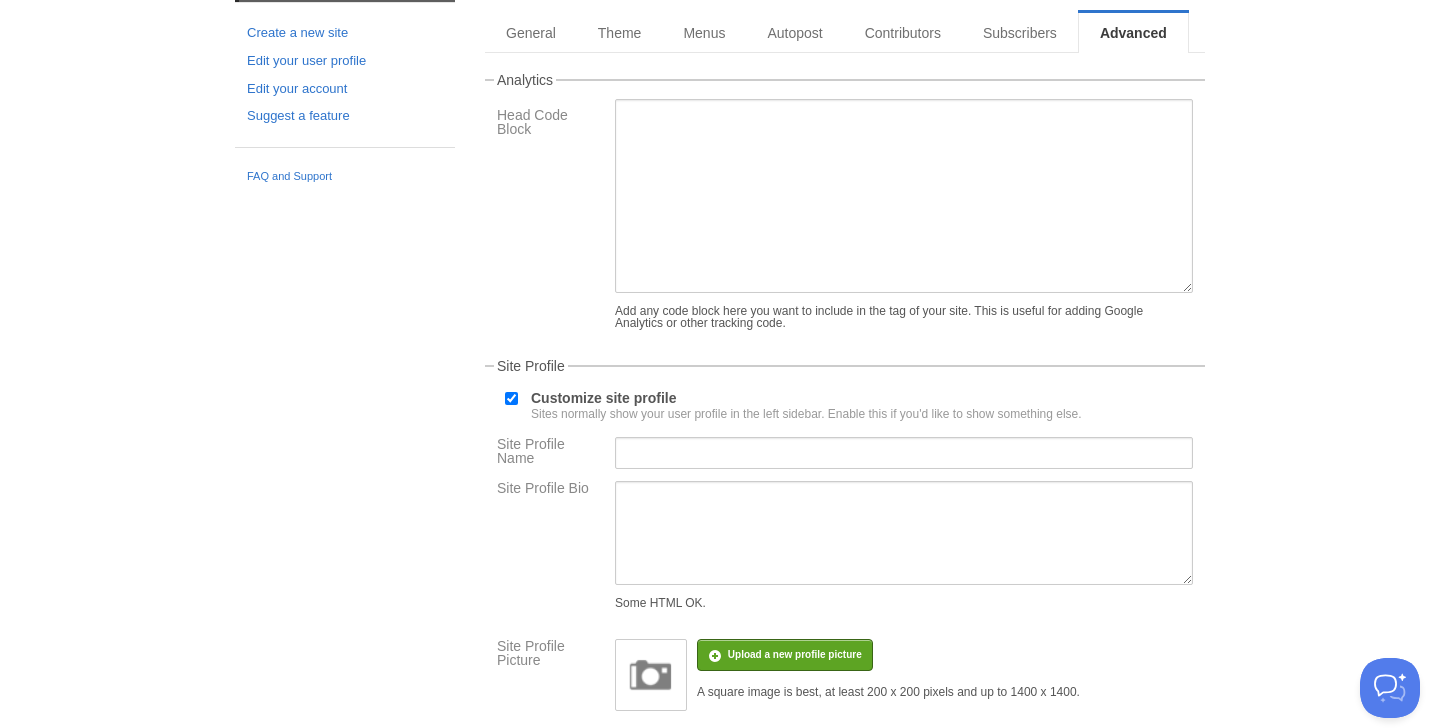 click on "Customize site profile
Sites normally show your user profile in the left sidebar. Enable this if you'd like to show something else." at bounding box center [806, 405] 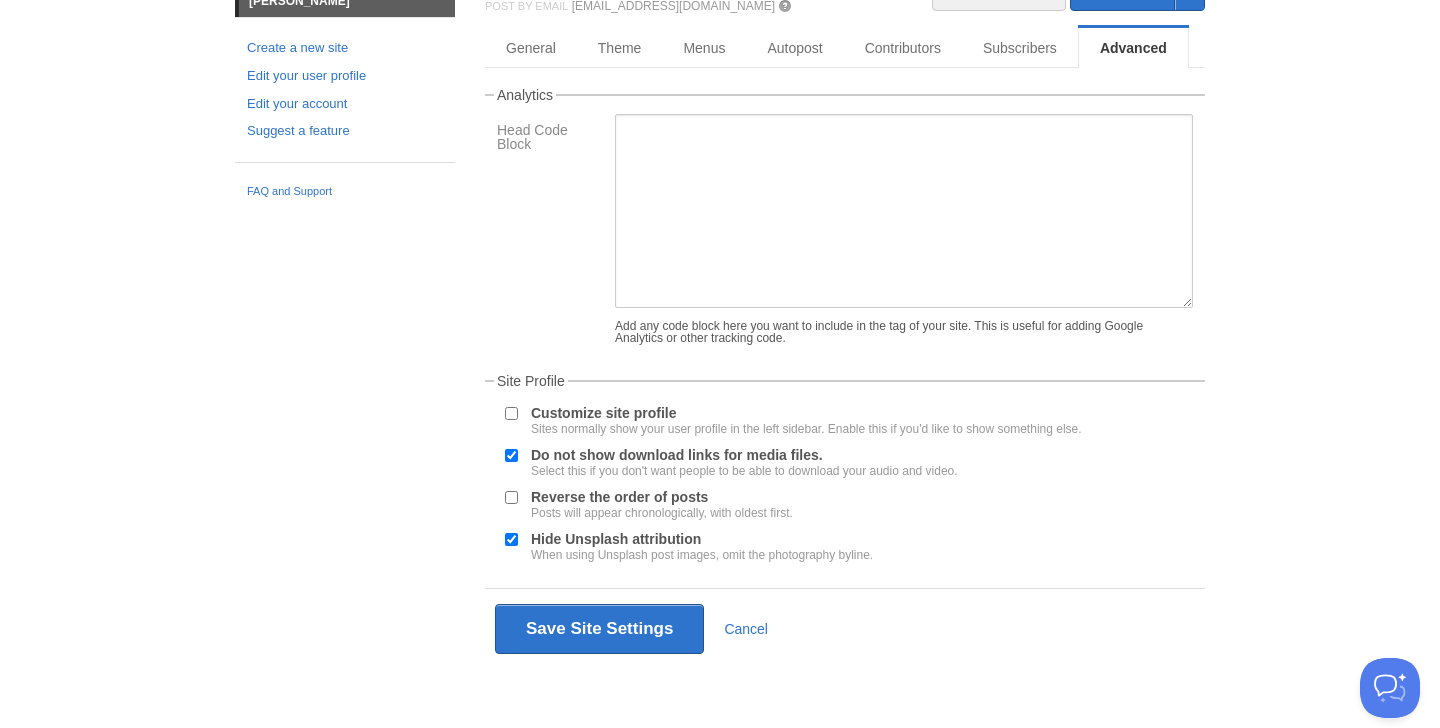 scroll, scrollTop: 0, scrollLeft: 0, axis: both 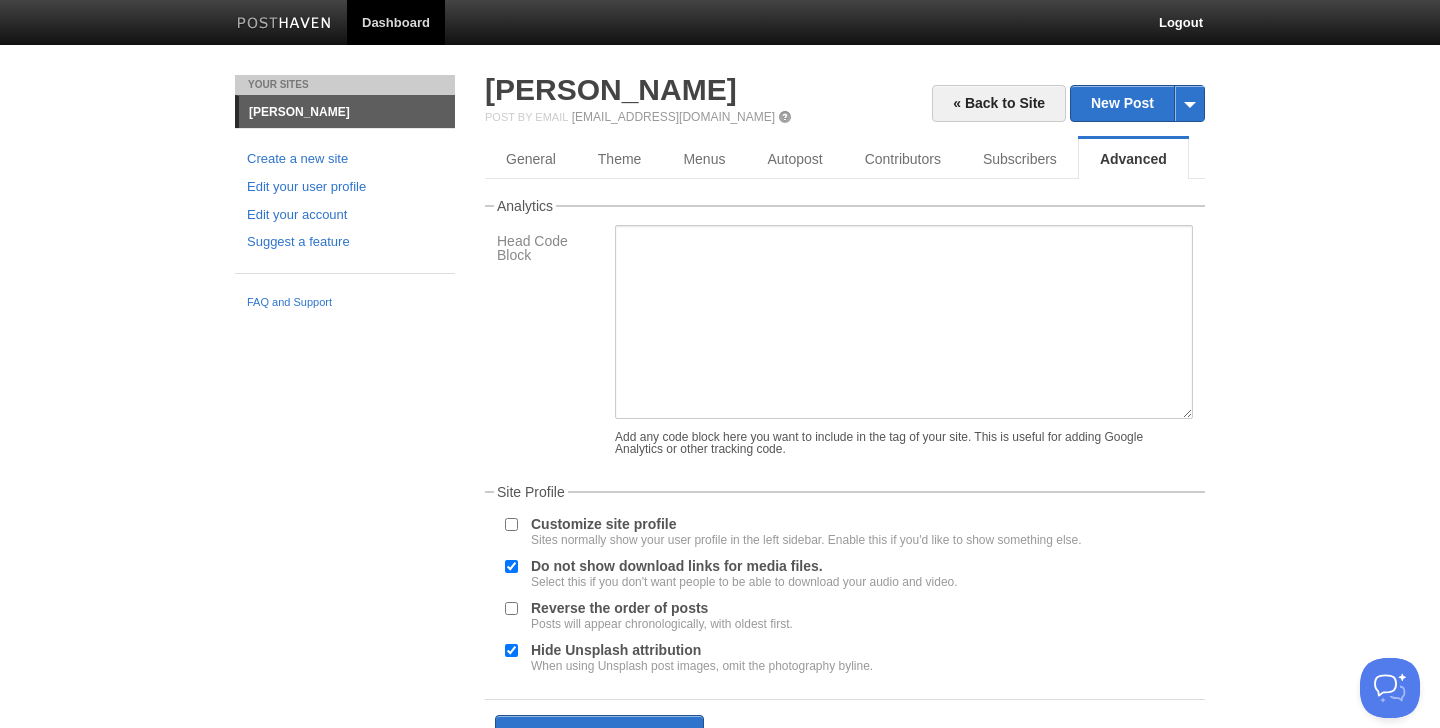 click on "Create a new site
Edit your user profile
Edit your account
Suggest a feature" at bounding box center (345, 201) 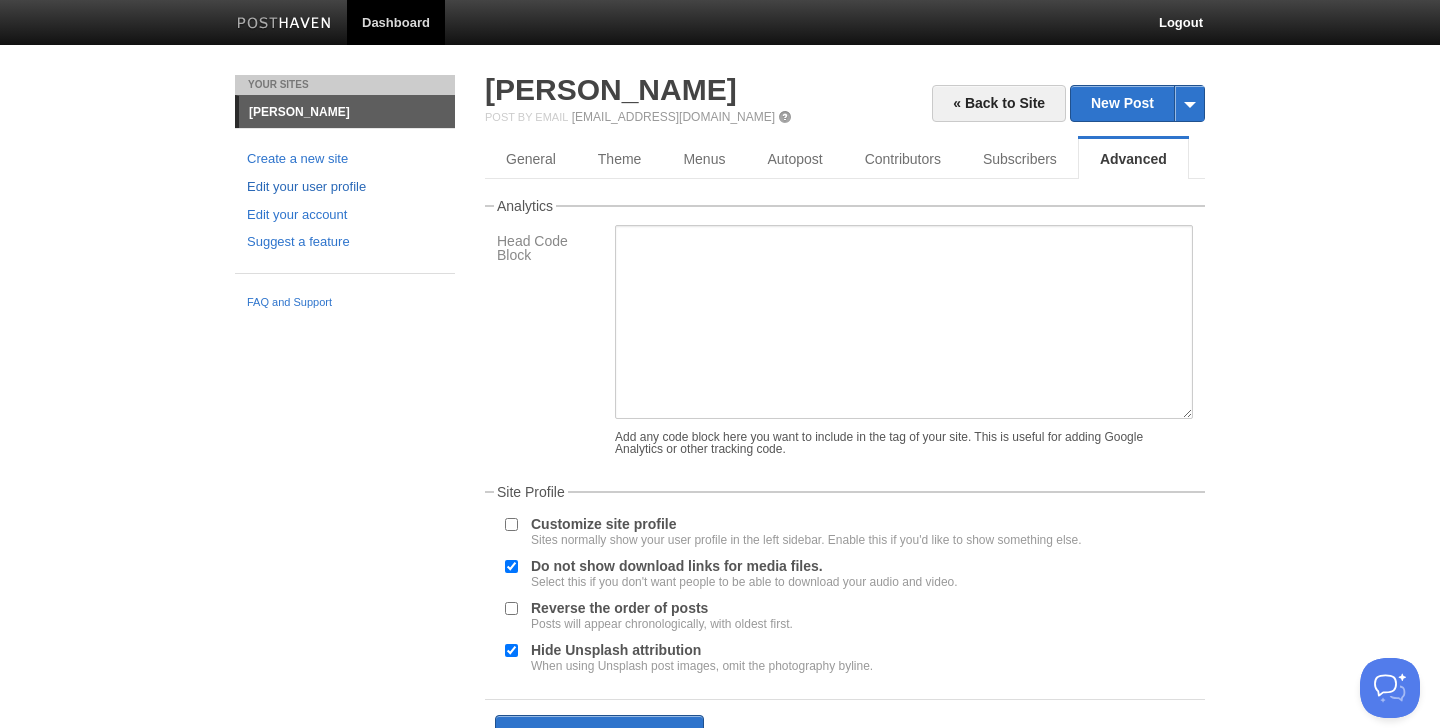 click on "Edit your user profile" at bounding box center [345, 187] 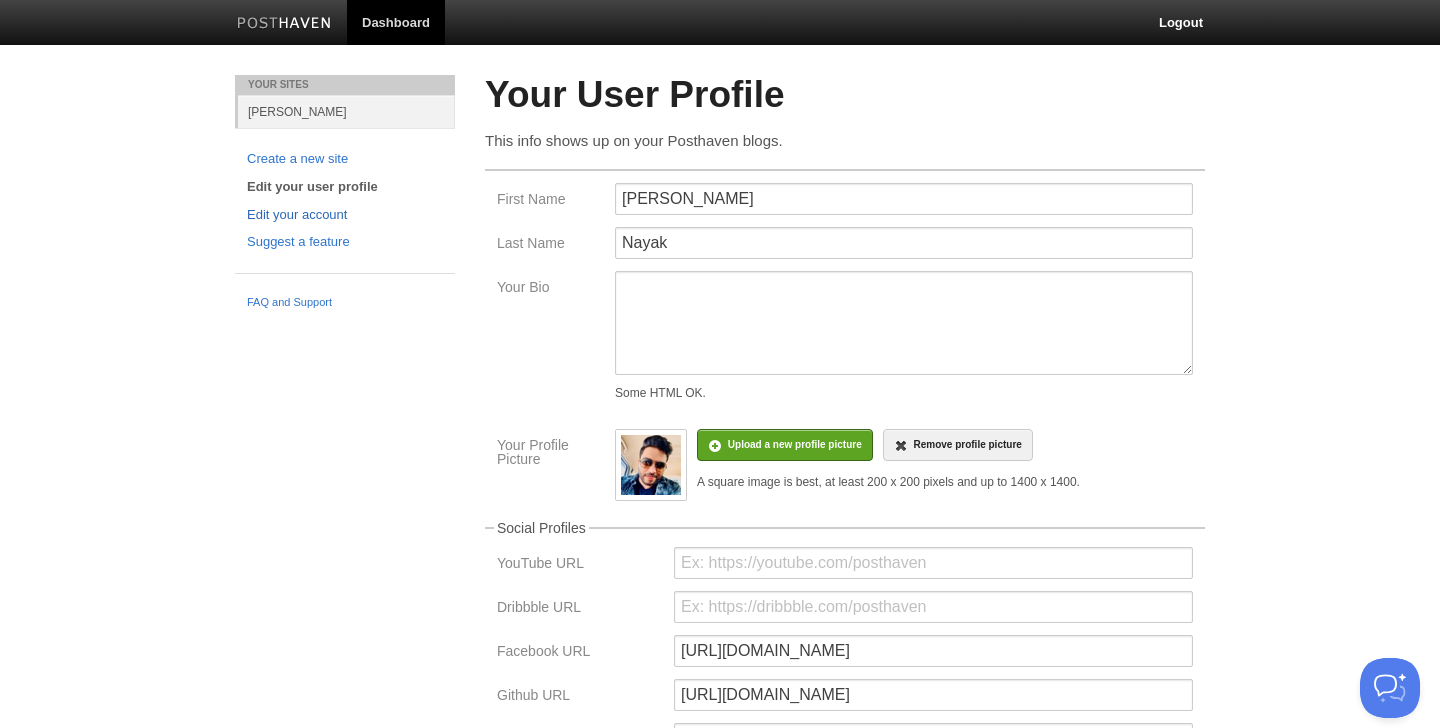 click on "Edit your account" at bounding box center (345, 215) 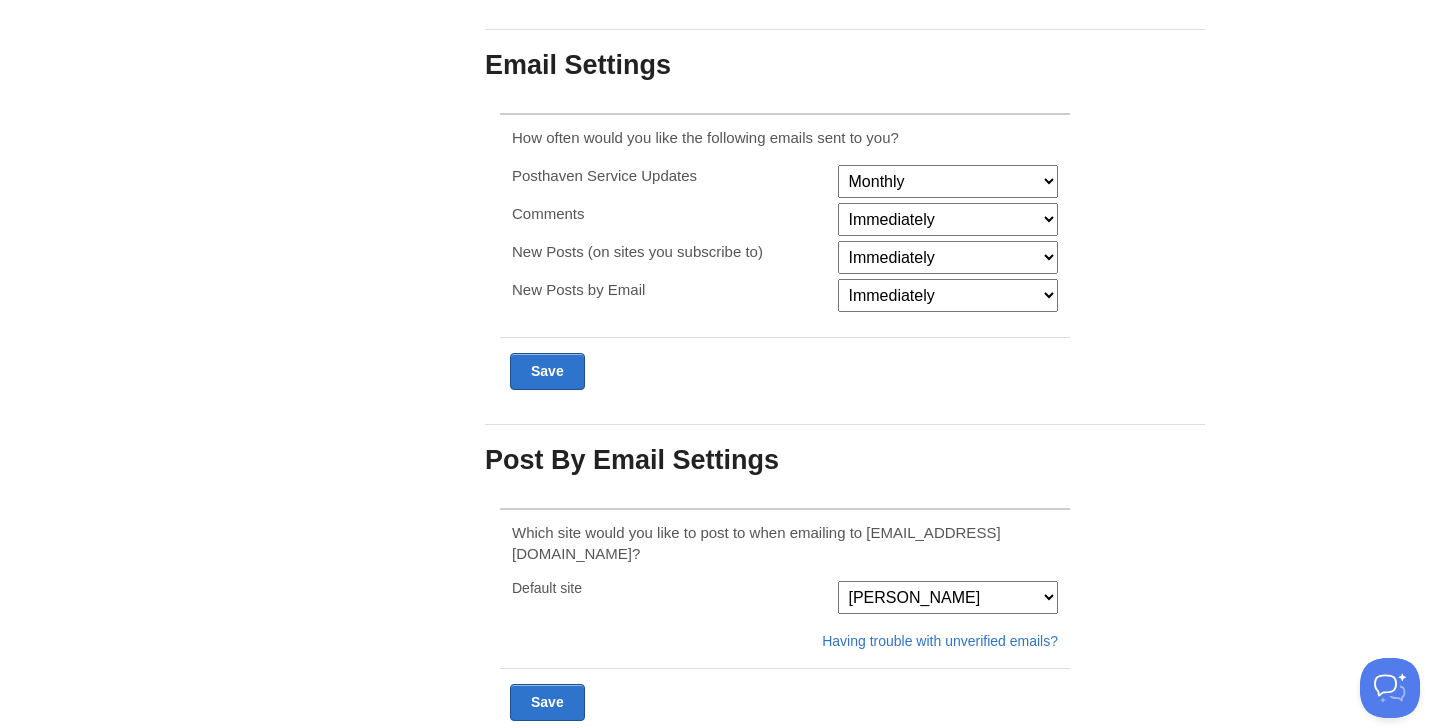 scroll, scrollTop: 384, scrollLeft: 0, axis: vertical 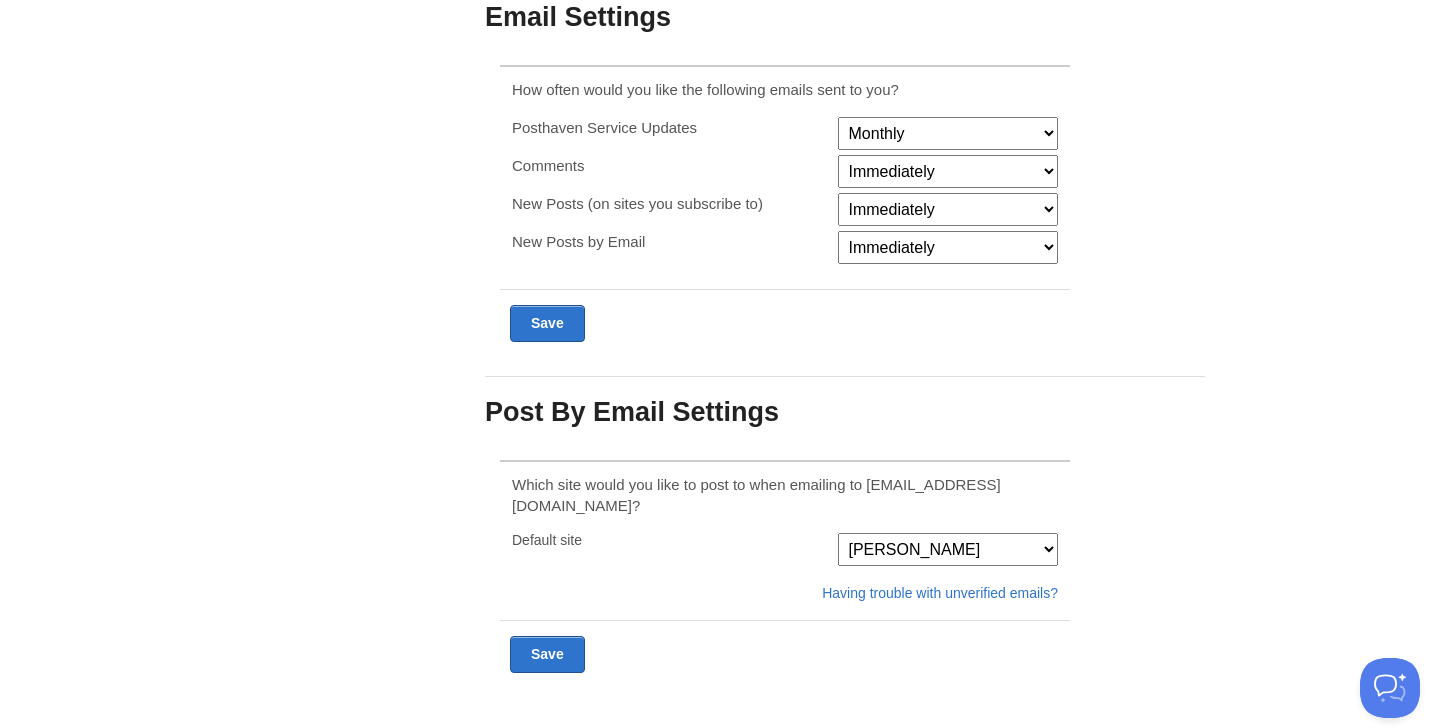 click on "[PERSON_NAME]" at bounding box center [948, 549] 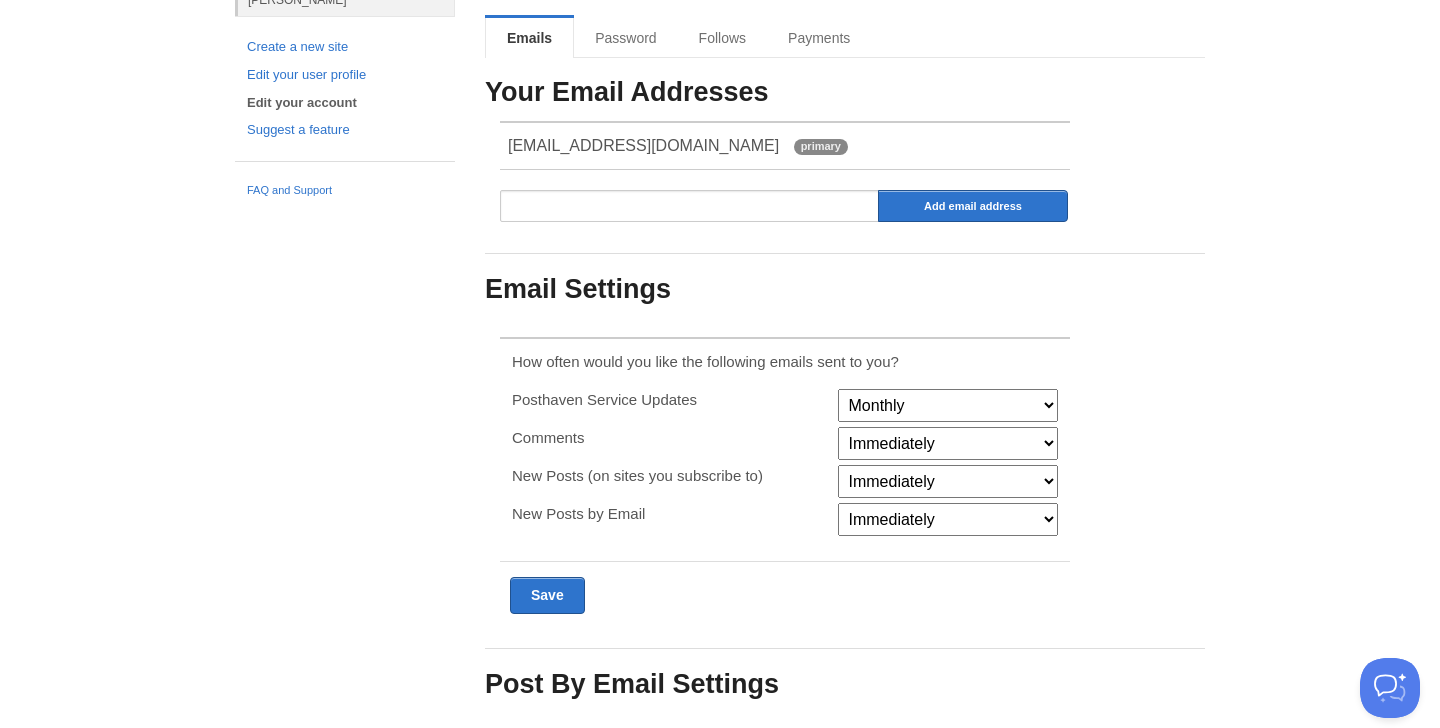 scroll, scrollTop: 0, scrollLeft: 0, axis: both 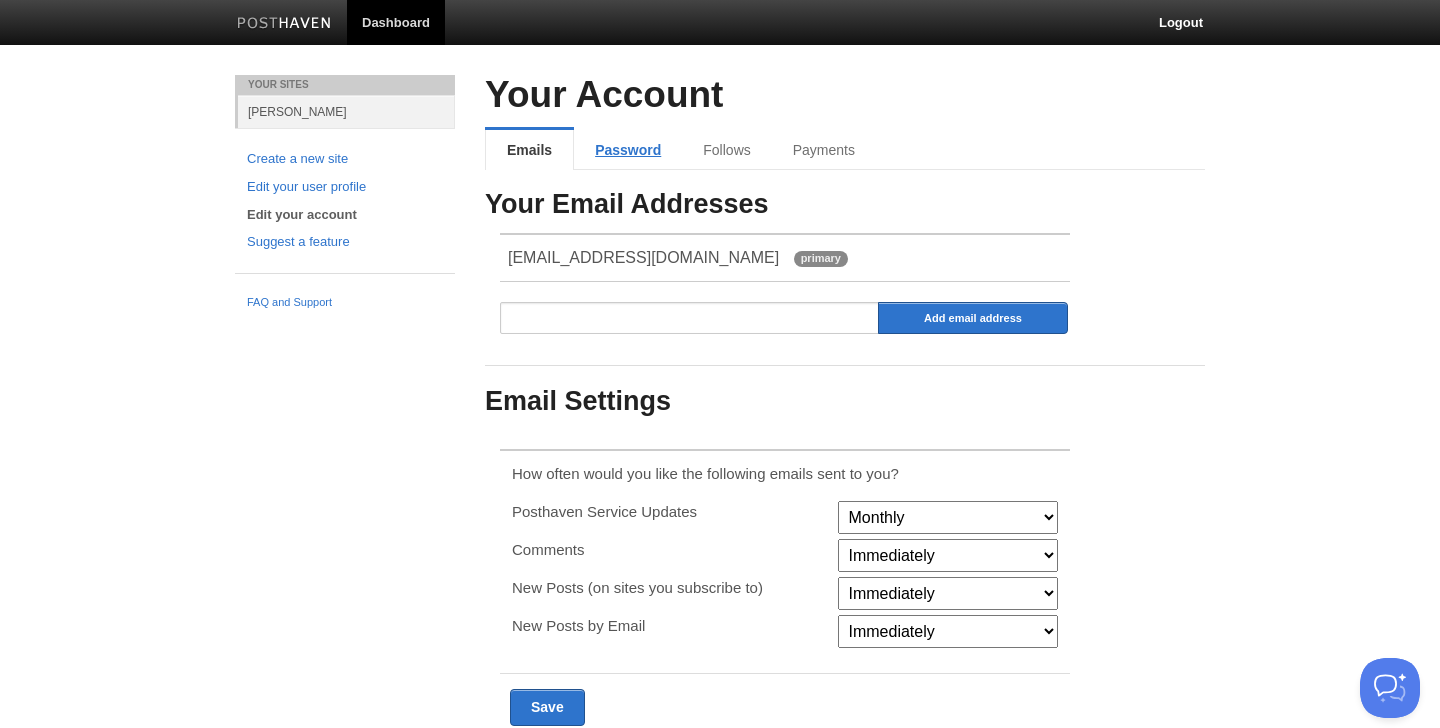 click on "Password" at bounding box center (628, 150) 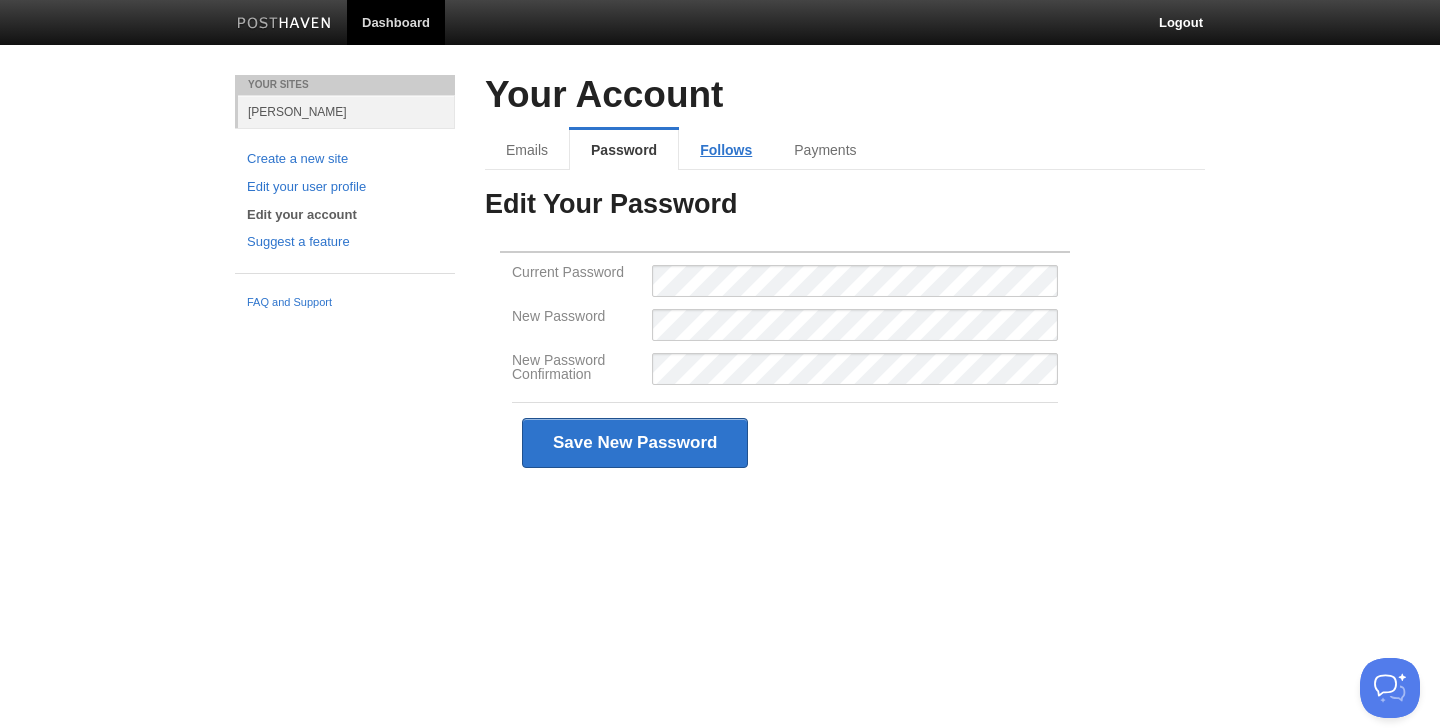 click on "Follows" at bounding box center [726, 150] 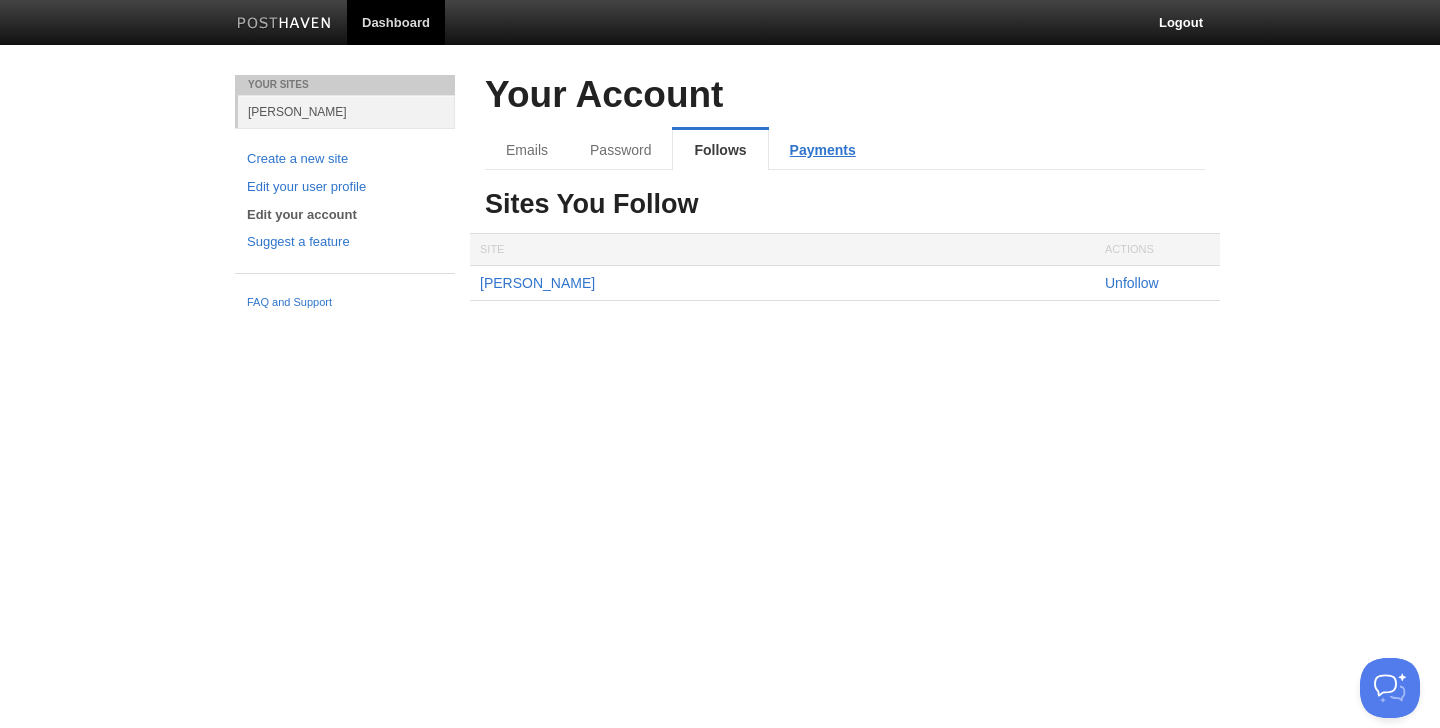 click on "Payments" at bounding box center (823, 150) 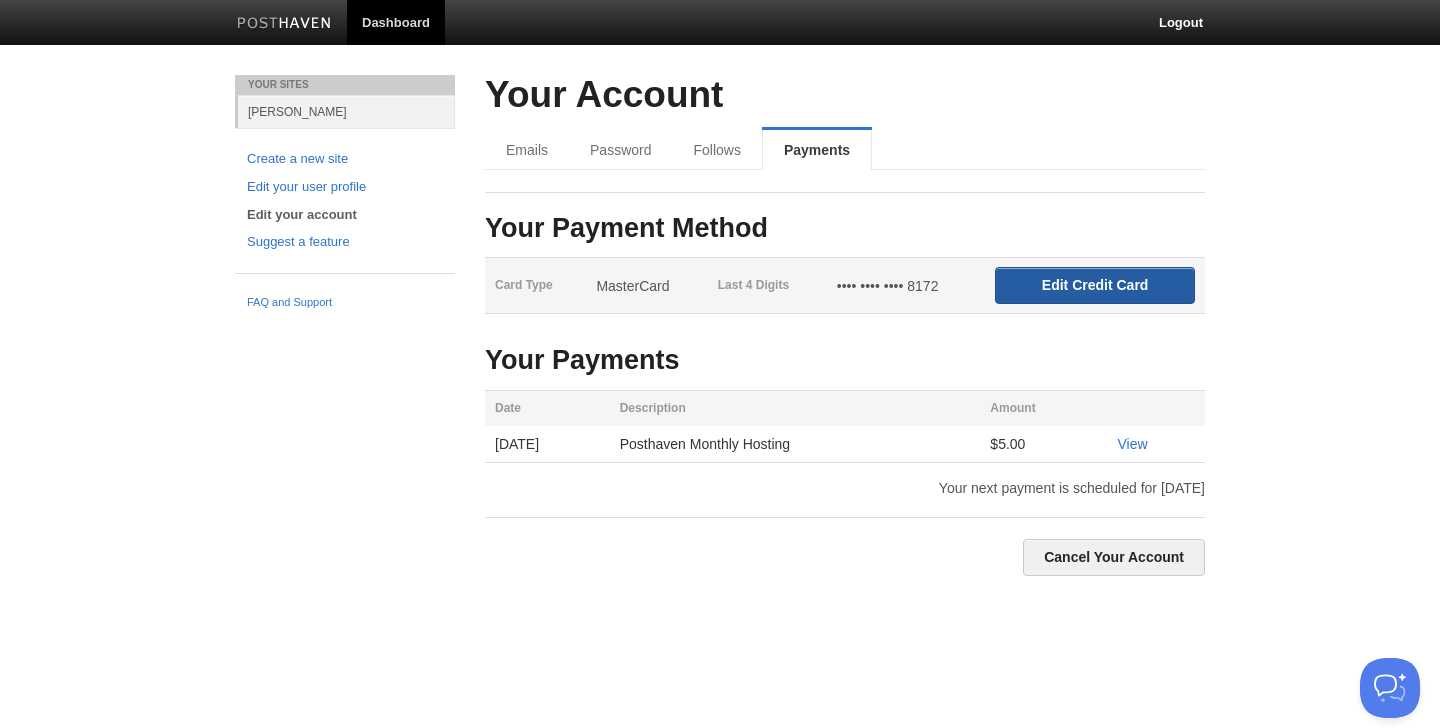 click on "Edit Credit Card" at bounding box center (1095, 285) 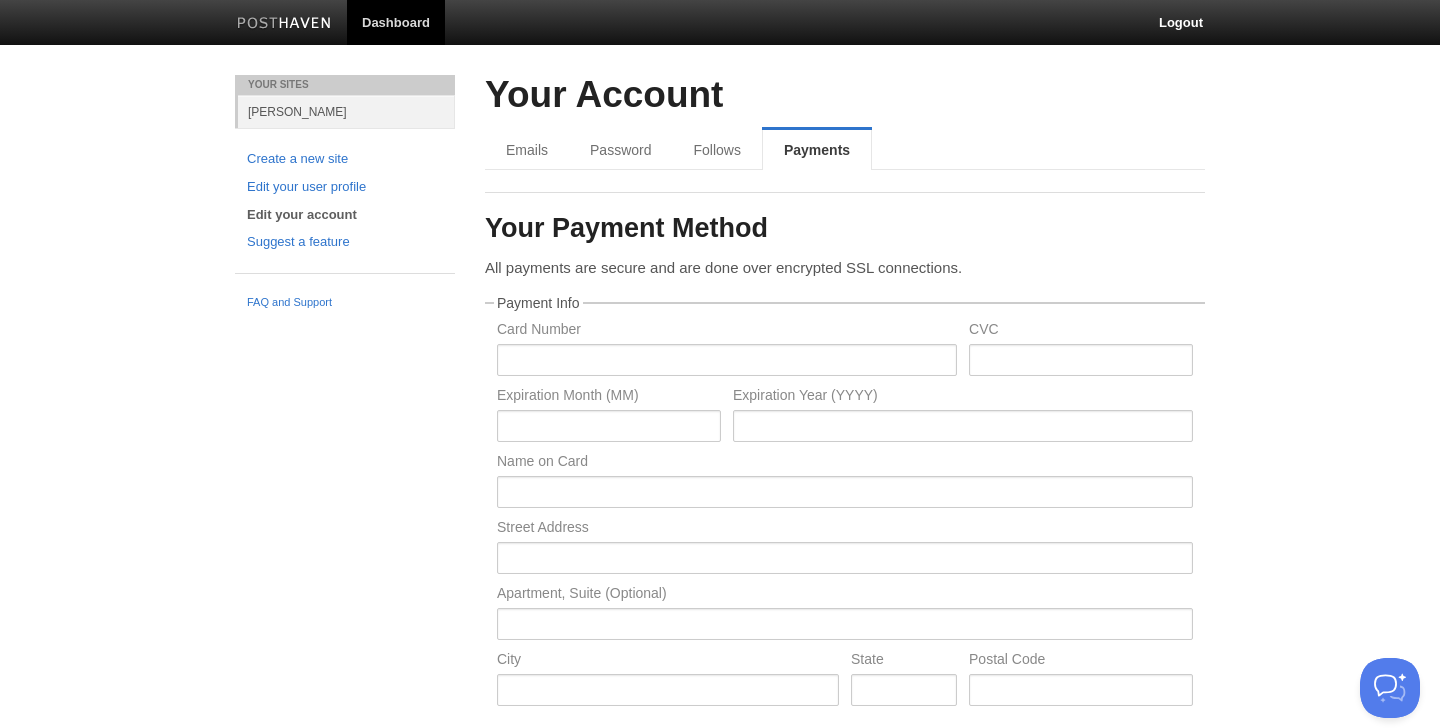 scroll, scrollTop: 336, scrollLeft: 0, axis: vertical 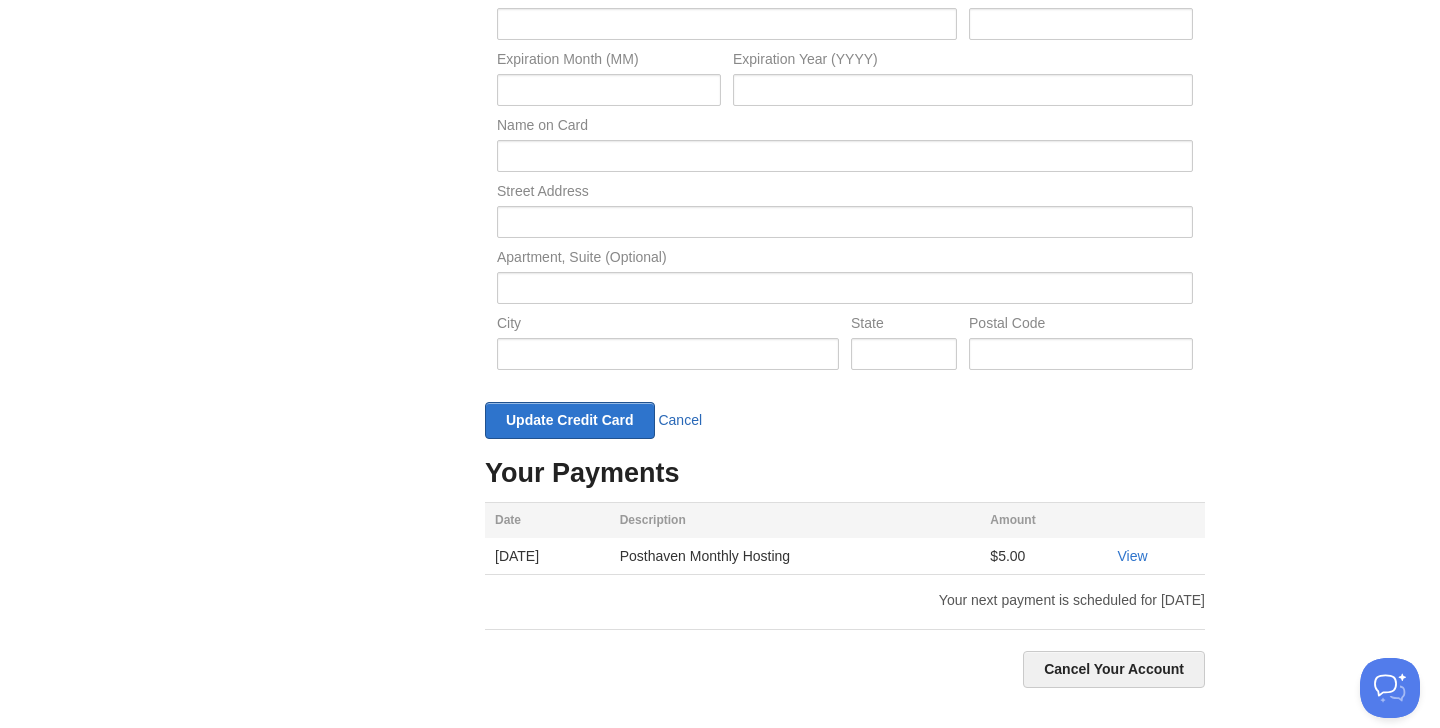 click on "Cancel" at bounding box center [680, 420] 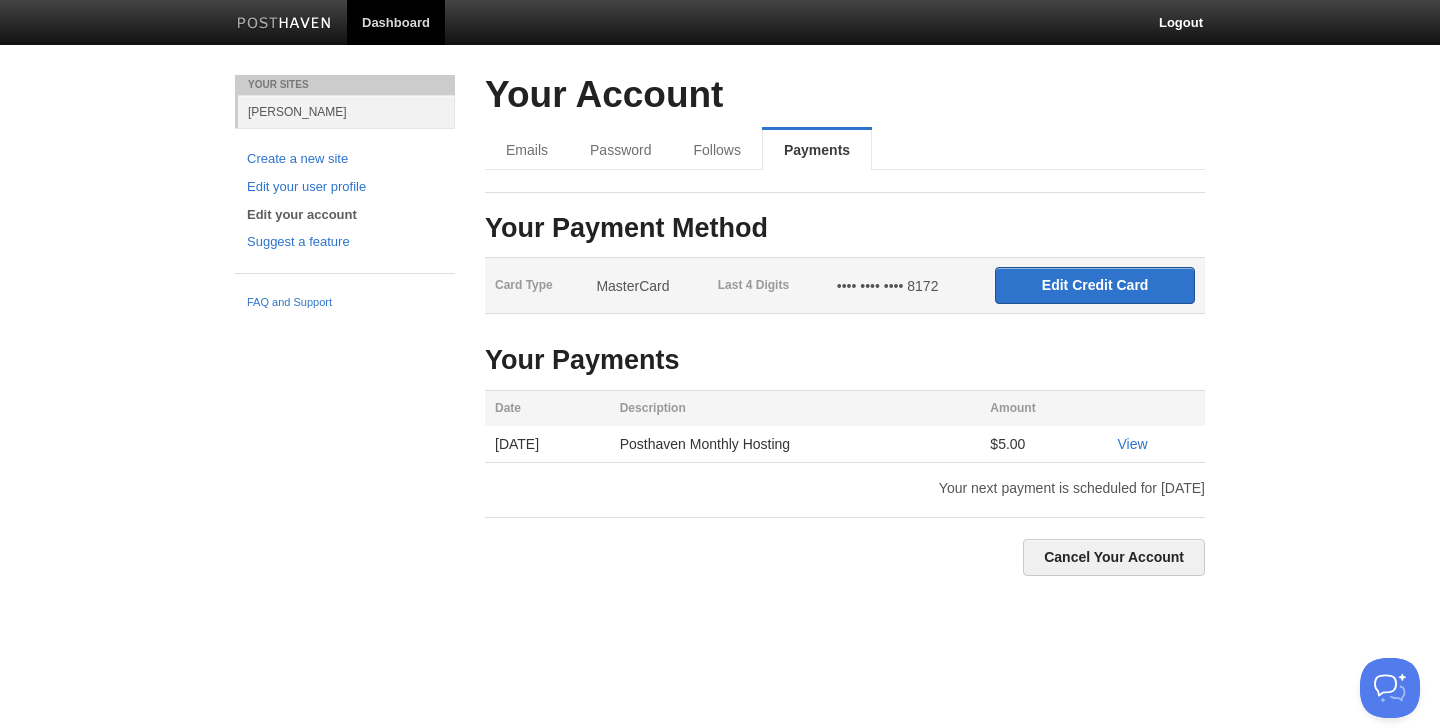 scroll, scrollTop: 0, scrollLeft: 0, axis: both 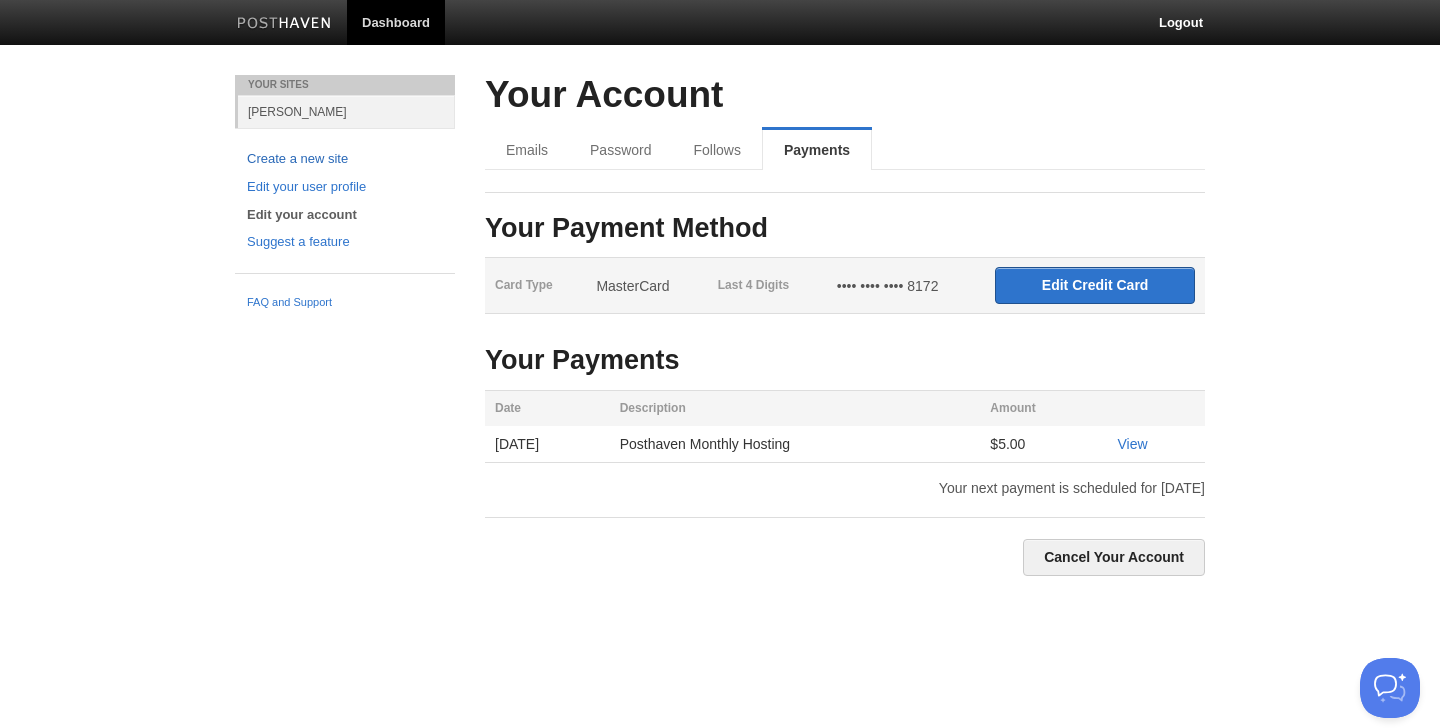 click on "Create a new site" at bounding box center (345, 159) 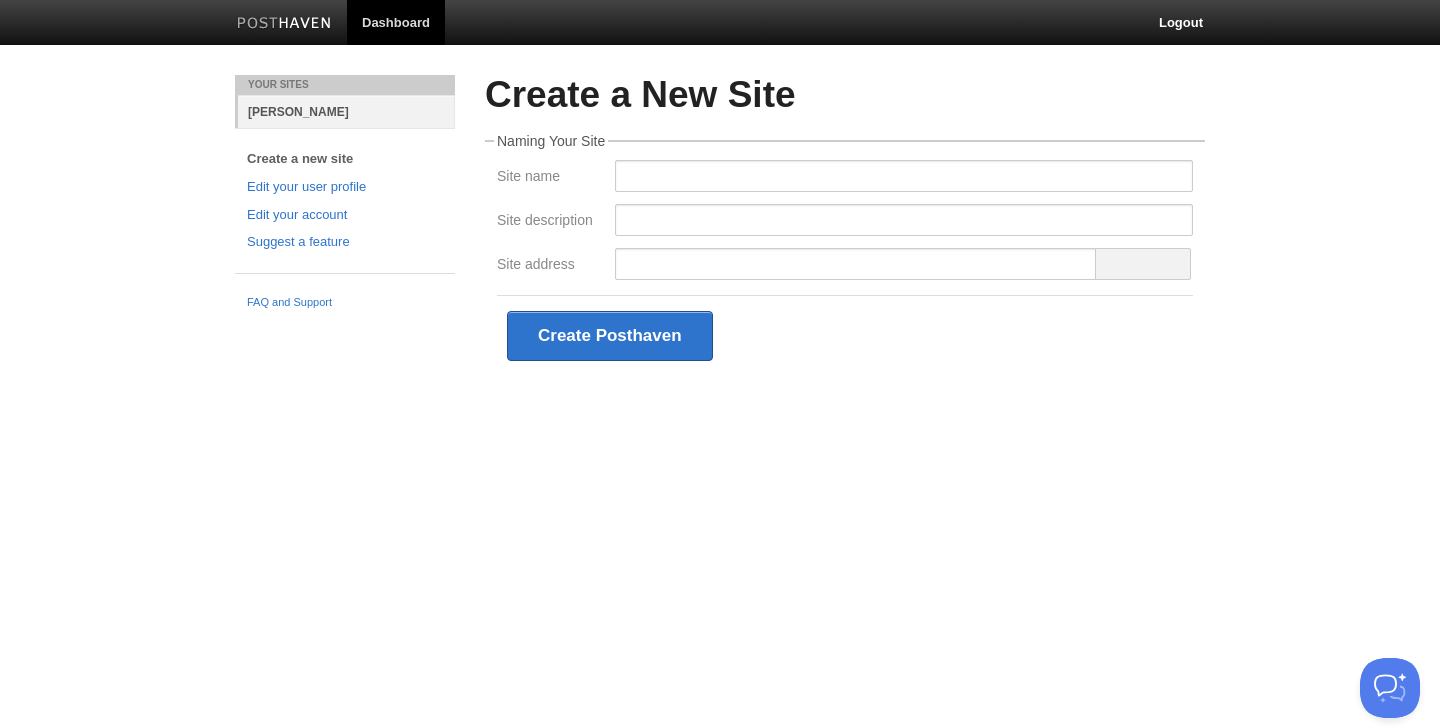click on "[PERSON_NAME]" at bounding box center (346, 111) 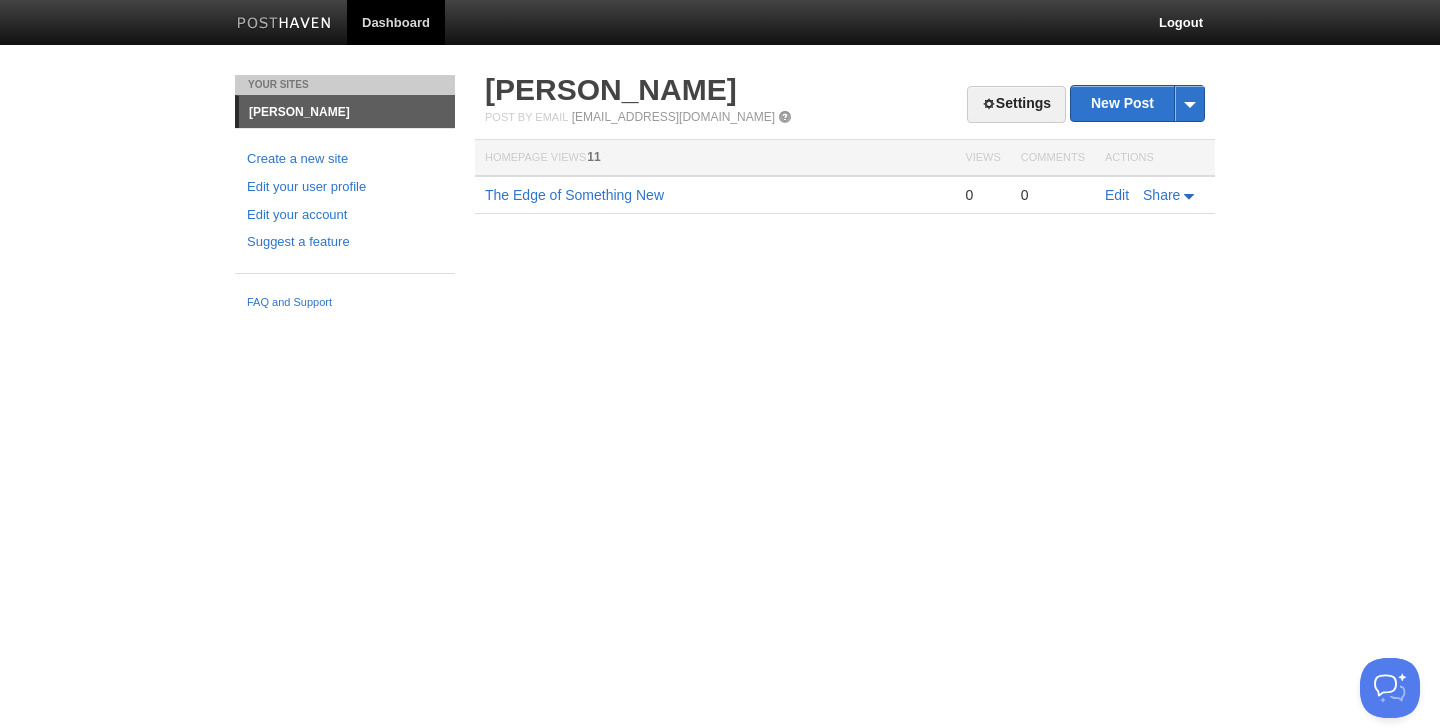 click on "The Edge of Something New" at bounding box center [715, 195] 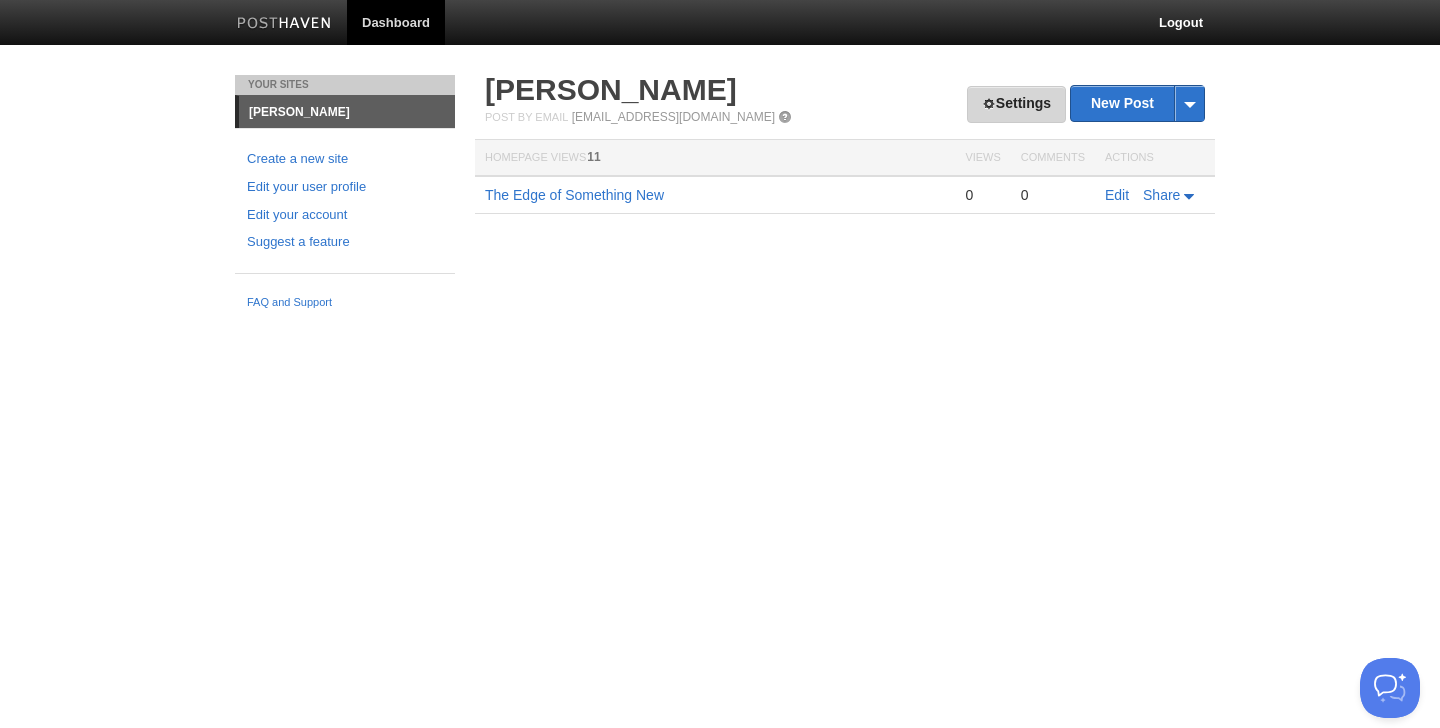 click on "Settings" at bounding box center (1016, 104) 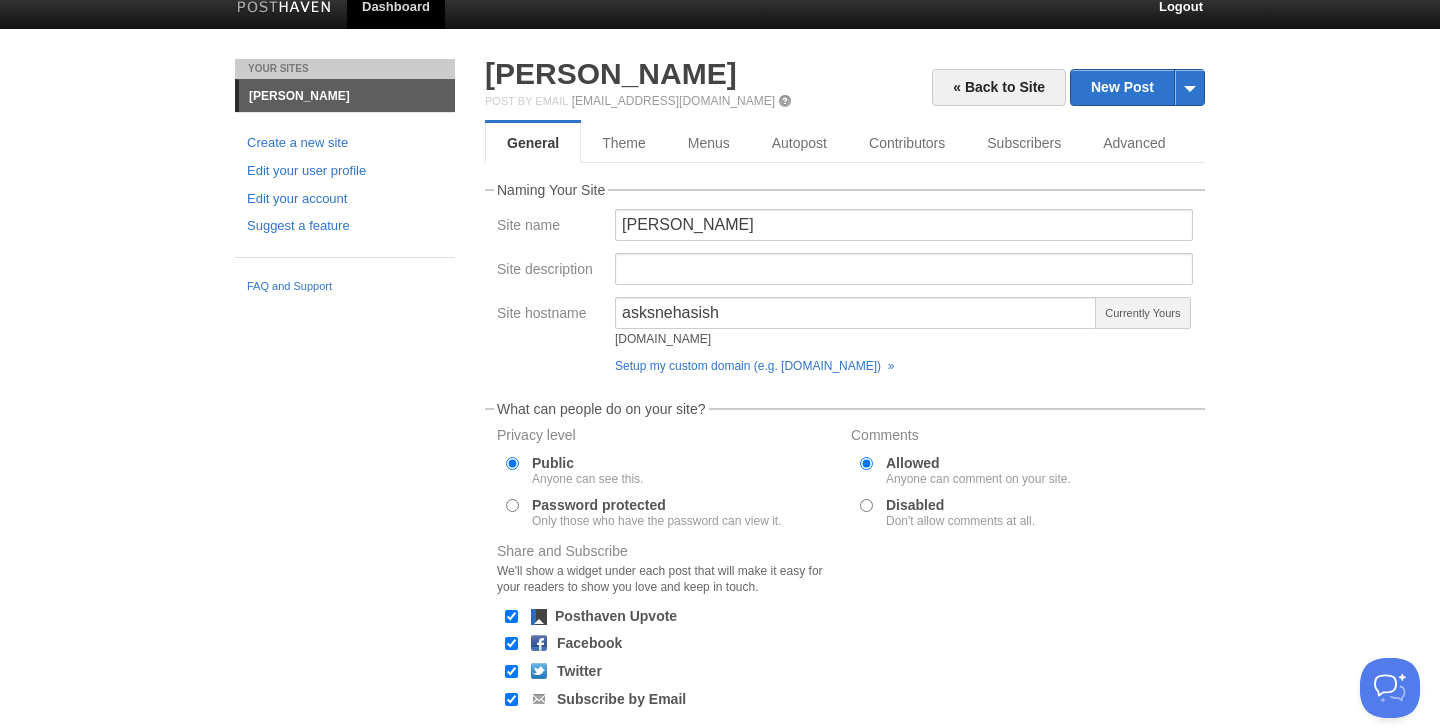 scroll, scrollTop: 24, scrollLeft: 0, axis: vertical 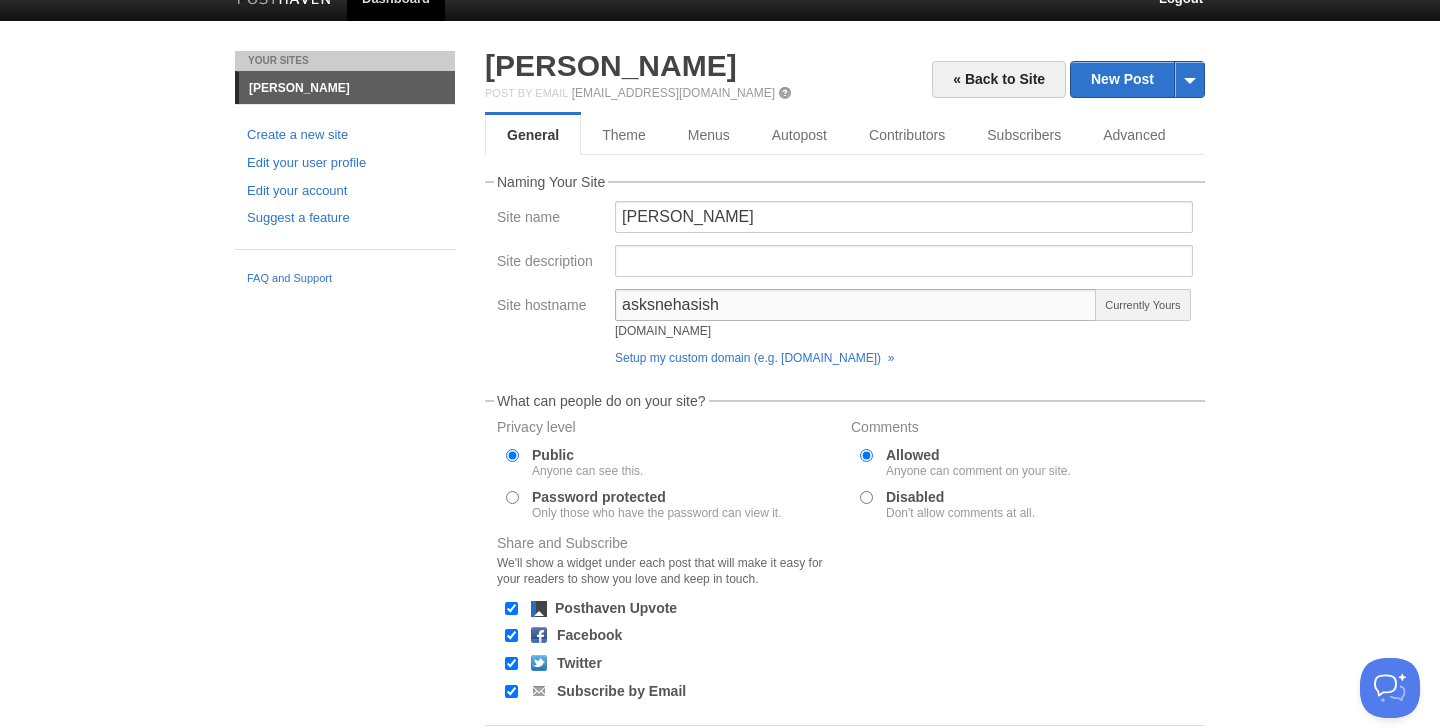 click on "asksnehasish" at bounding box center (856, 305) 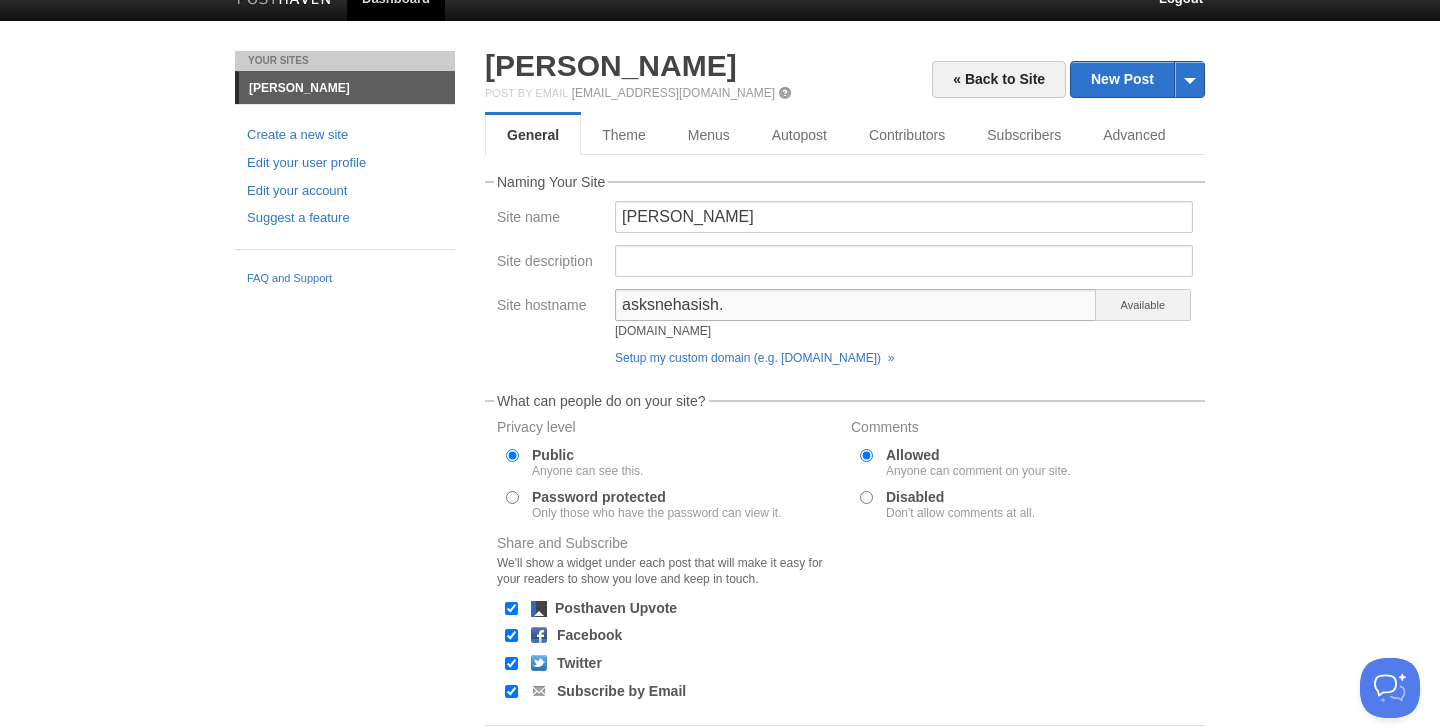 type on "asksnehasish" 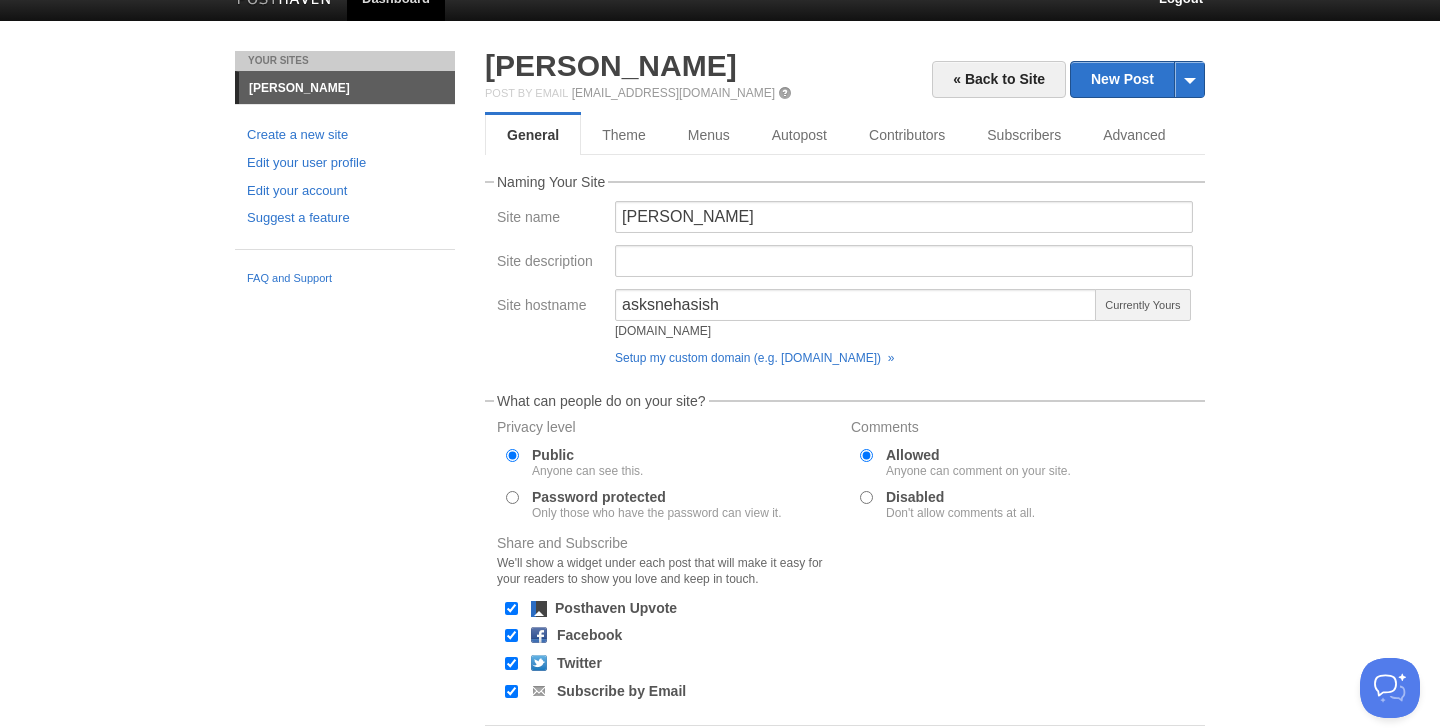 click on "Setup my custom domain (e.g. [DOMAIN_NAME])  »" at bounding box center (904, 358) 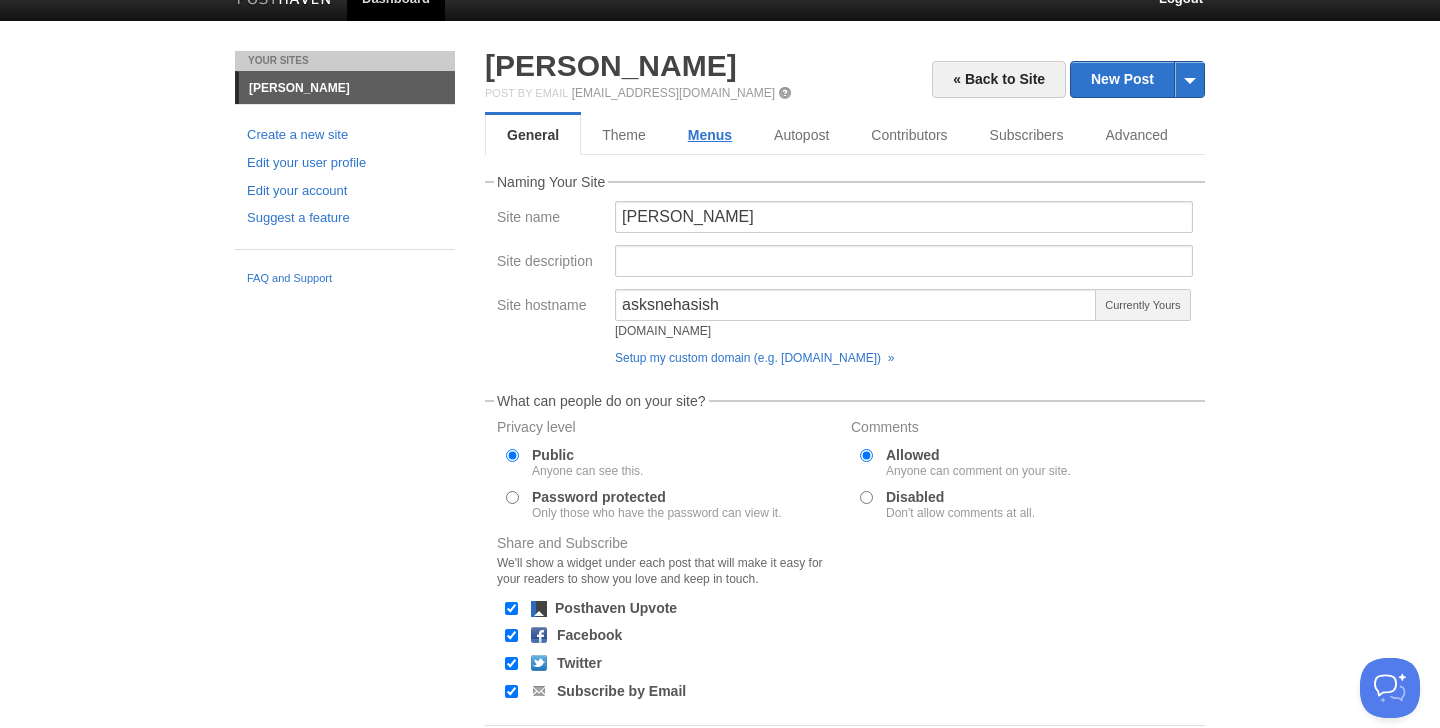 click on "Menus" at bounding box center [710, 135] 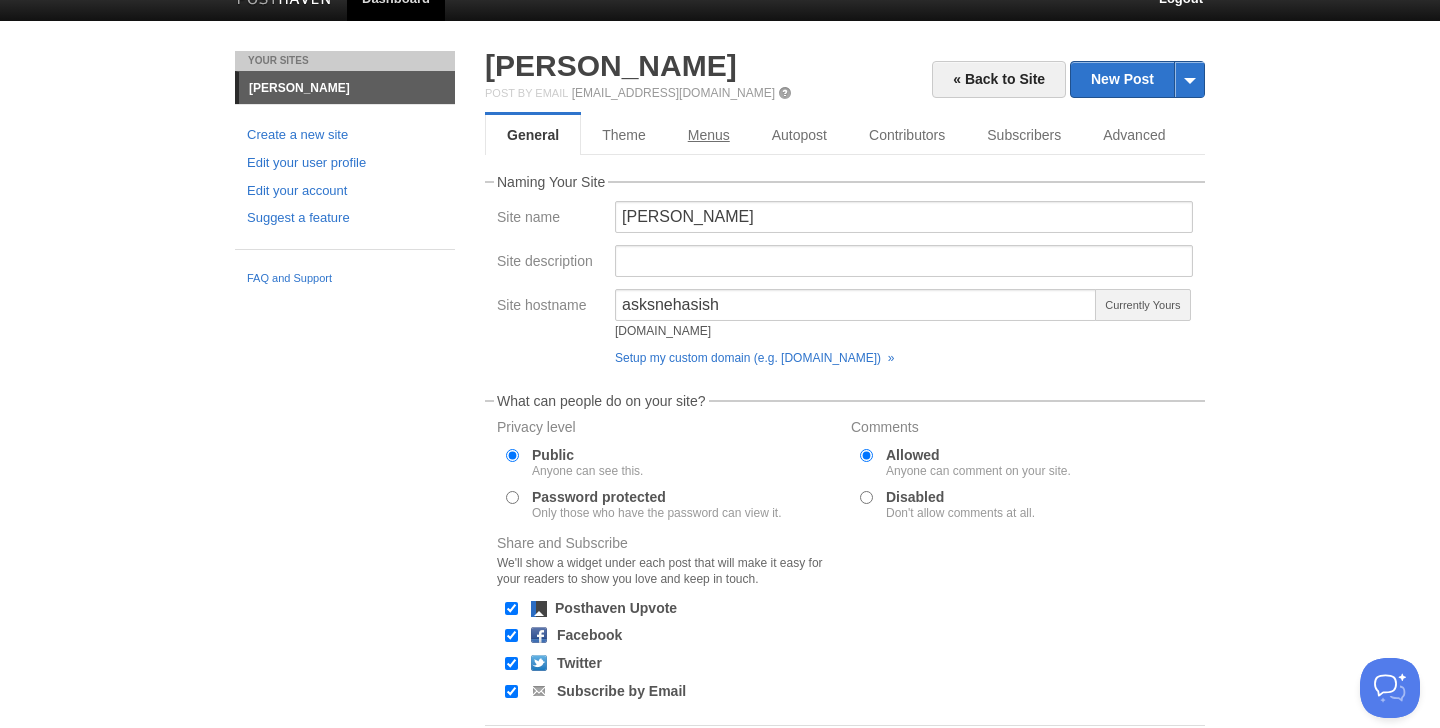scroll, scrollTop: 0, scrollLeft: 0, axis: both 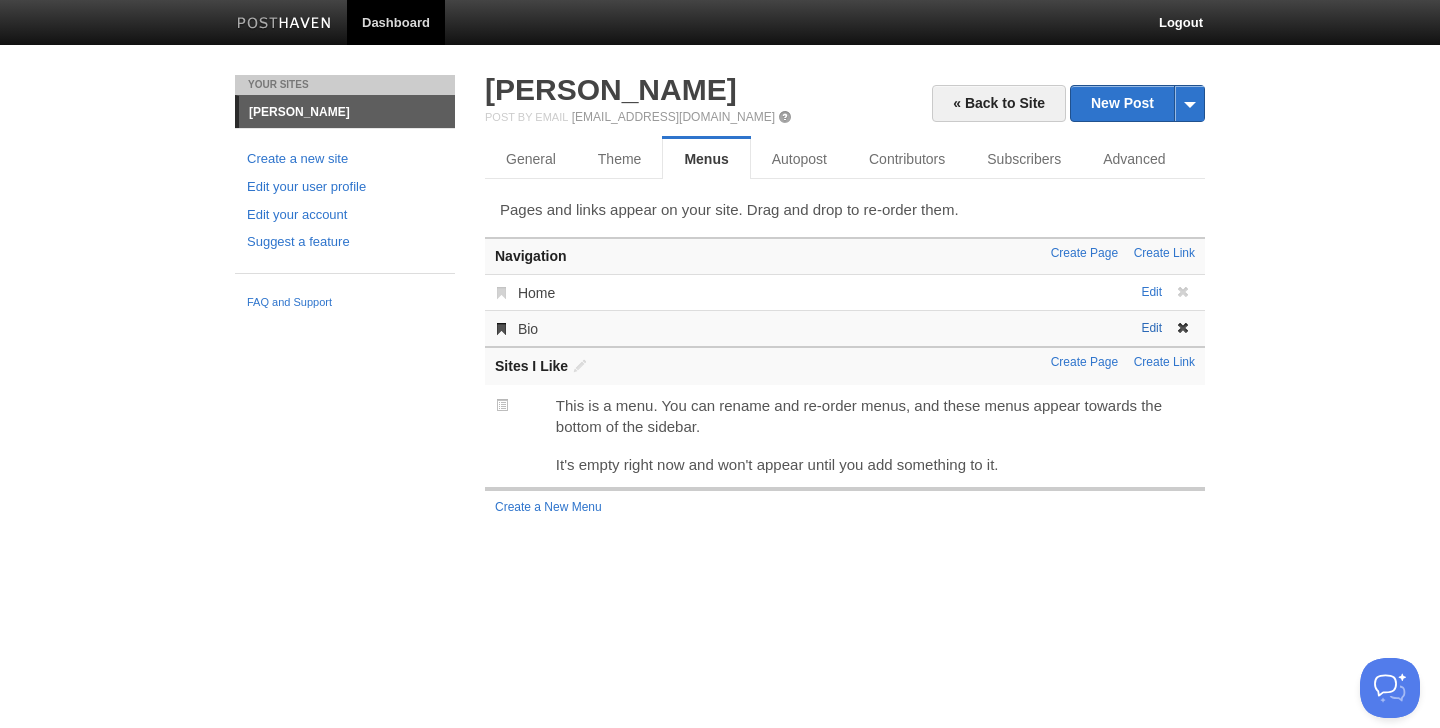 click on "Edit" at bounding box center (1151, 328) 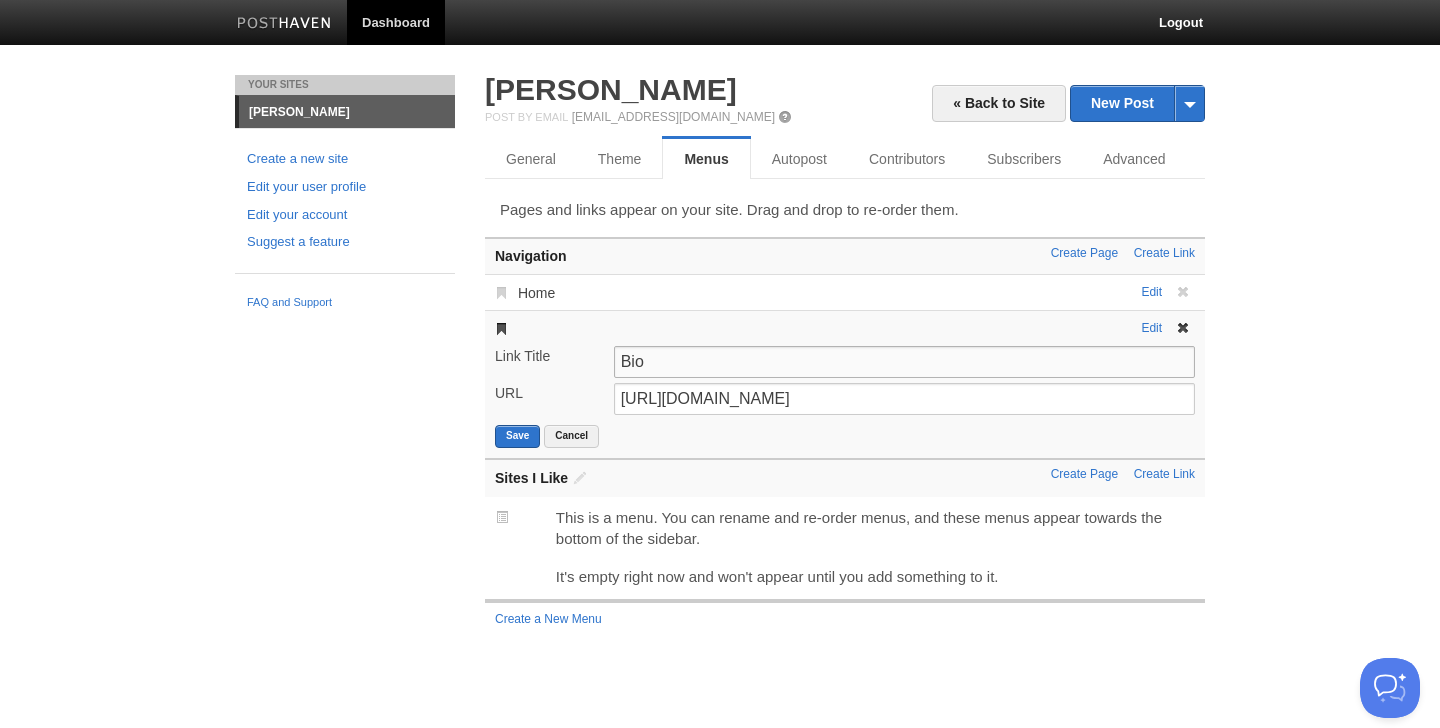 click on "Bio" at bounding box center [904, 362] 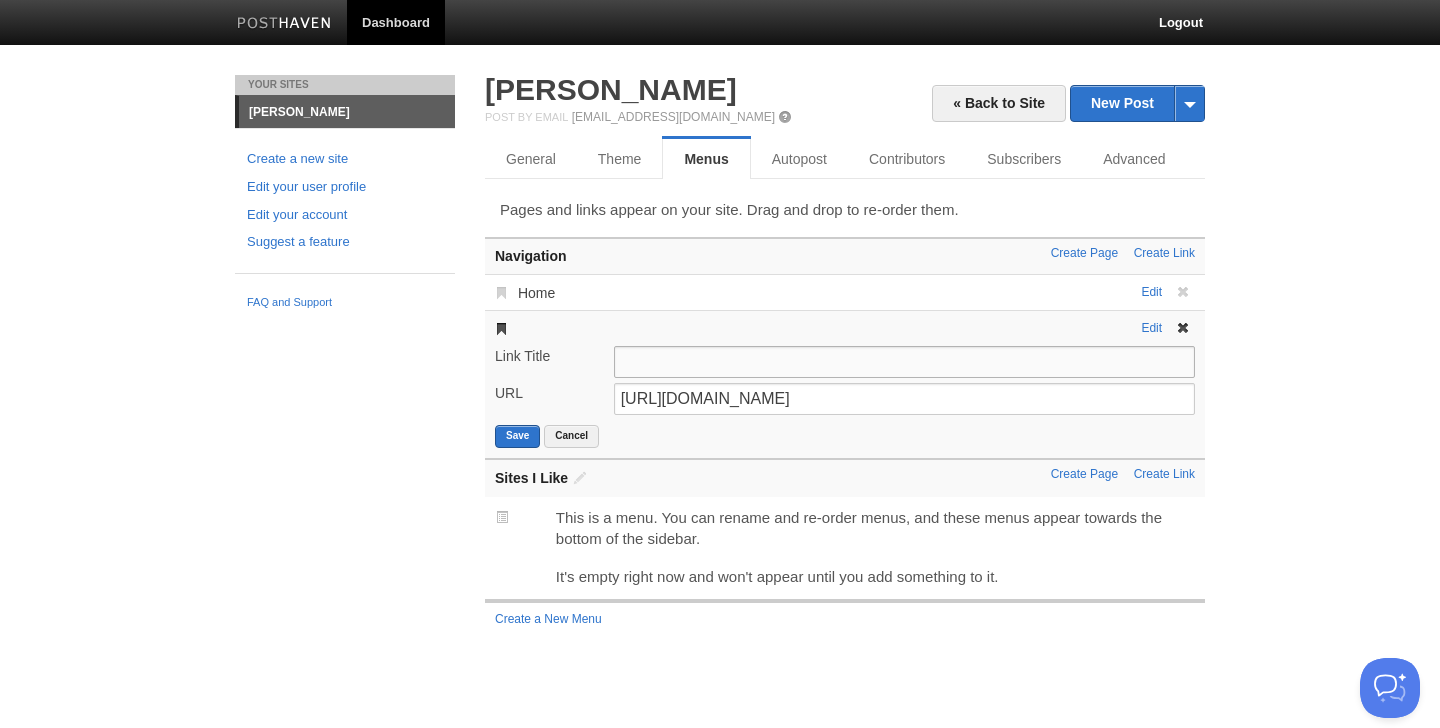 type on "Bio" 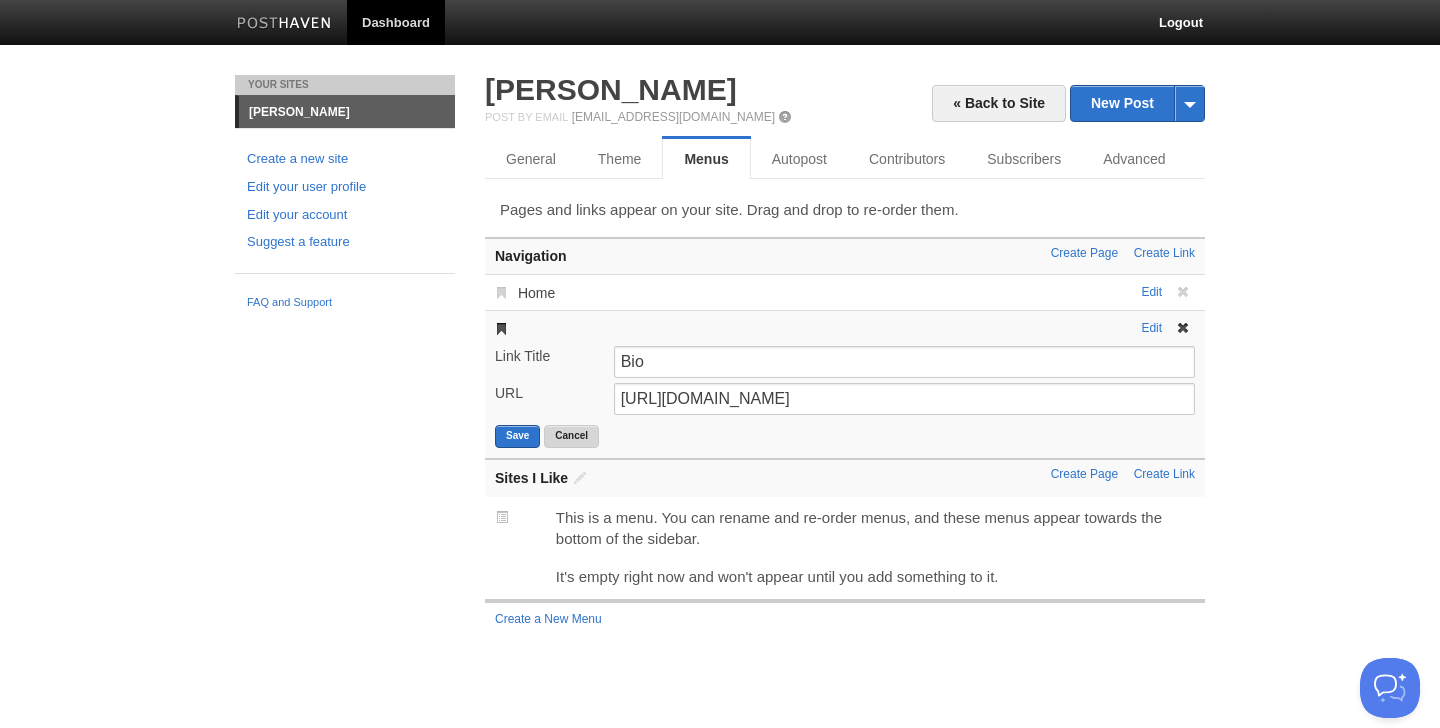 click on "Cancel" at bounding box center (571, 436) 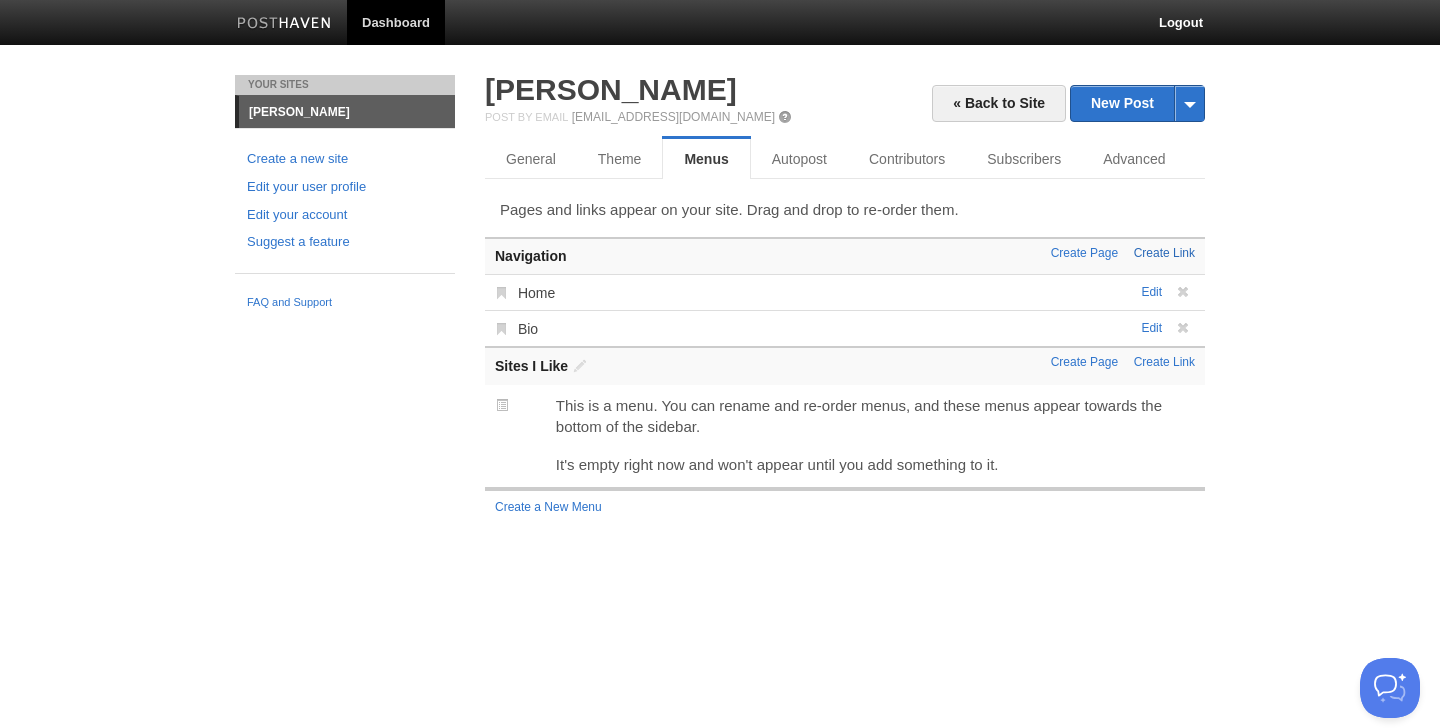 click on "Create Link" at bounding box center [1164, 253] 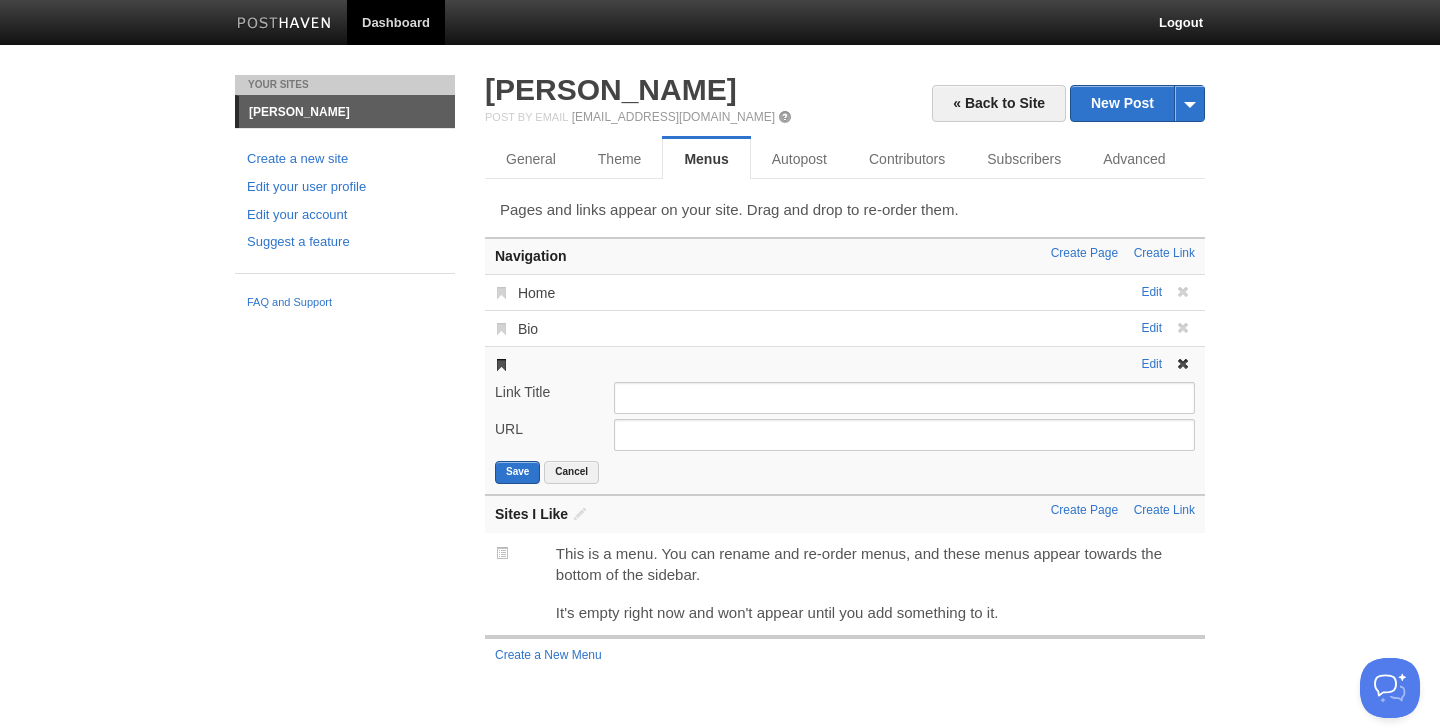 click on "Edit
[PERSON_NAME]
URL
Save
Cancel" at bounding box center [845, 420] 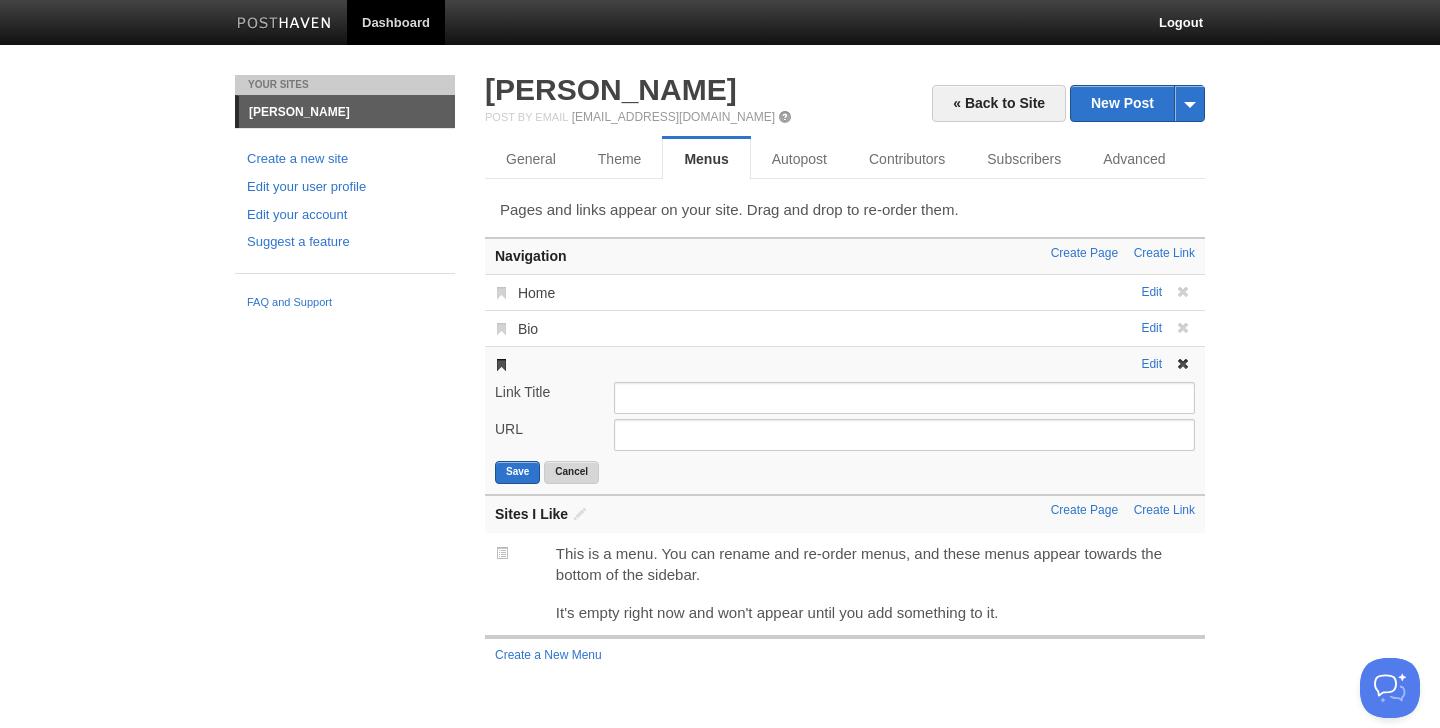 click on "Cancel" at bounding box center (571, 472) 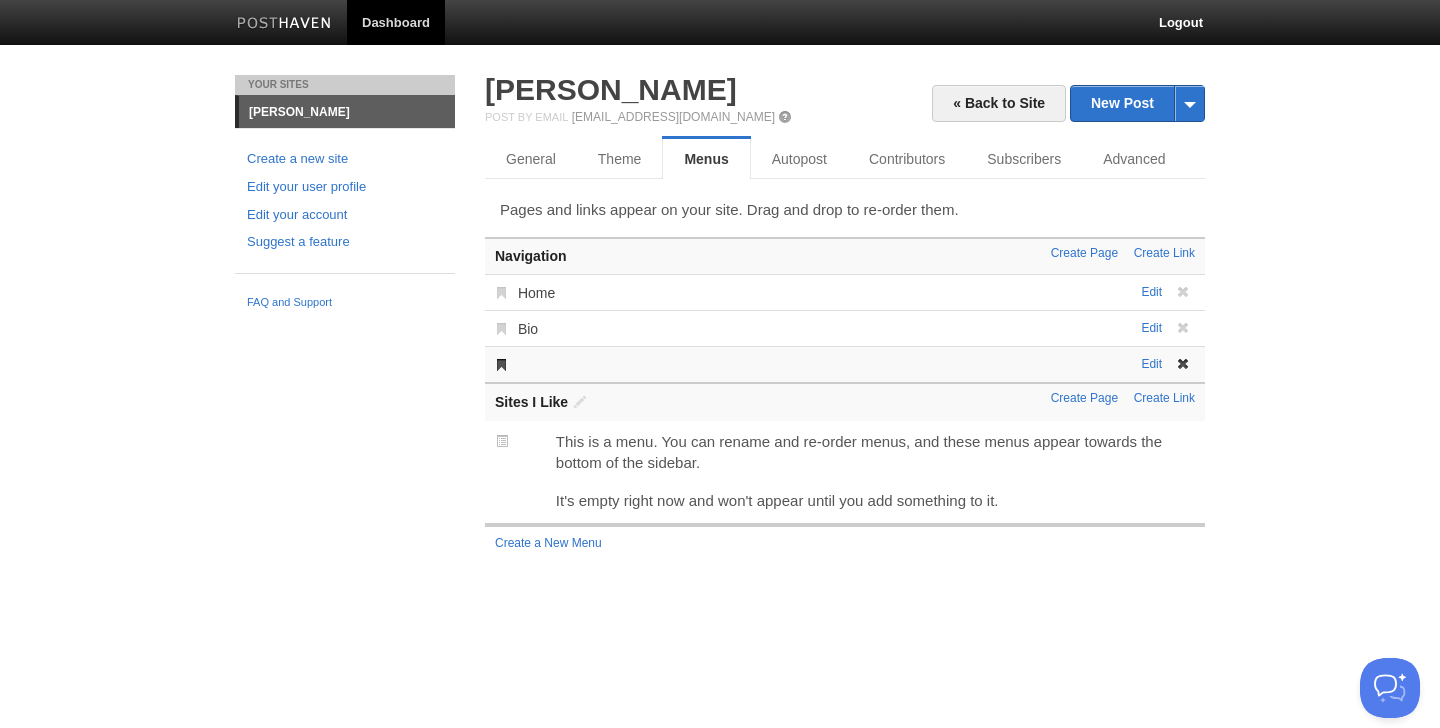click at bounding box center (1183, 364) 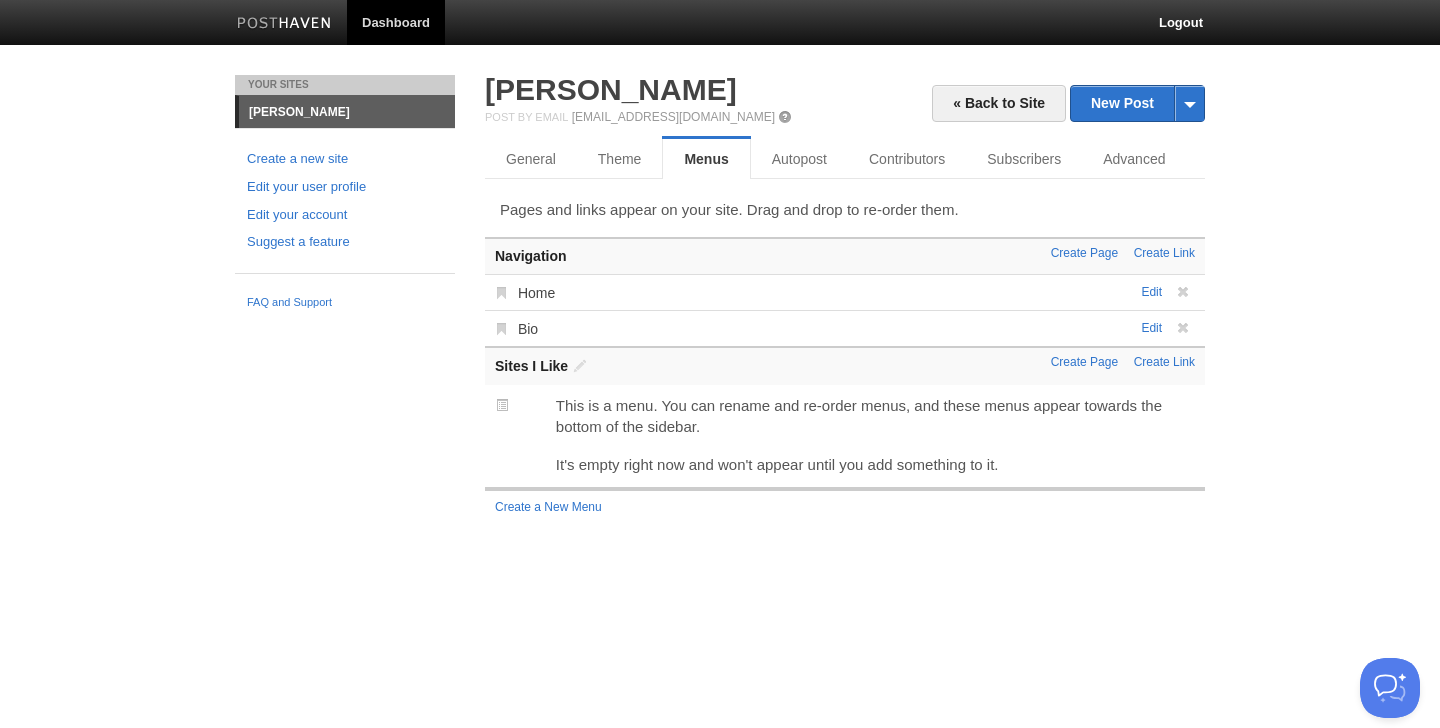 click on "[PERSON_NAME]" at bounding box center (845, 90) 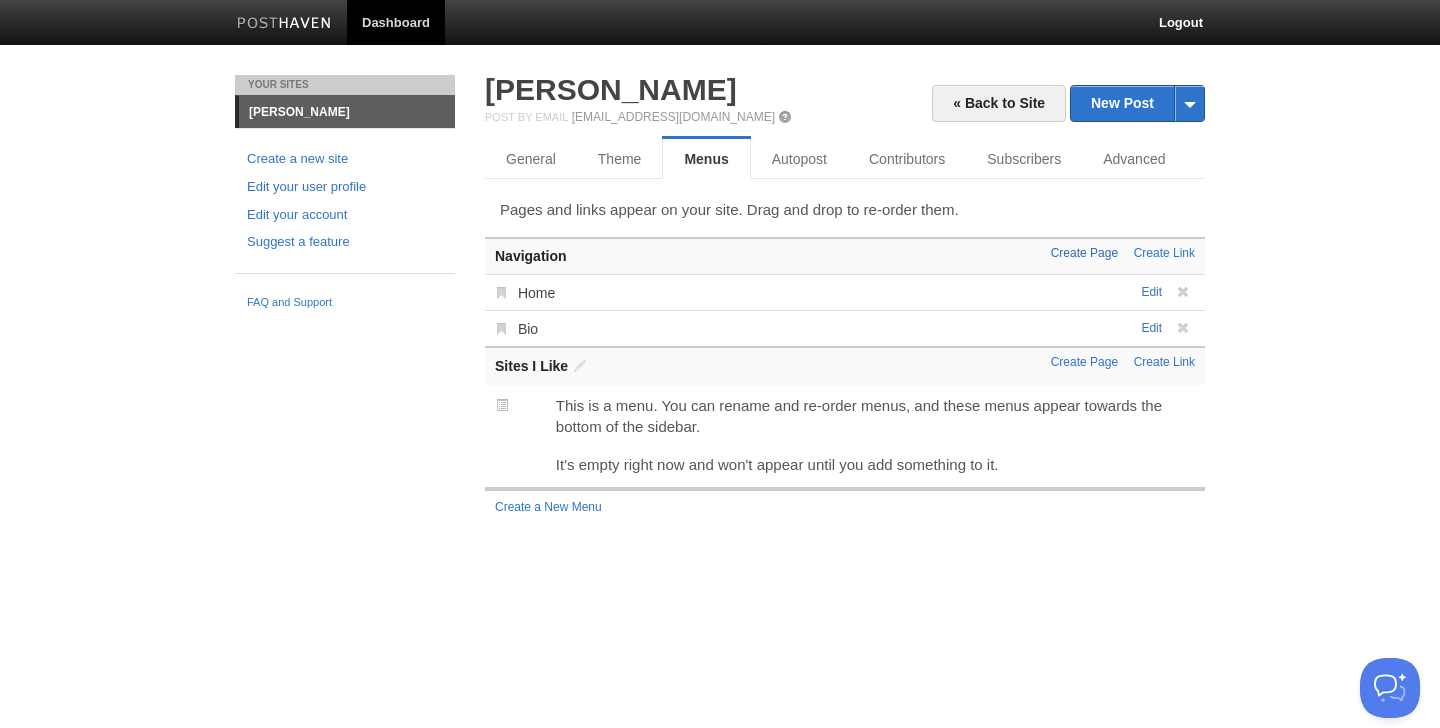 click on "Create Page" at bounding box center [1084, 253] 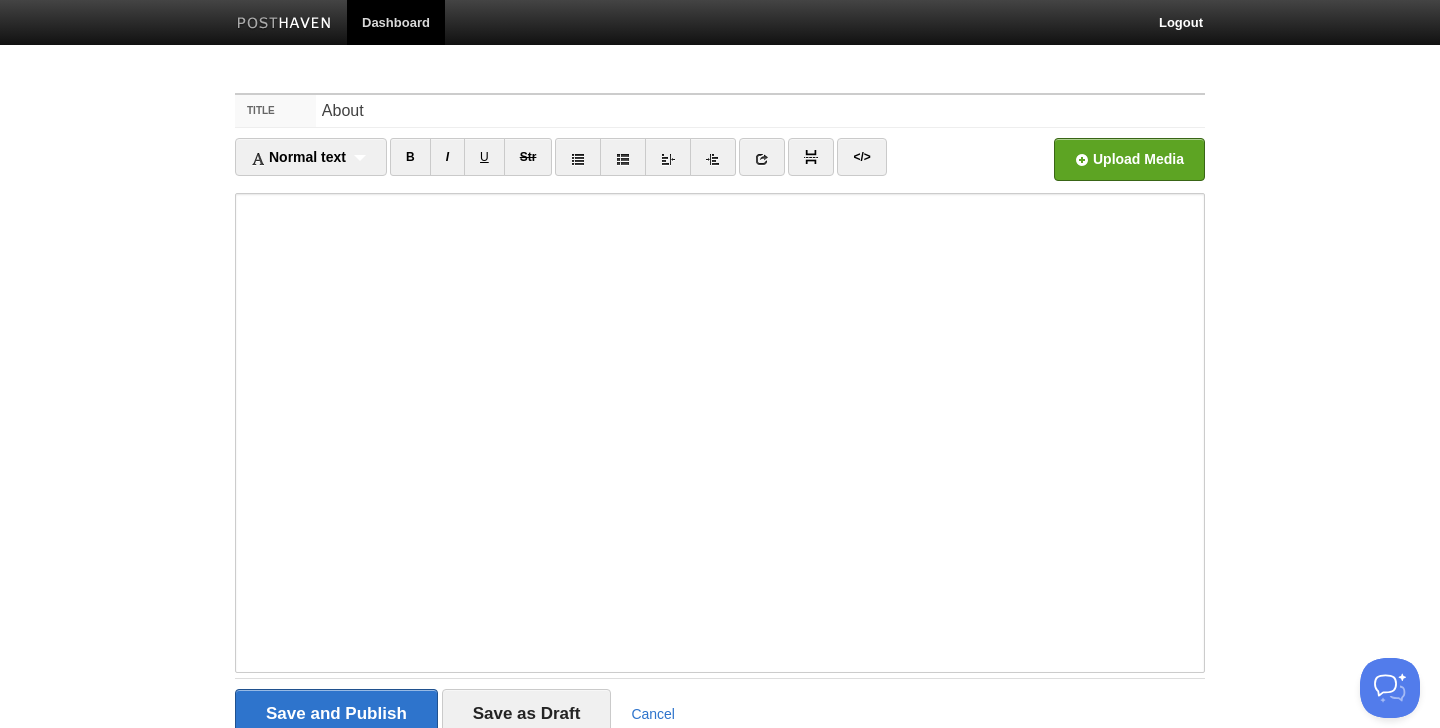 type on "About" 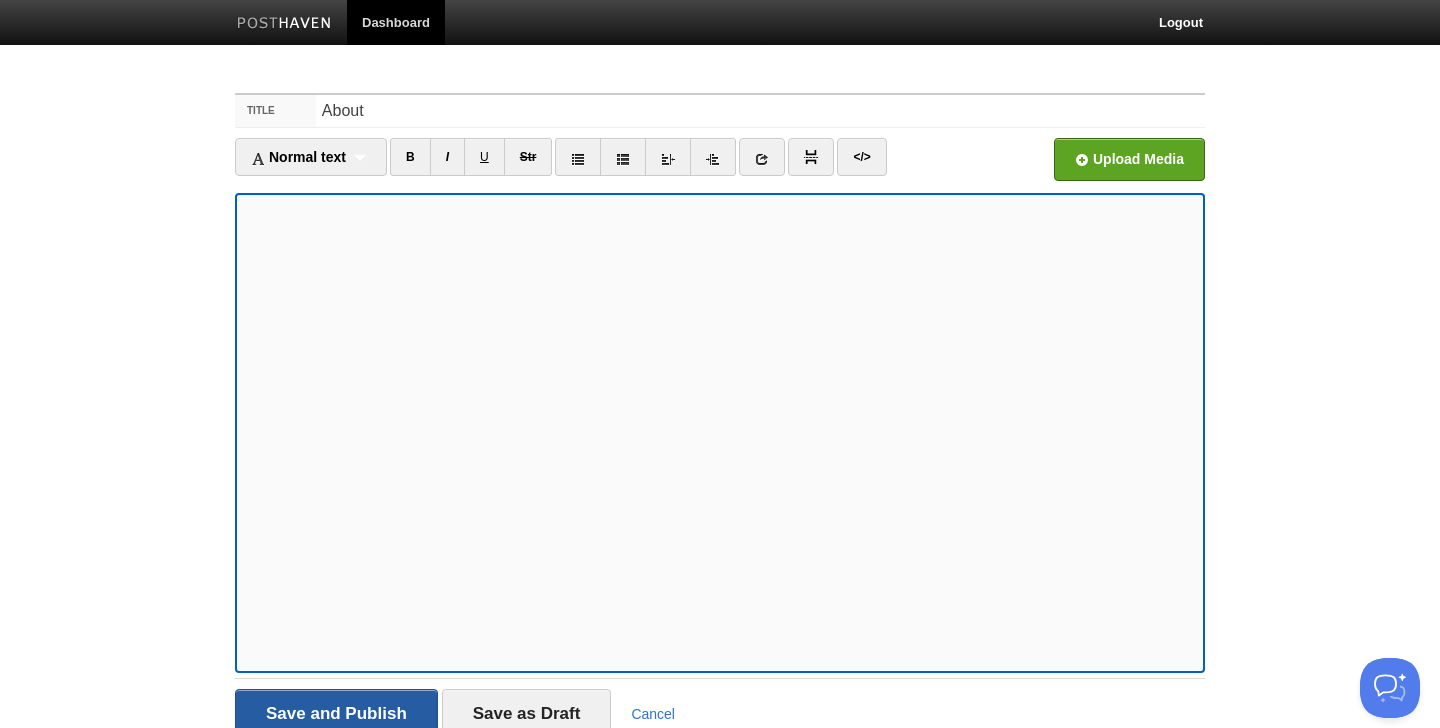 click on "Save and Publish" at bounding box center [336, 714] 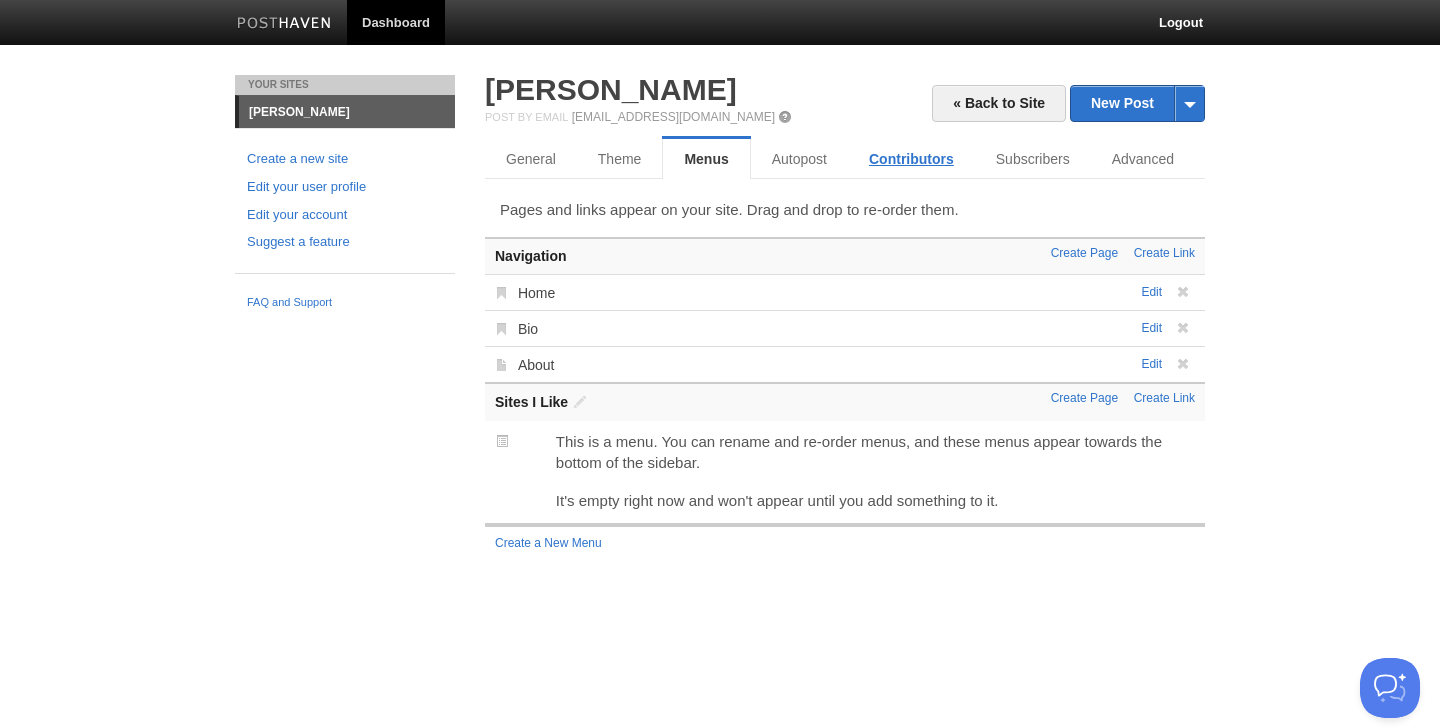 click on "Contributors" at bounding box center (911, 159) 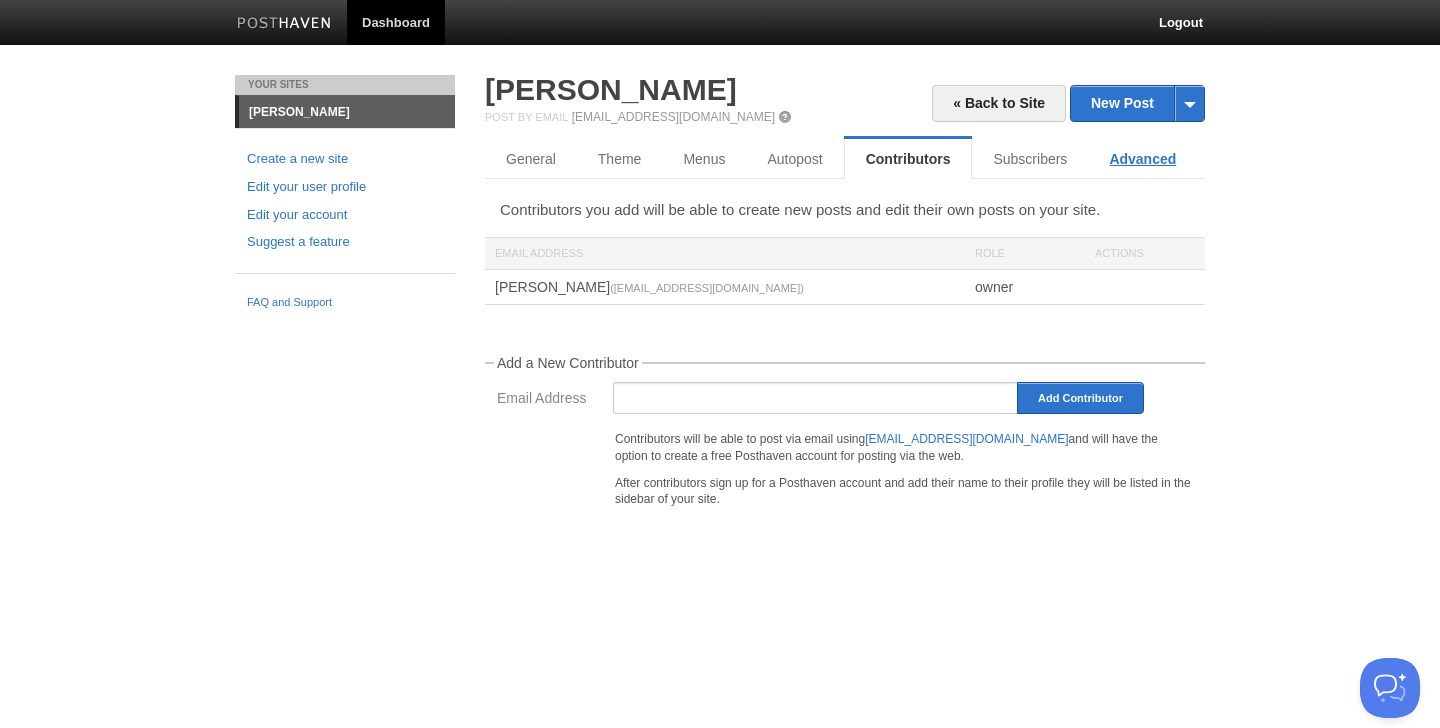 click on "Advanced" at bounding box center (1142, 159) 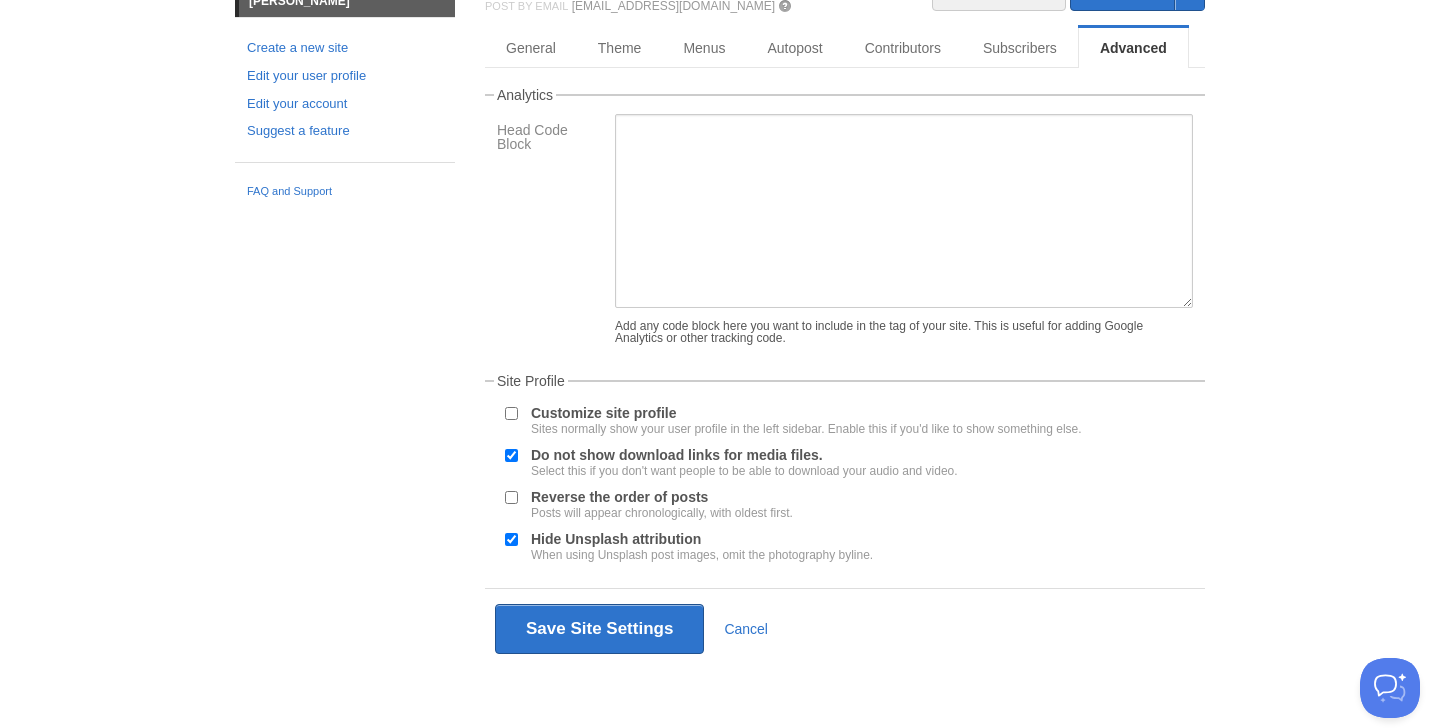 scroll, scrollTop: 0, scrollLeft: 0, axis: both 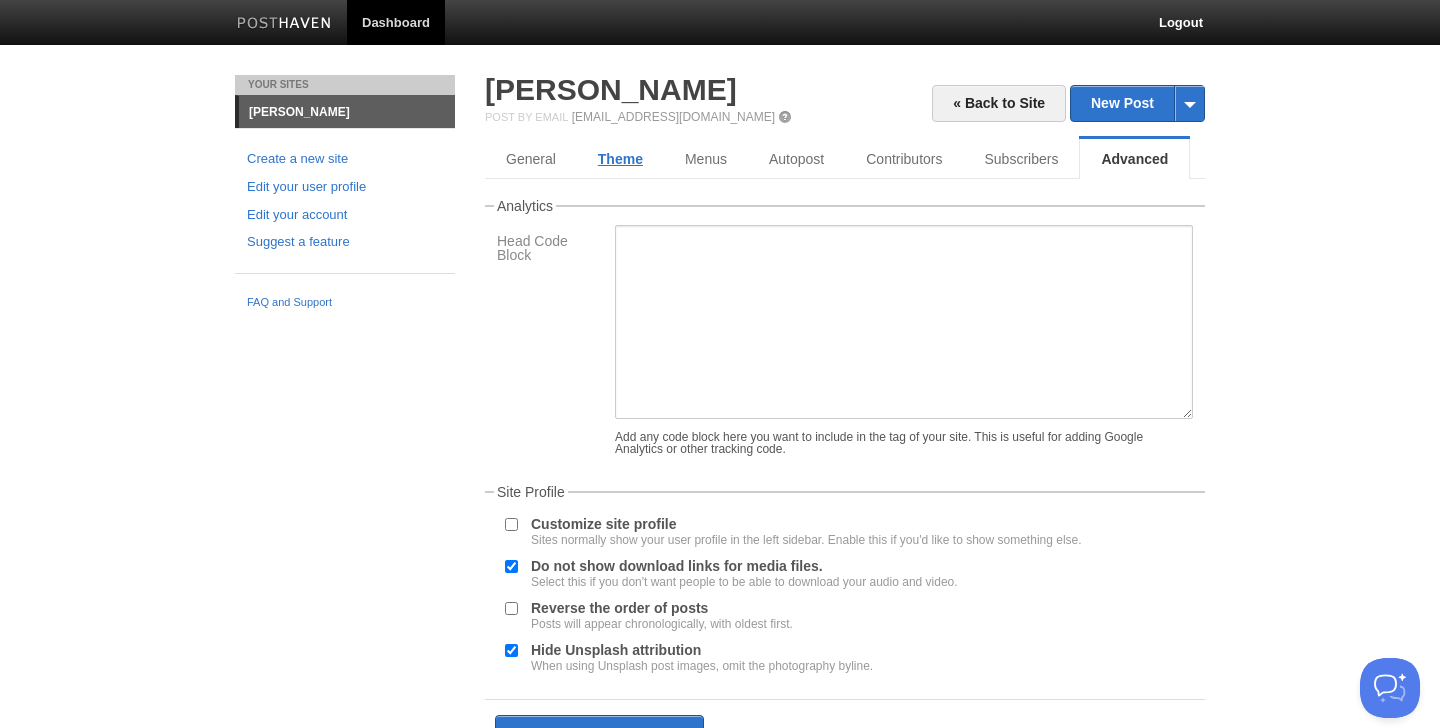 click on "Theme" at bounding box center (620, 159) 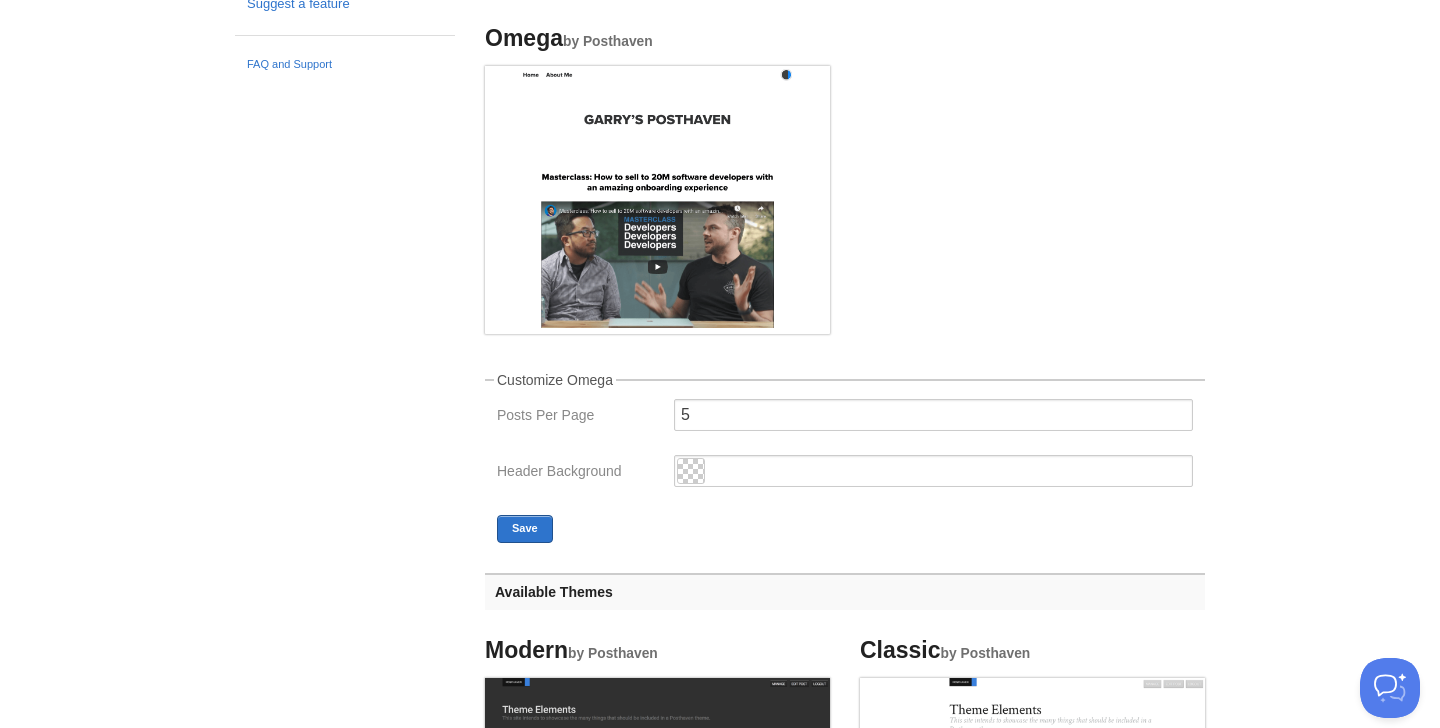 scroll, scrollTop: 316, scrollLeft: 0, axis: vertical 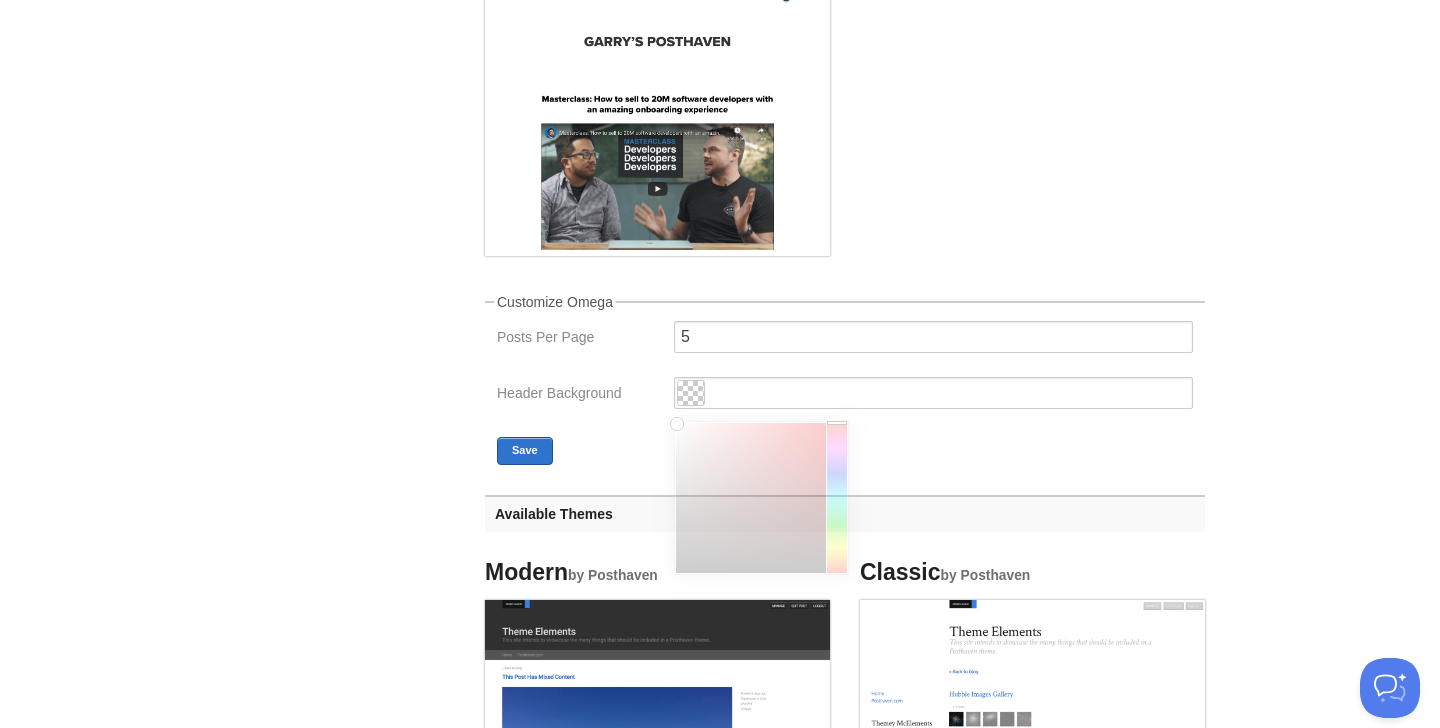 click at bounding box center [691, 393] 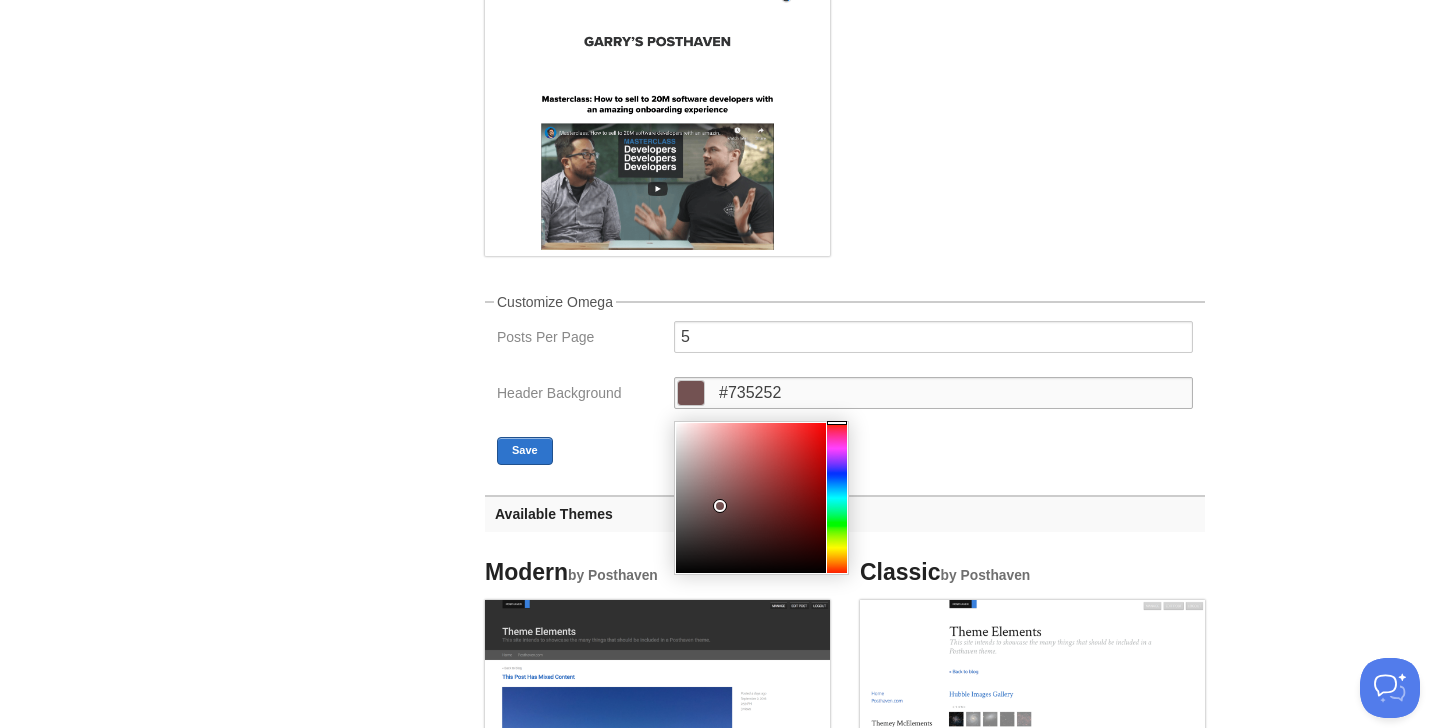 click at bounding box center [751, 498] 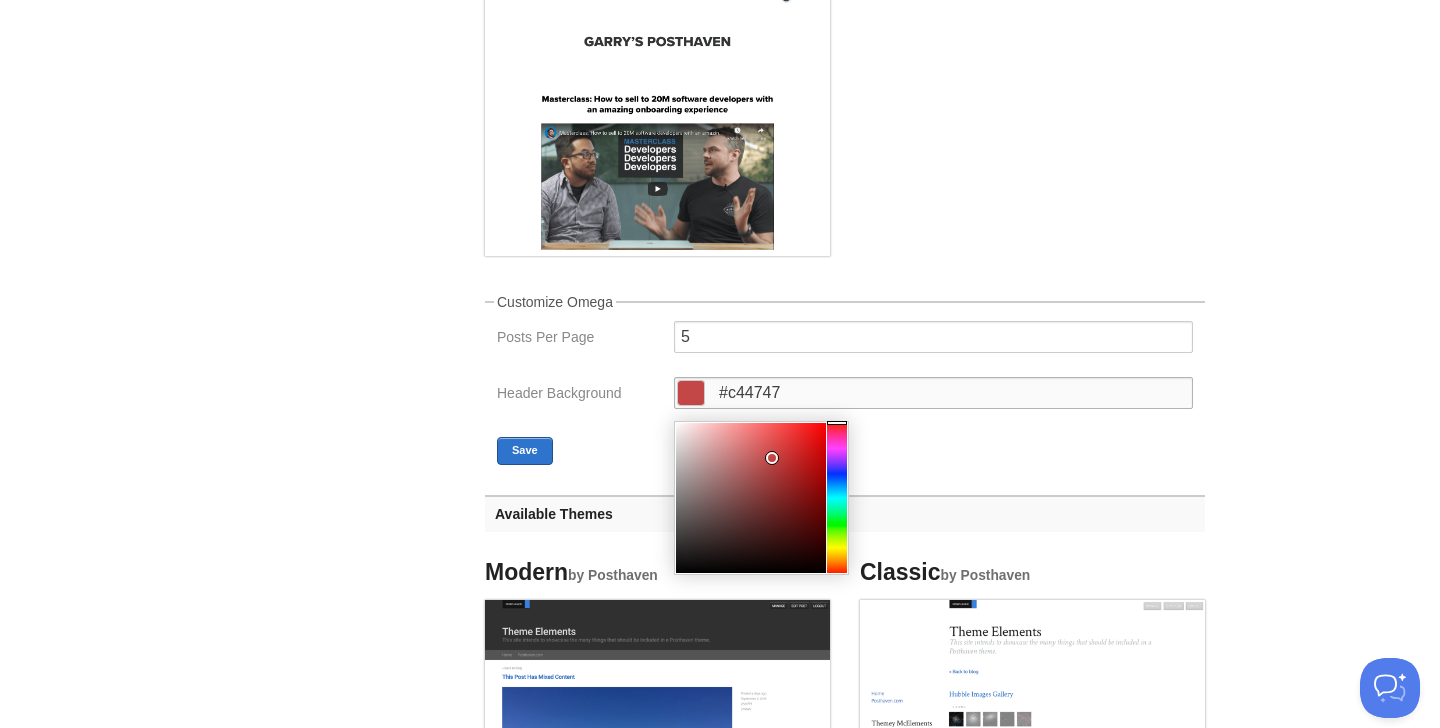click at bounding box center [751, 498] 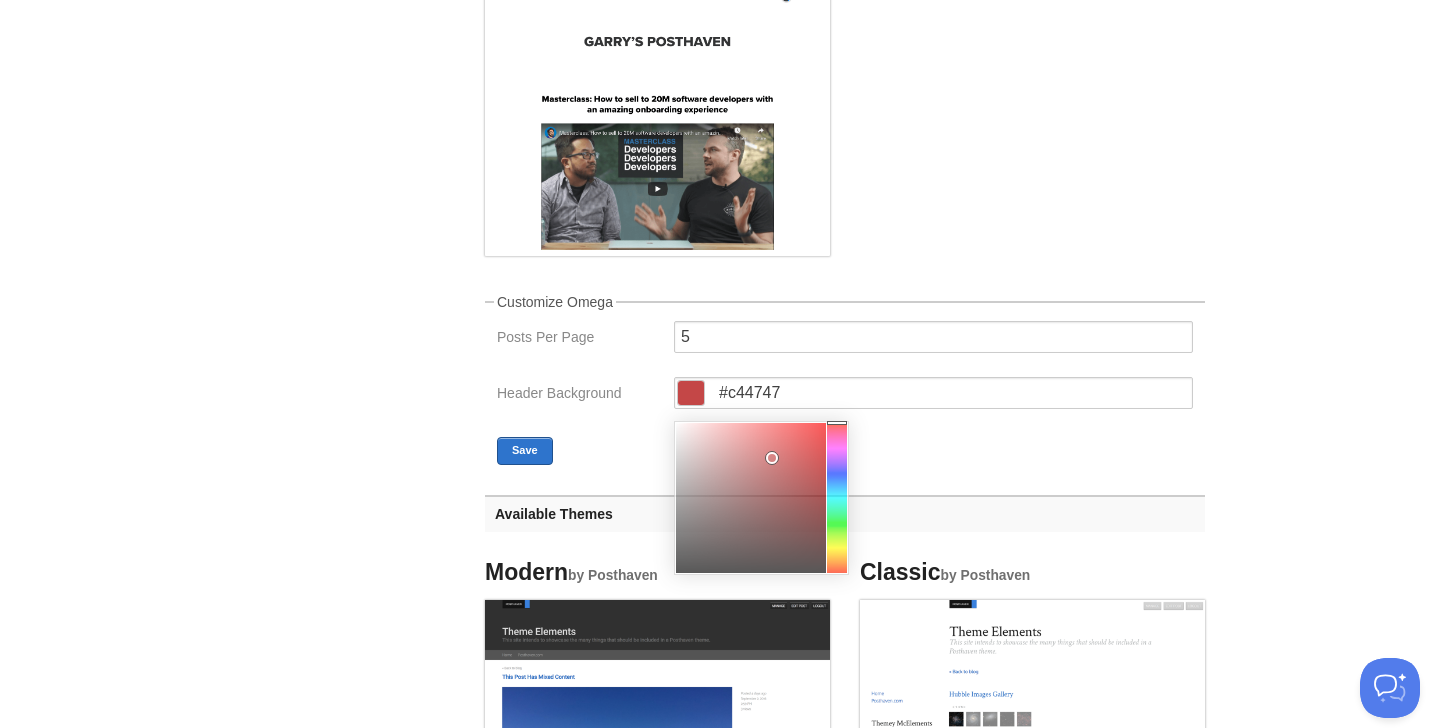 click on "Customize Omega
Posts Per Page
5
Header Background
#c44747
Save" at bounding box center (845, 380) 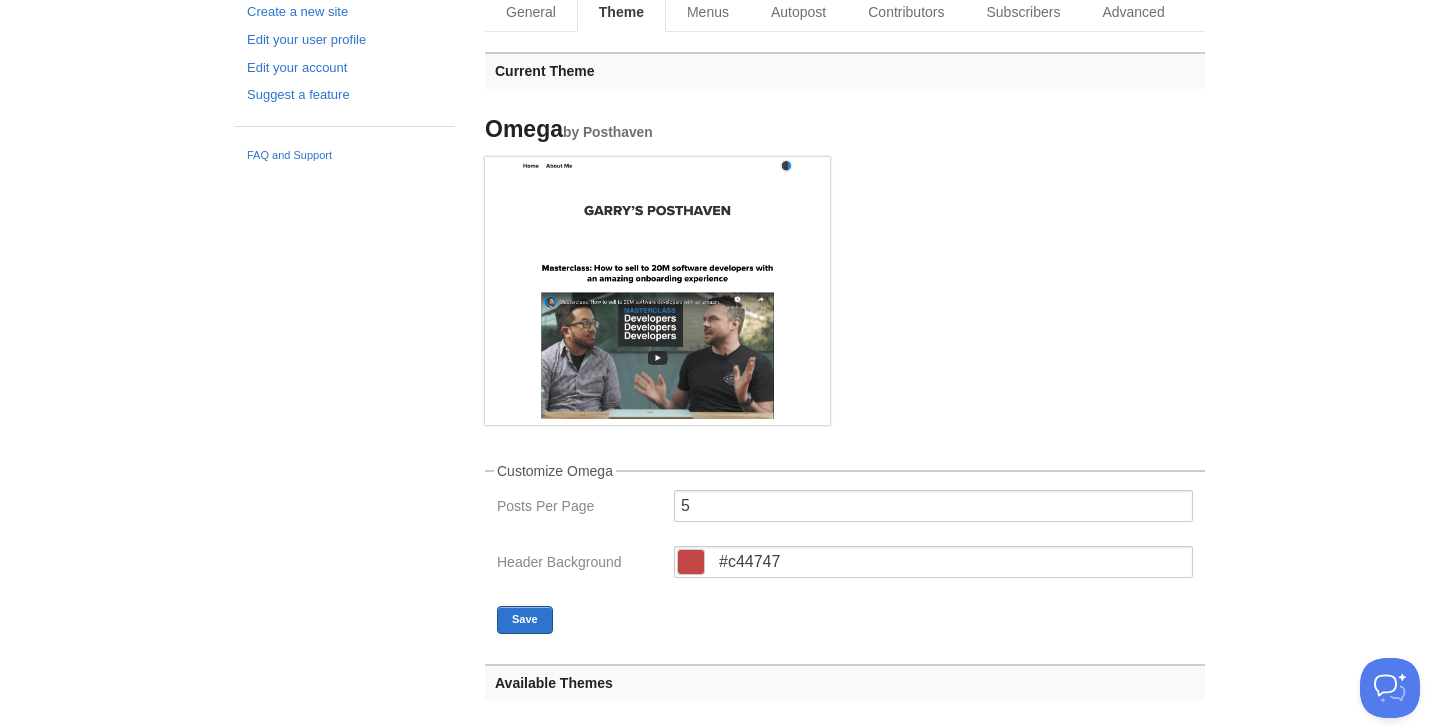 scroll, scrollTop: 190, scrollLeft: 0, axis: vertical 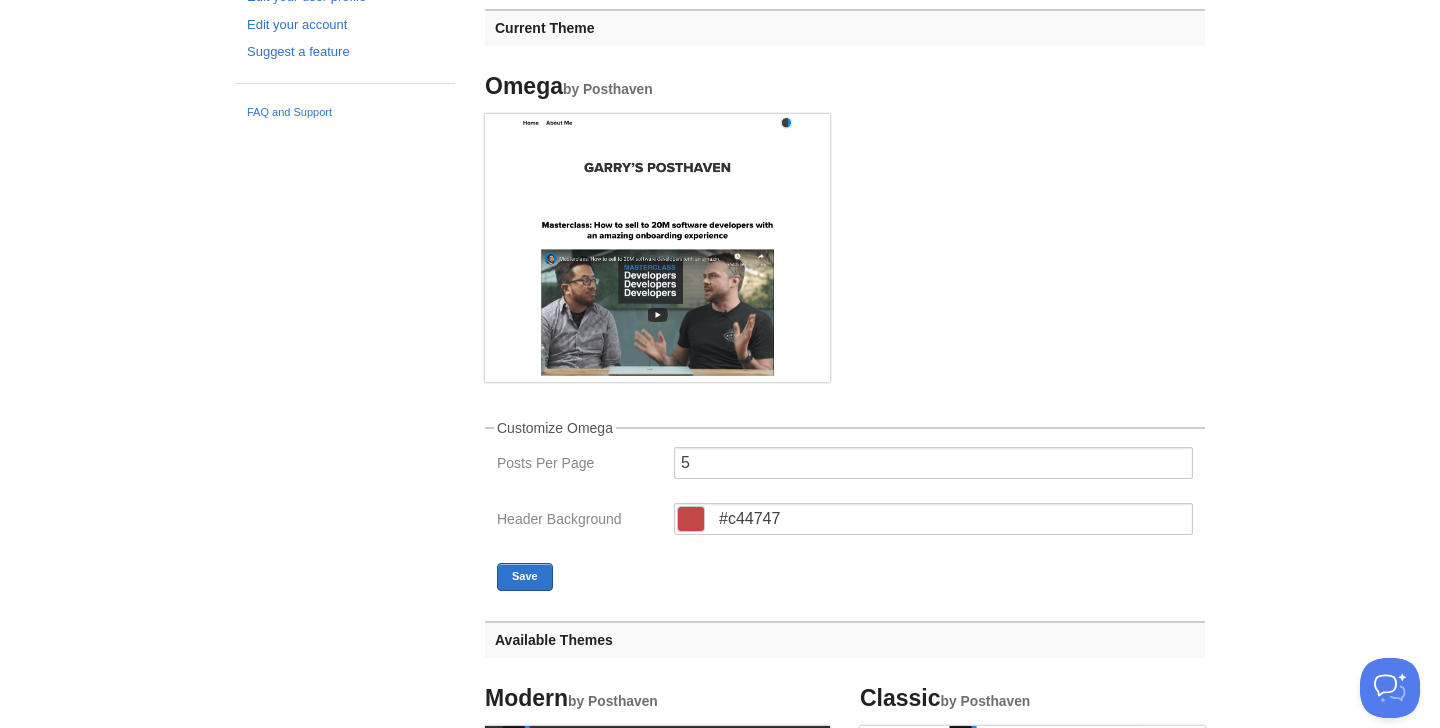 click on "Header Background
#c44747" at bounding box center [845, 525] 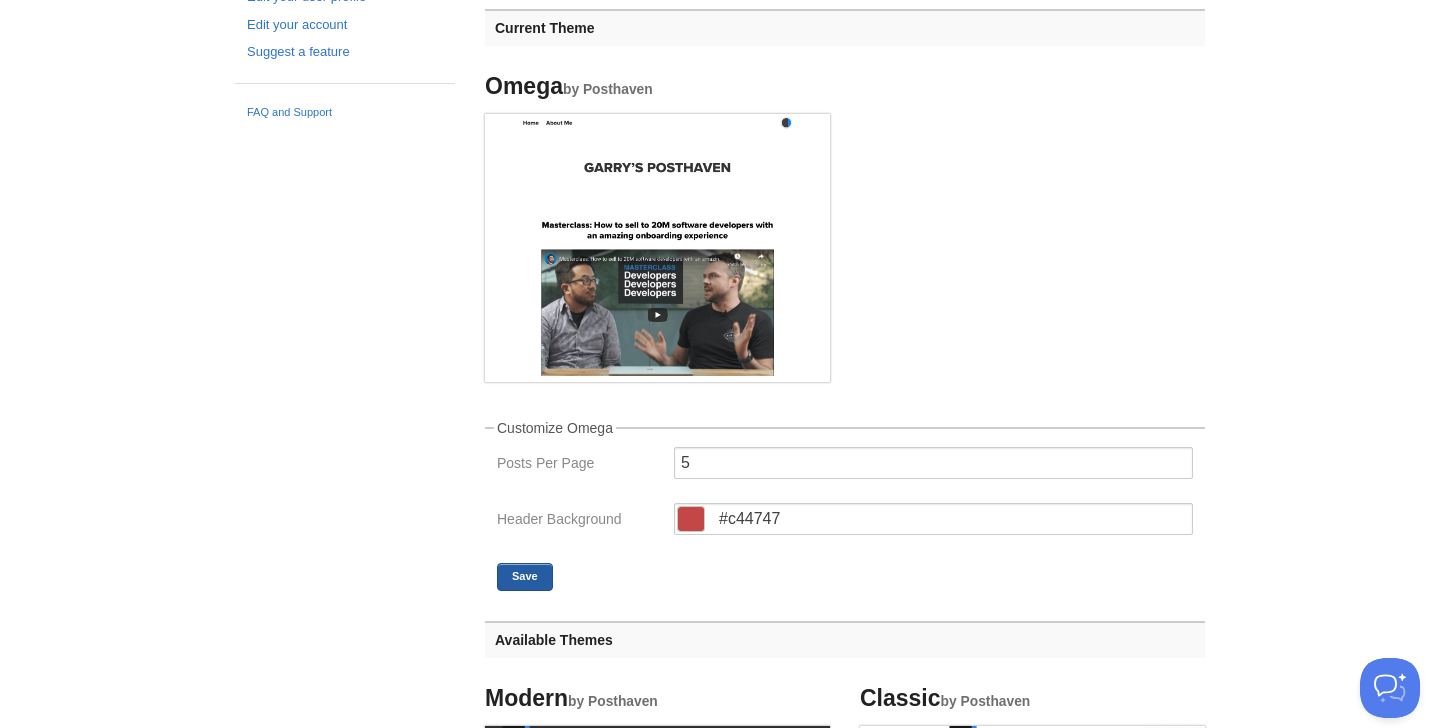 click on "Save" at bounding box center [525, 577] 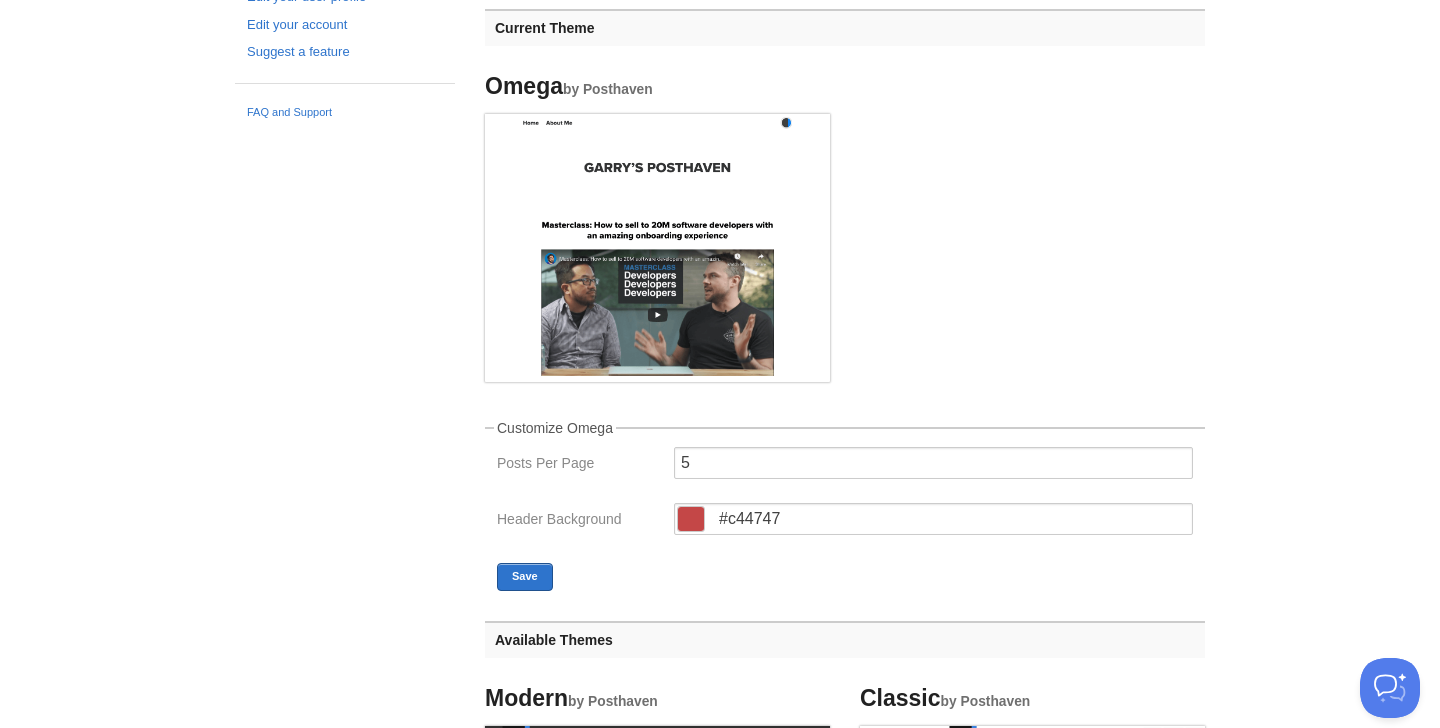 click at bounding box center (691, 519) 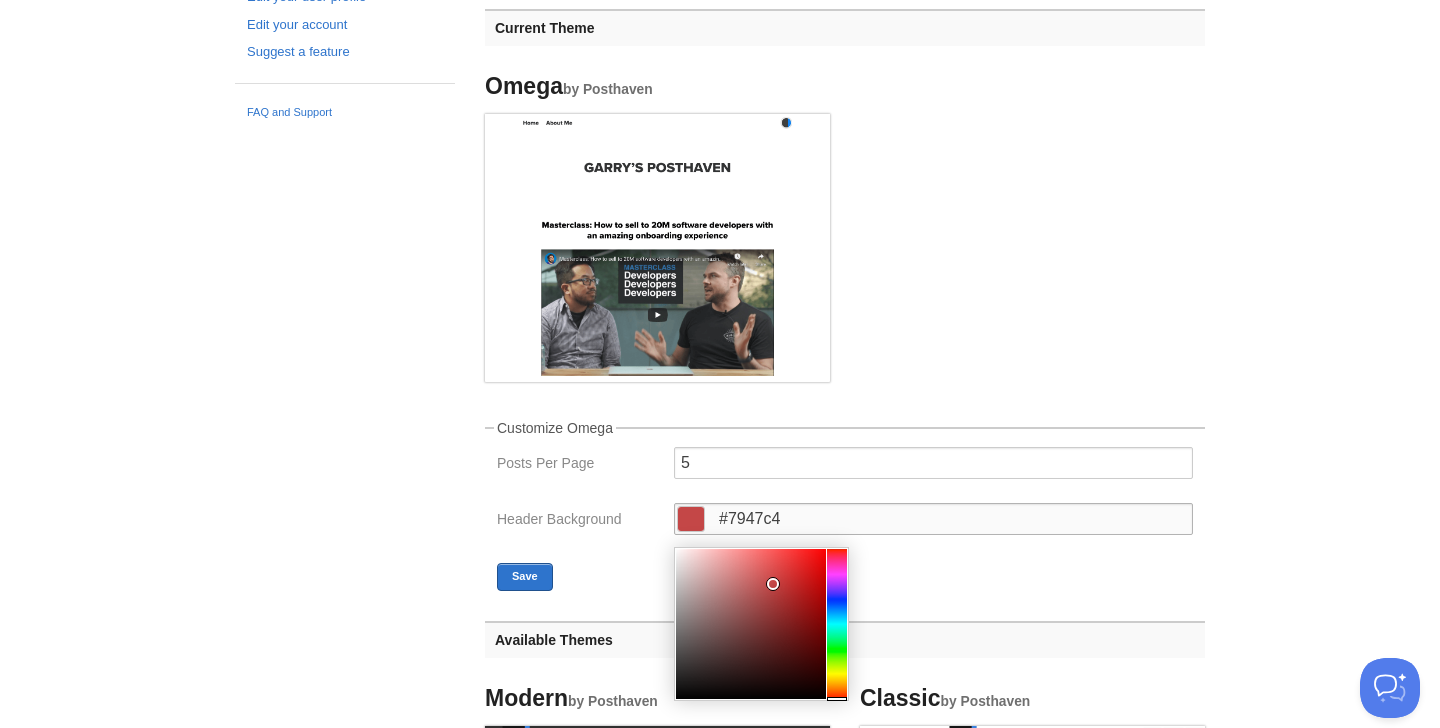 click at bounding box center (837, 624) 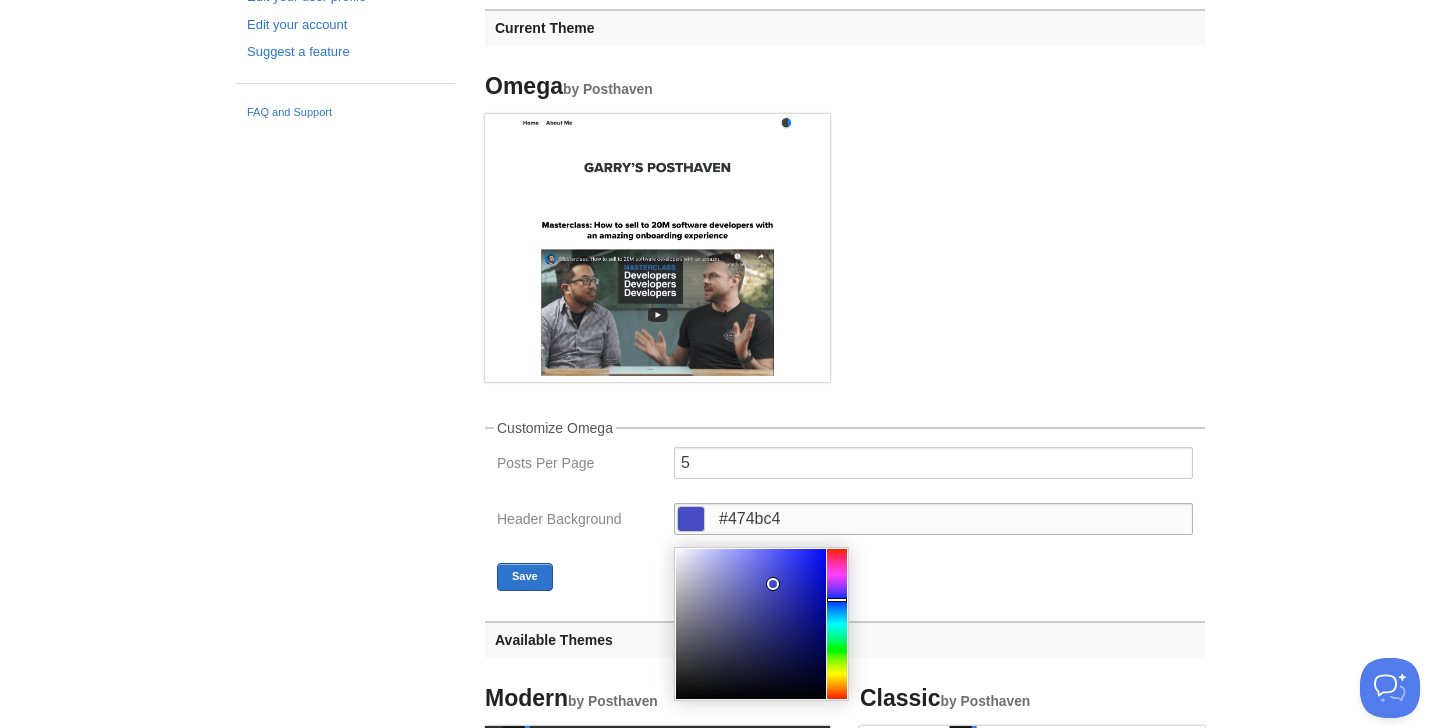 click at bounding box center (837, 624) 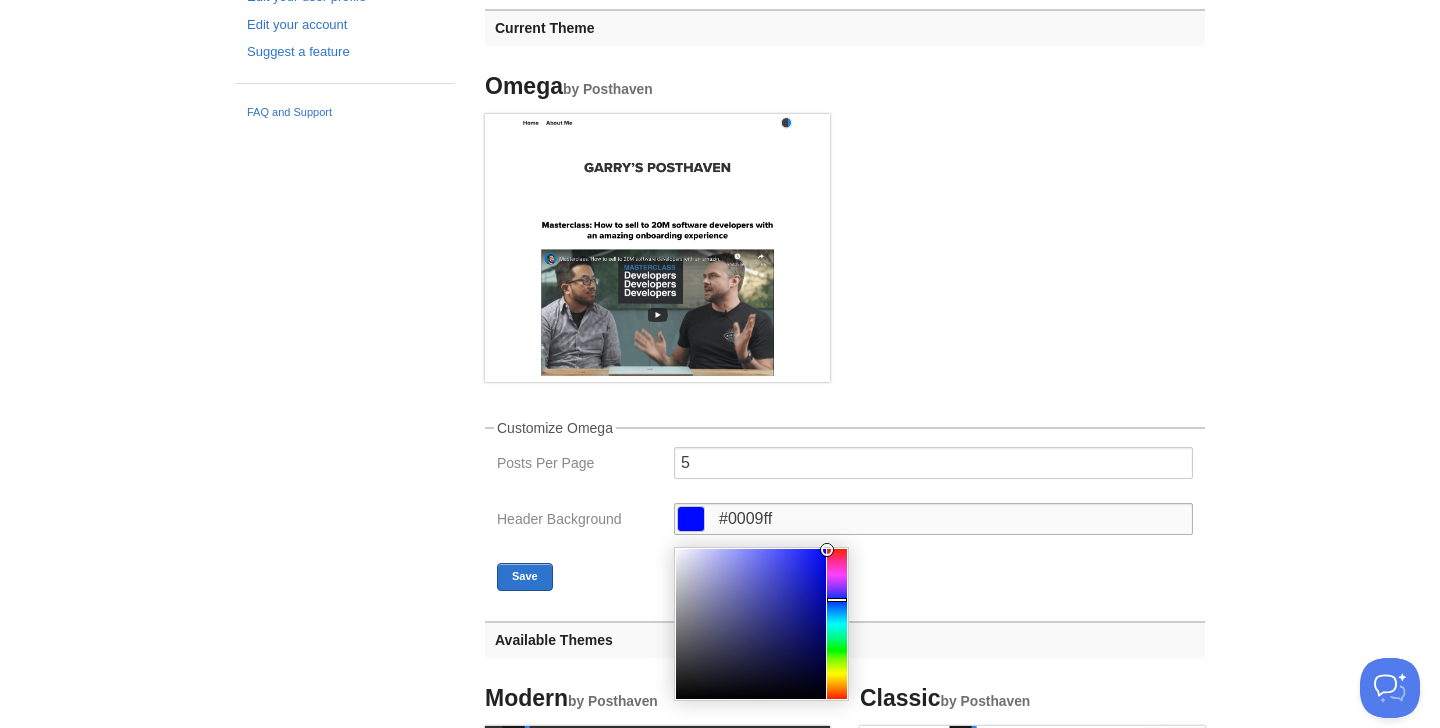 drag, startPoint x: 799, startPoint y: 590, endPoint x: 845, endPoint y: 509, distance: 93.15041 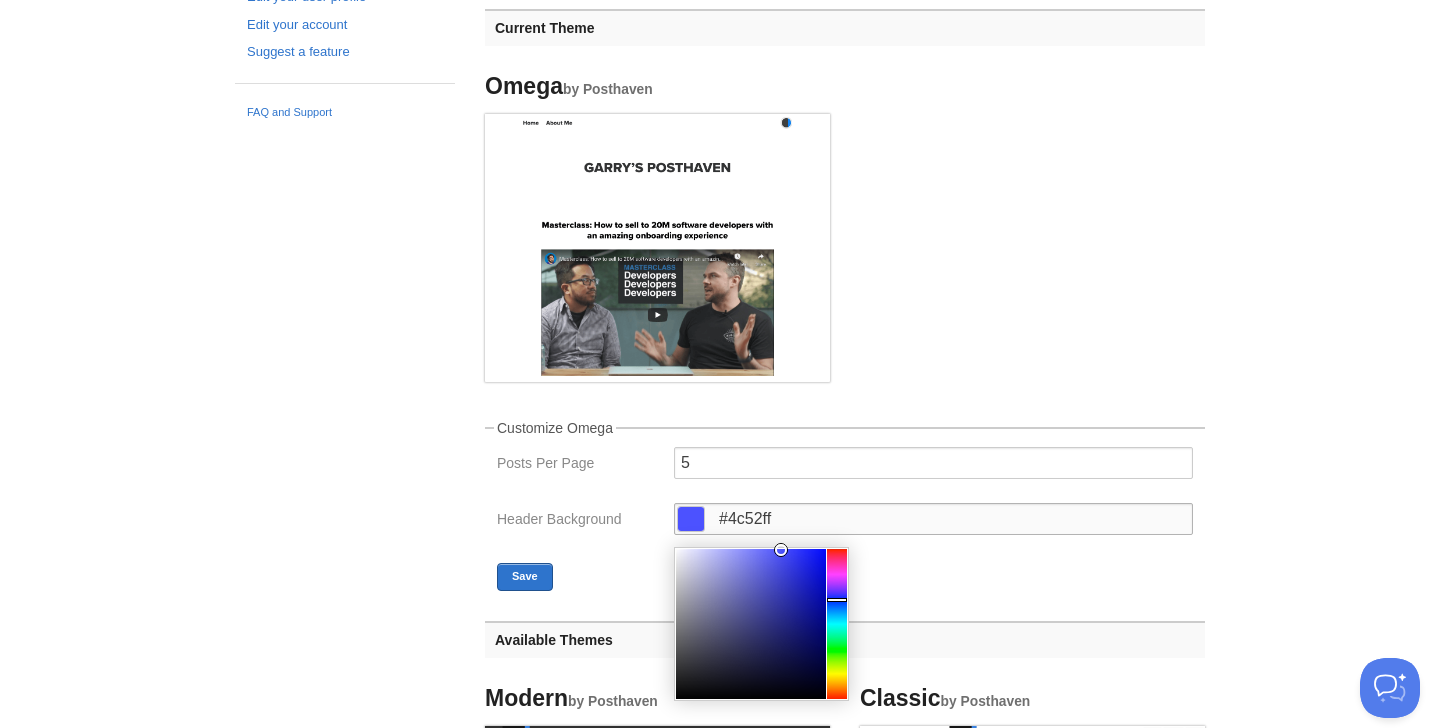 drag, startPoint x: 806, startPoint y: 569, endPoint x: 780, endPoint y: 542, distance: 37.48333 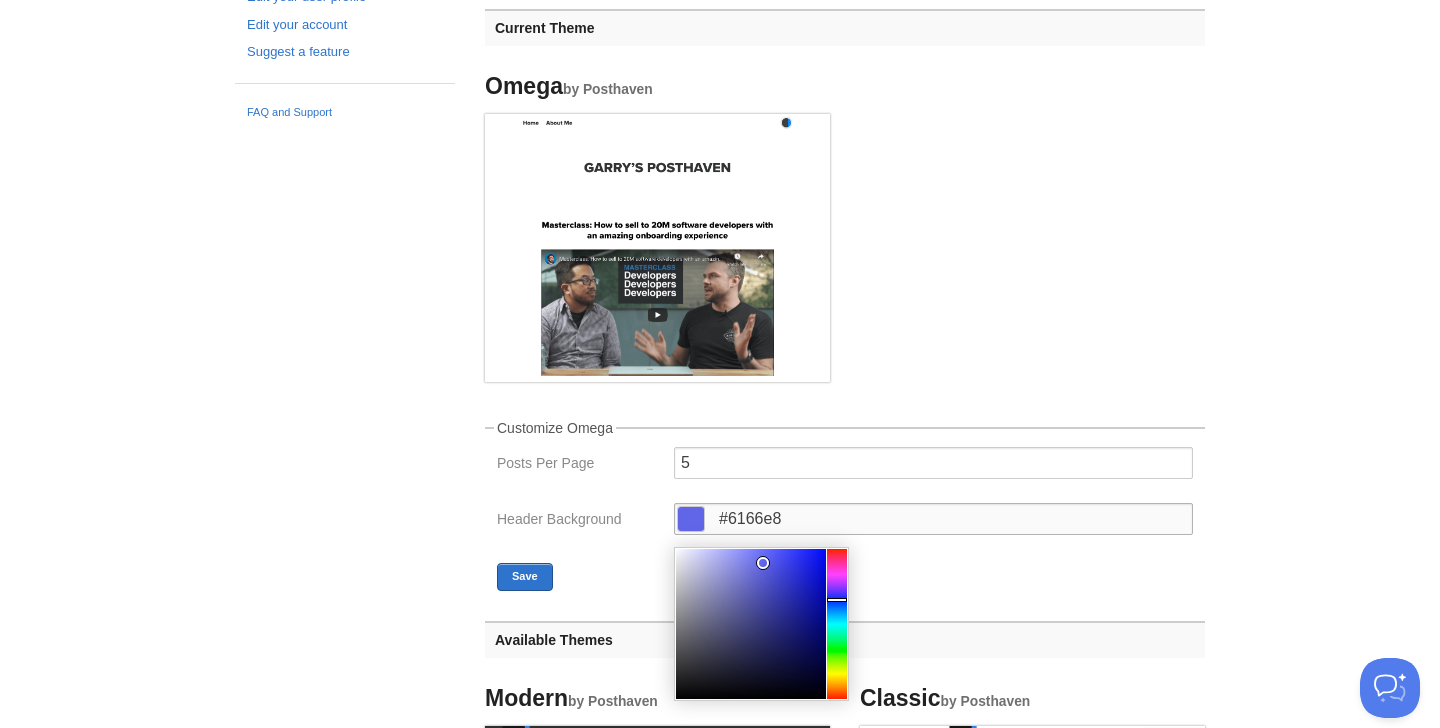 type on "#6468e8" 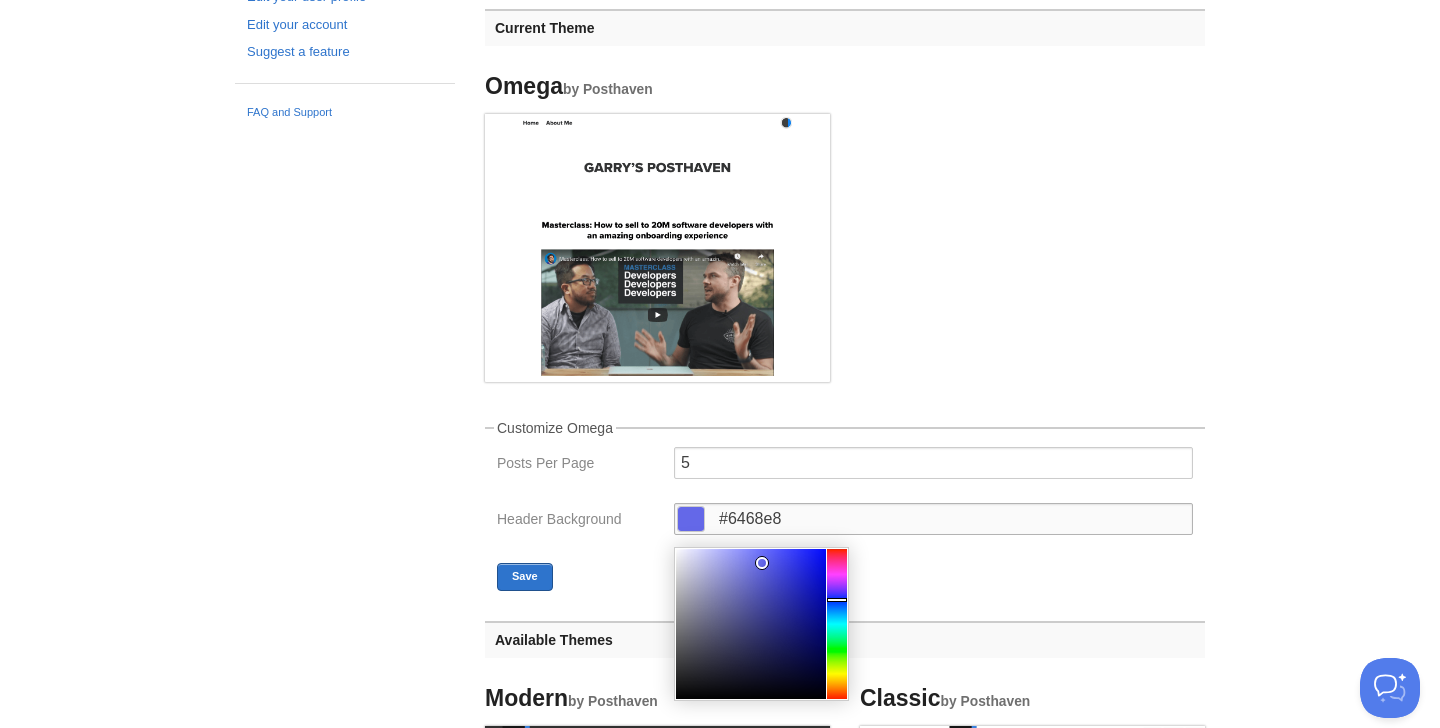 drag, startPoint x: 770, startPoint y: 568, endPoint x: 761, endPoint y: 561, distance: 11.401754 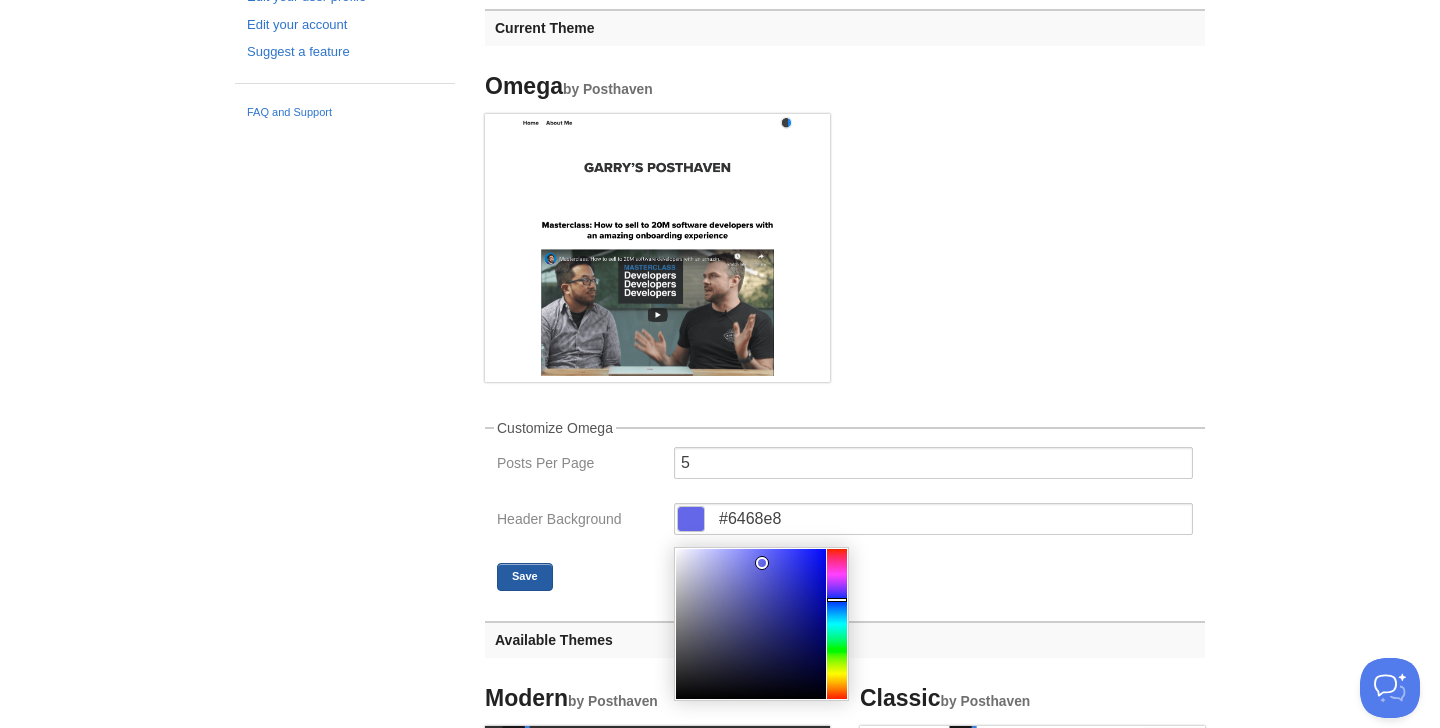 click on "Save" at bounding box center [525, 577] 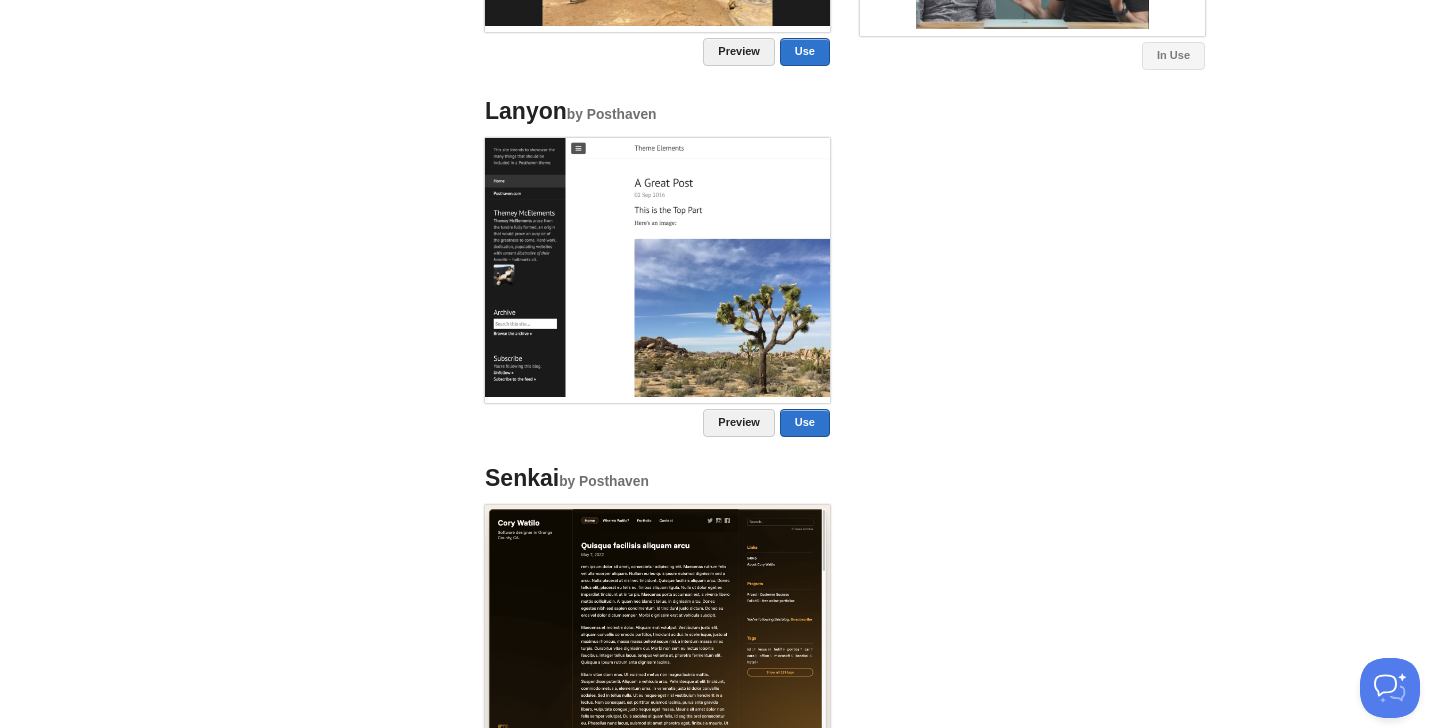 scroll, scrollTop: 1713, scrollLeft: 0, axis: vertical 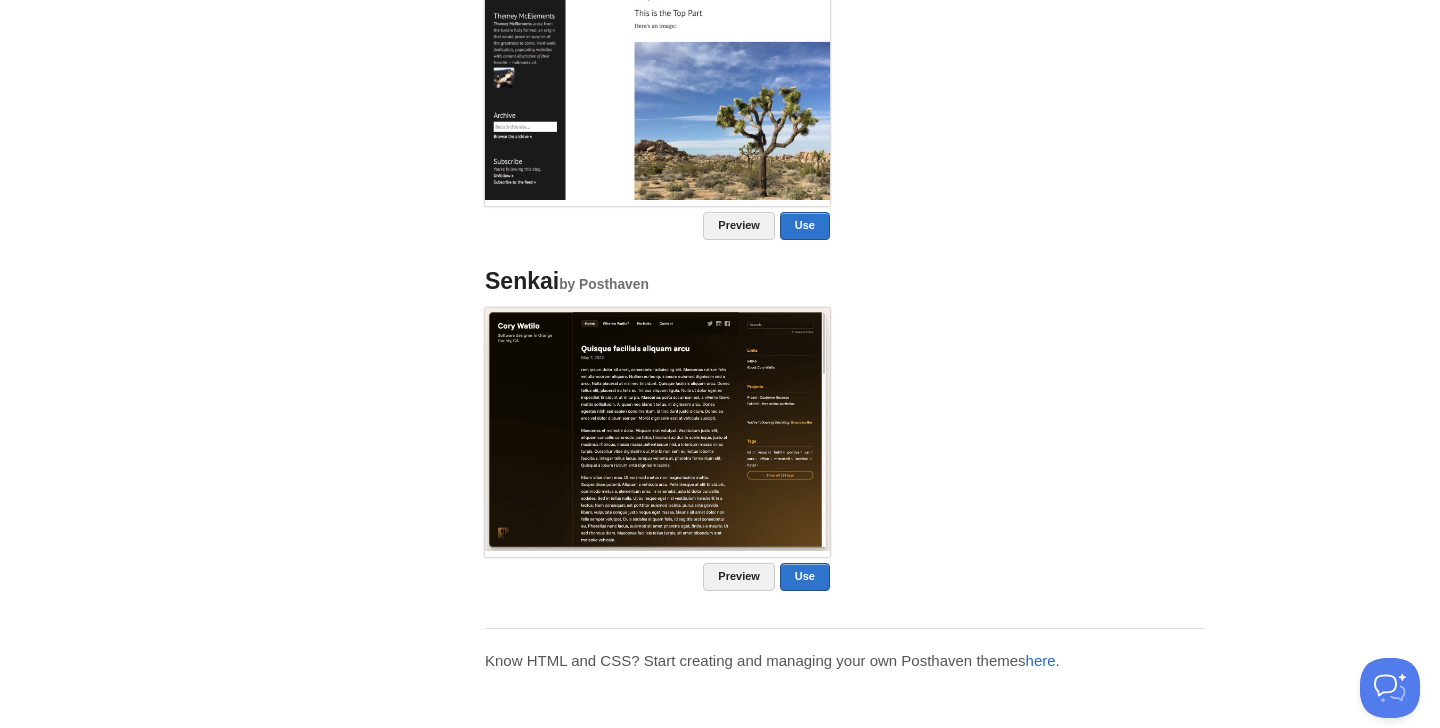 click on "here" at bounding box center [1041, 660] 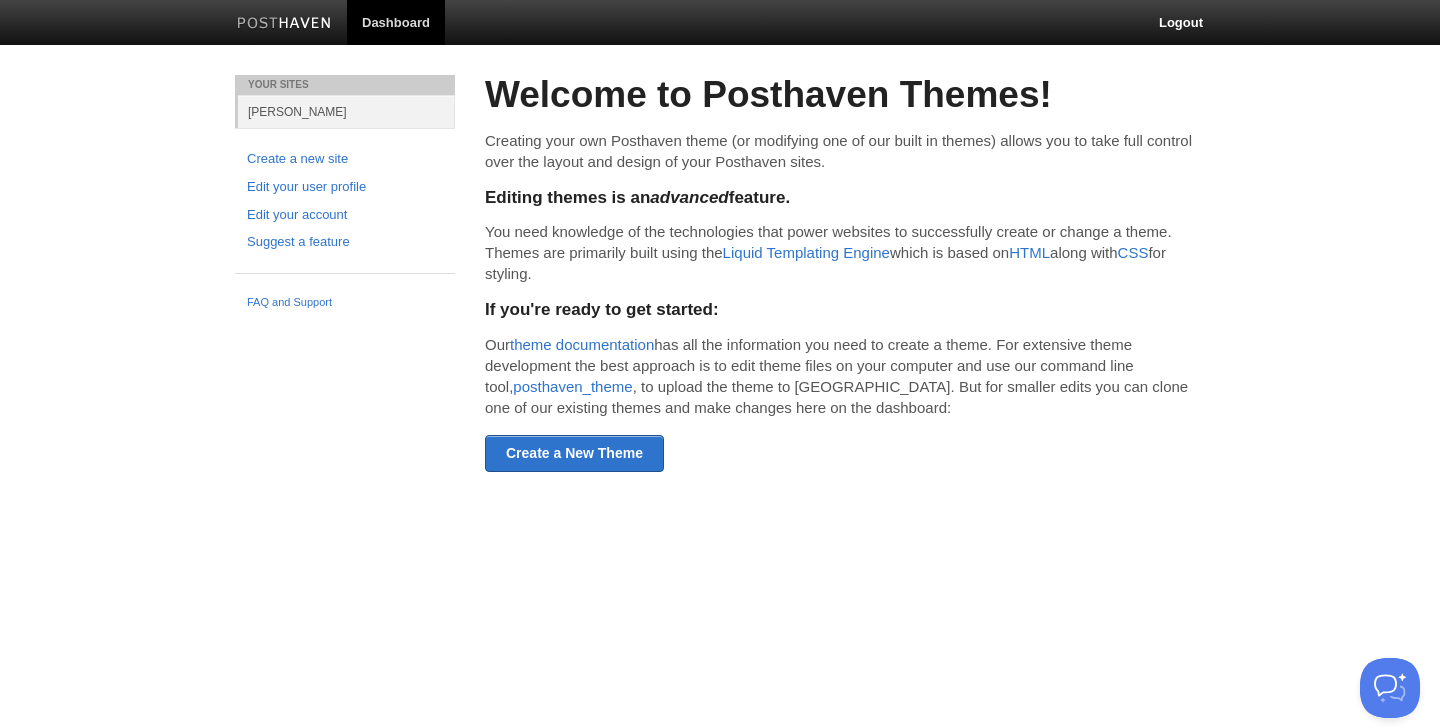 scroll, scrollTop: 0, scrollLeft: 0, axis: both 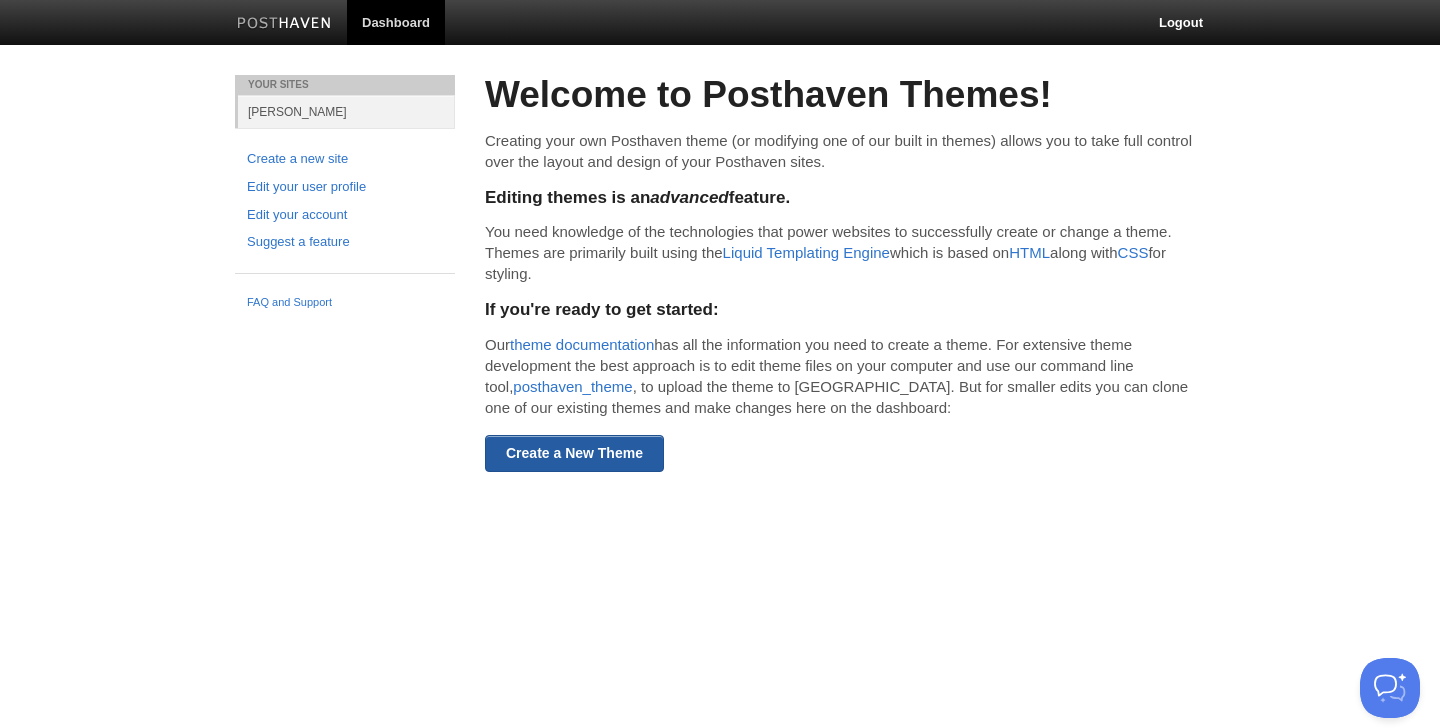 click on "Create a New Theme" at bounding box center [574, 453] 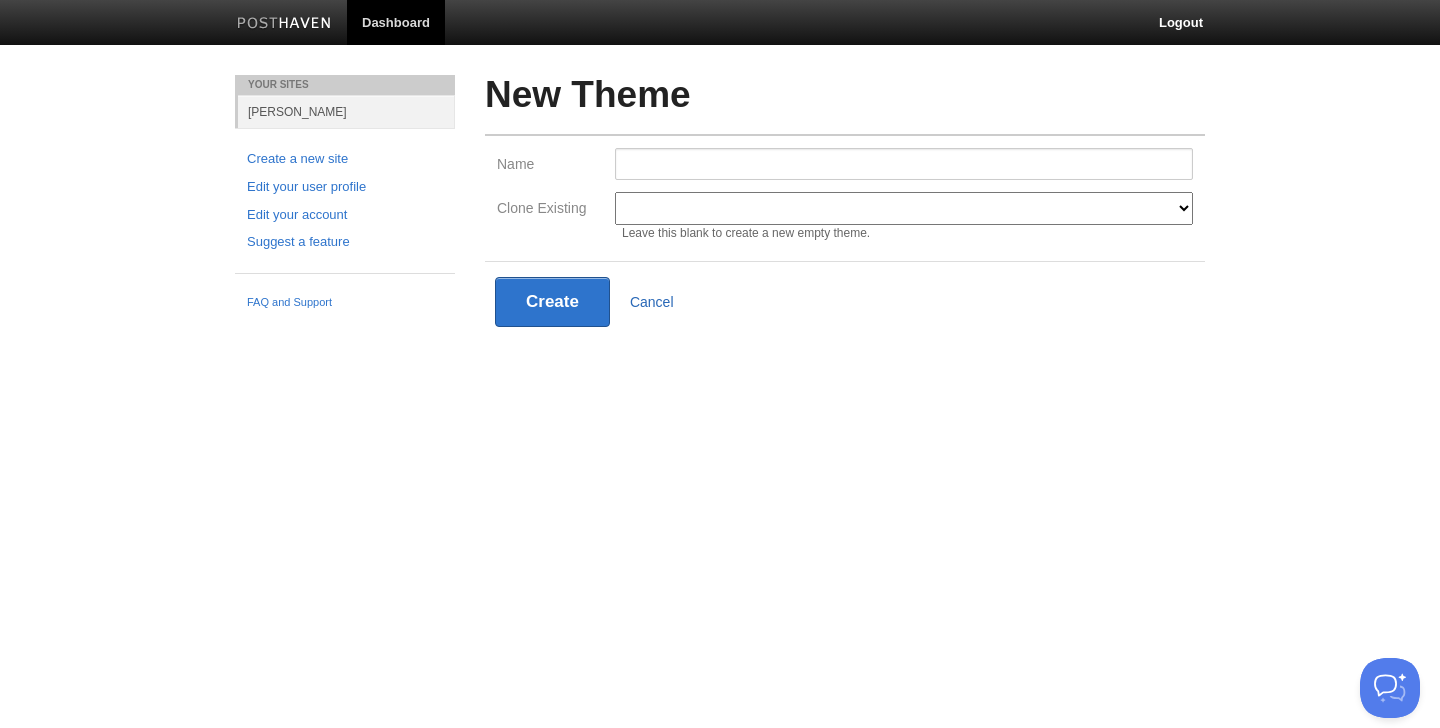 click on "Cancel" at bounding box center [652, 302] 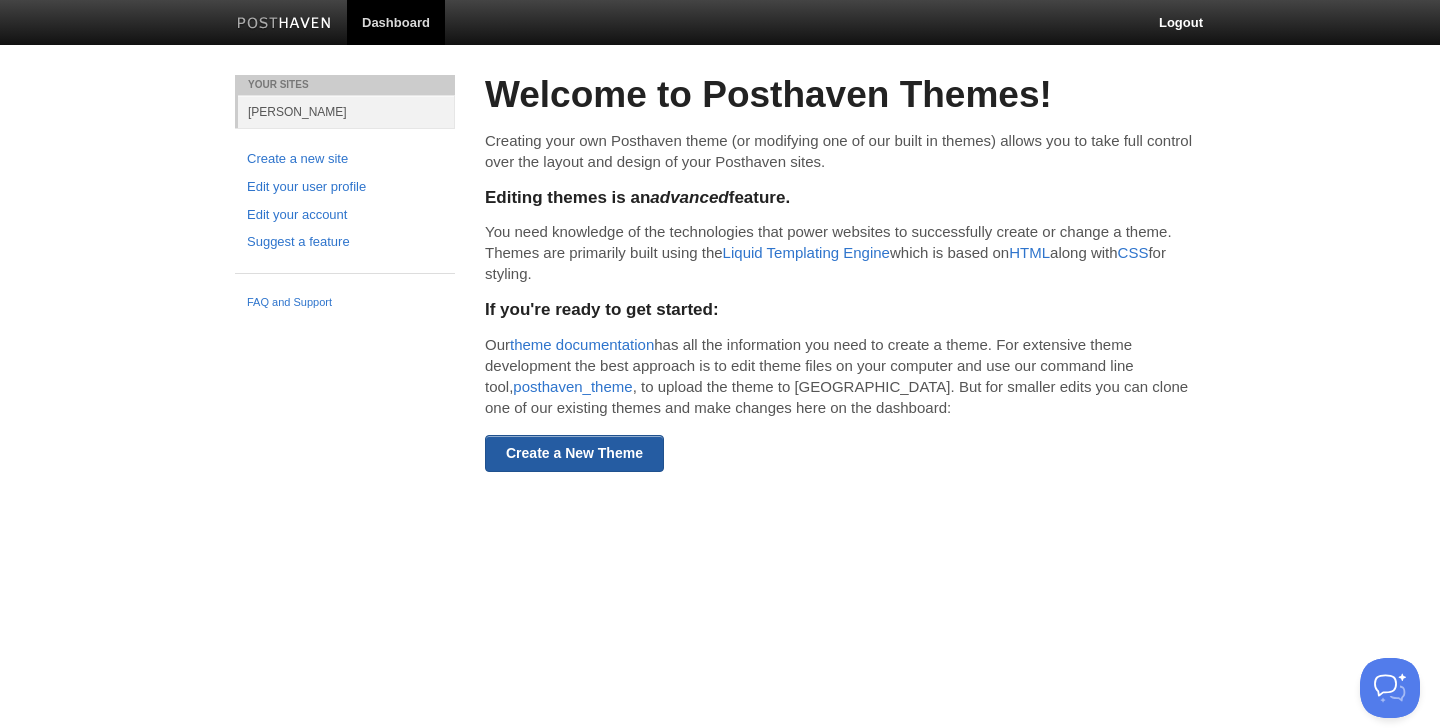 click on "Create a New Theme" at bounding box center (574, 453) 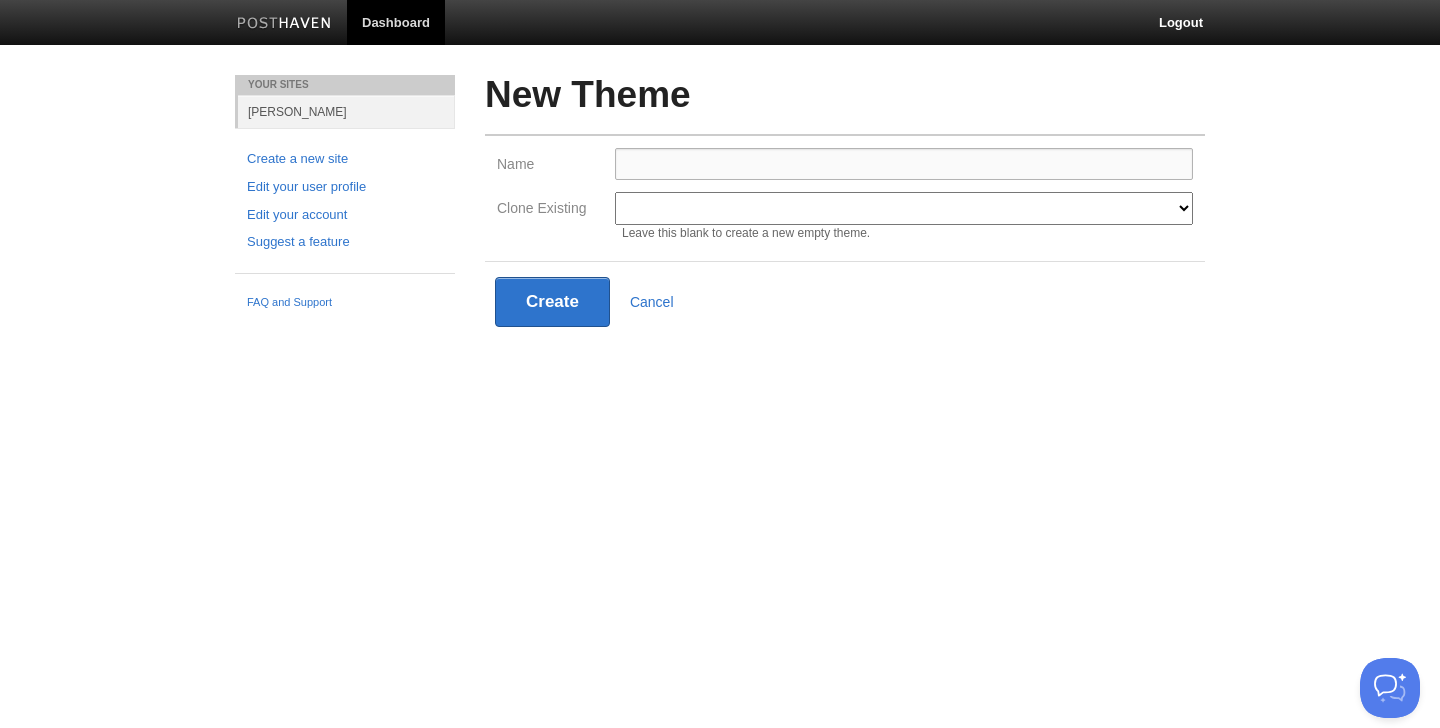 click on "Name" at bounding box center (904, 164) 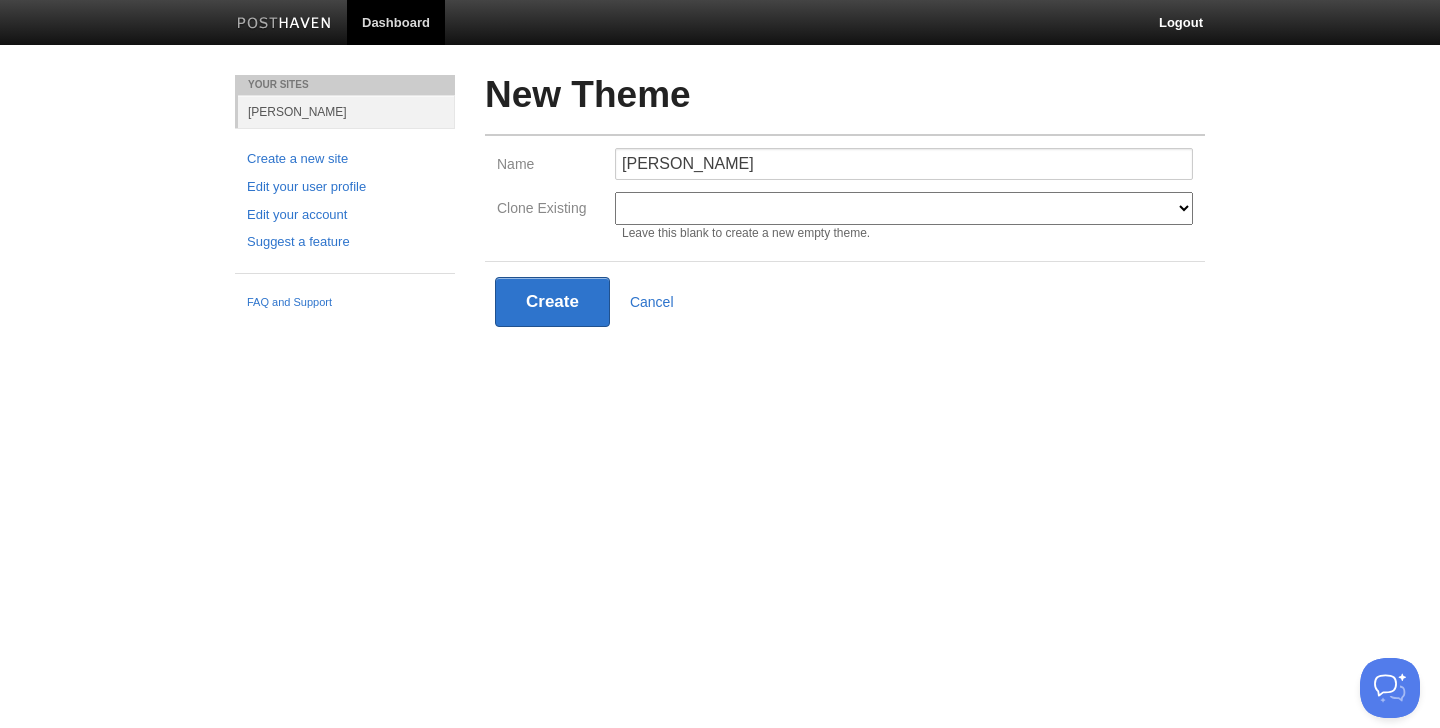 click on "Modern
Classic
Ilun
Omega
[PERSON_NAME]
[PERSON_NAME]
Senkai
Lagier" at bounding box center (904, 208) 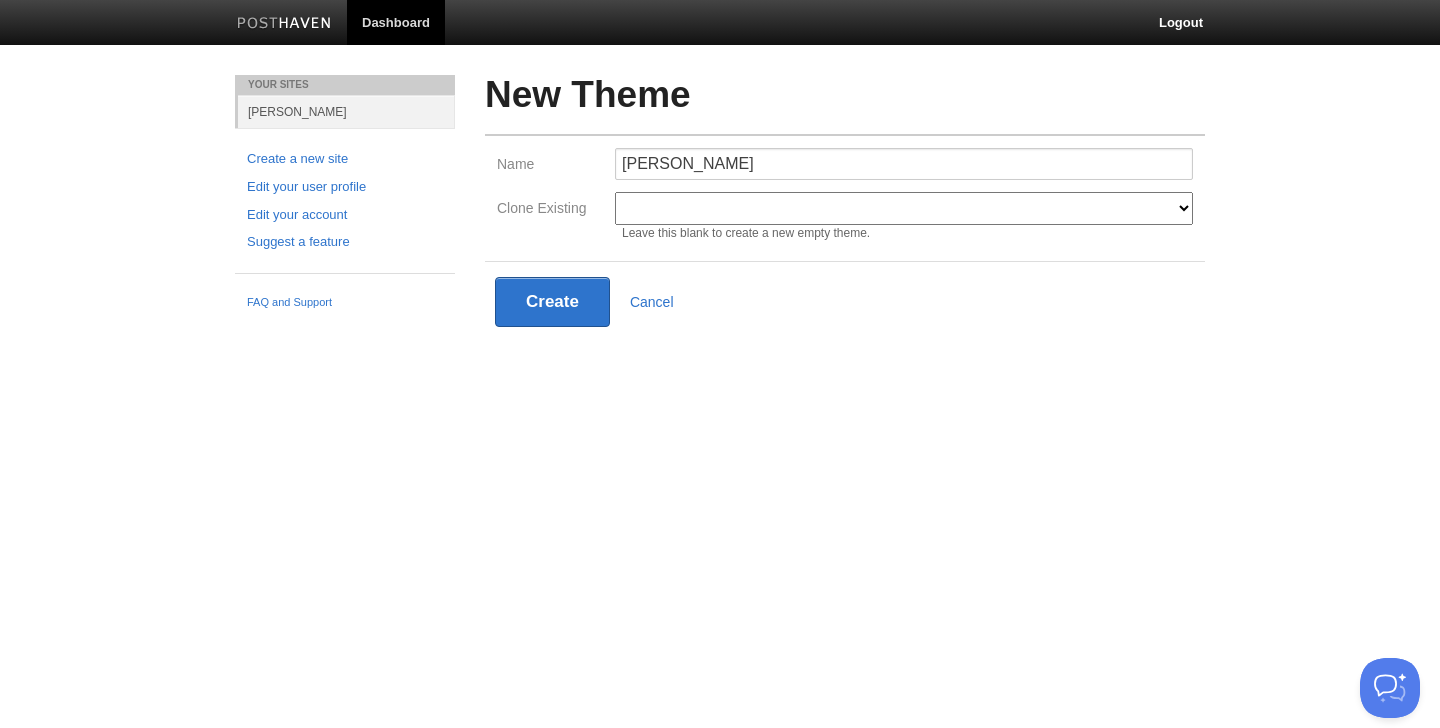 select on "597" 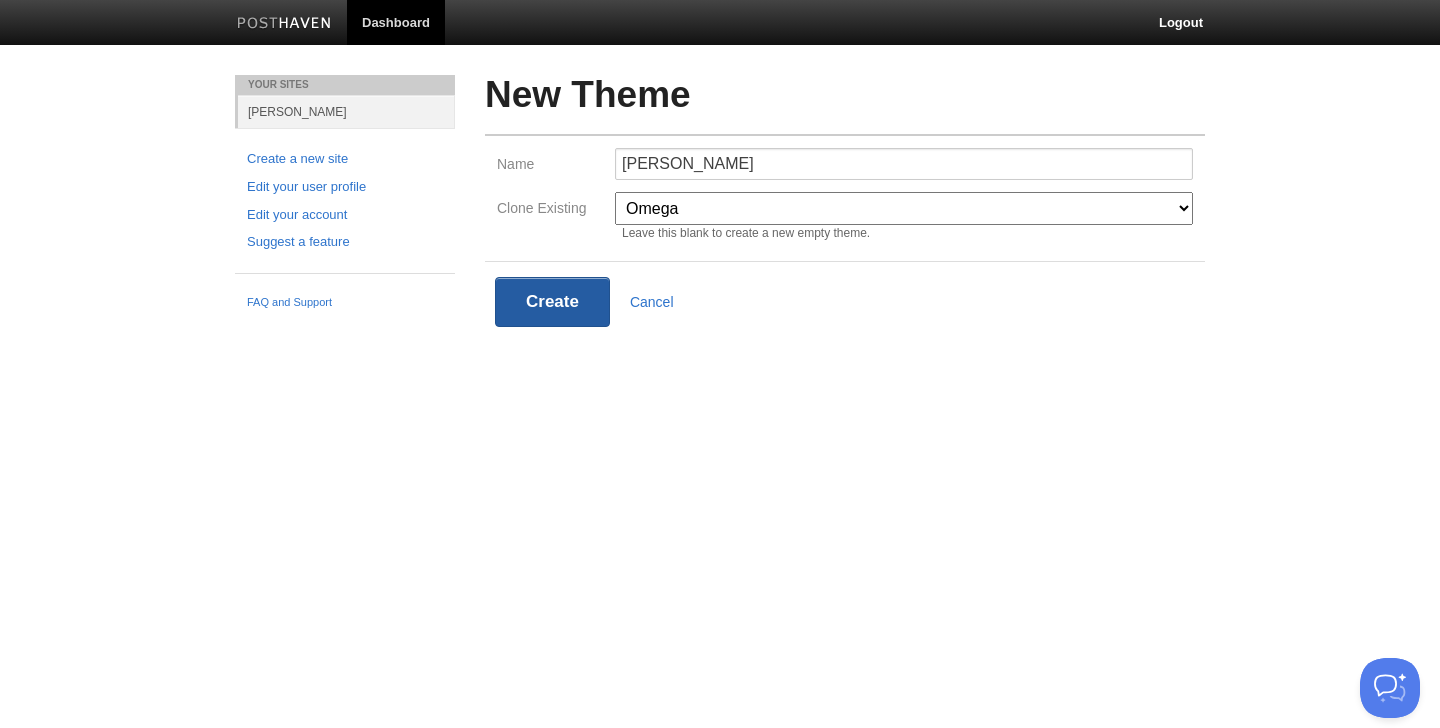 click on "Create" at bounding box center [552, 302] 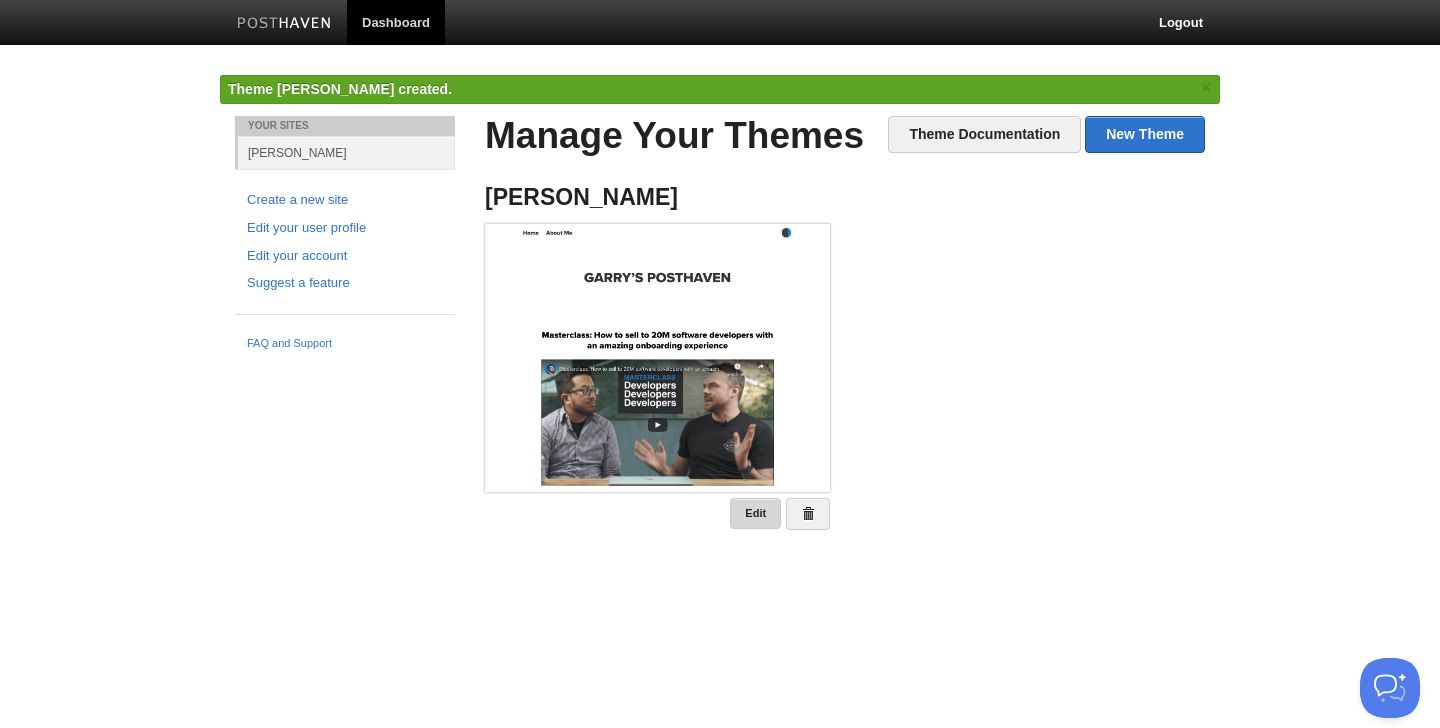 click on "Edit" at bounding box center (755, 513) 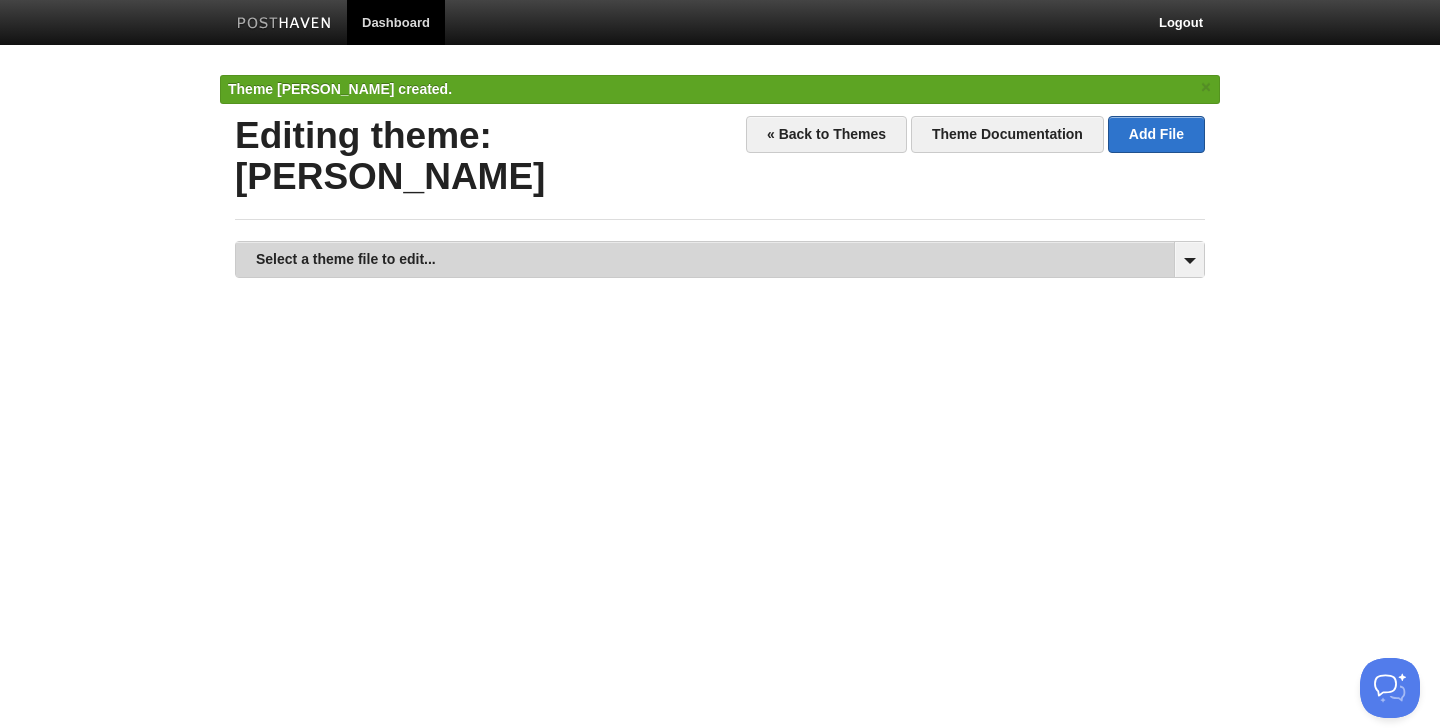 click on "Select a theme file to edit..." at bounding box center (720, 259) 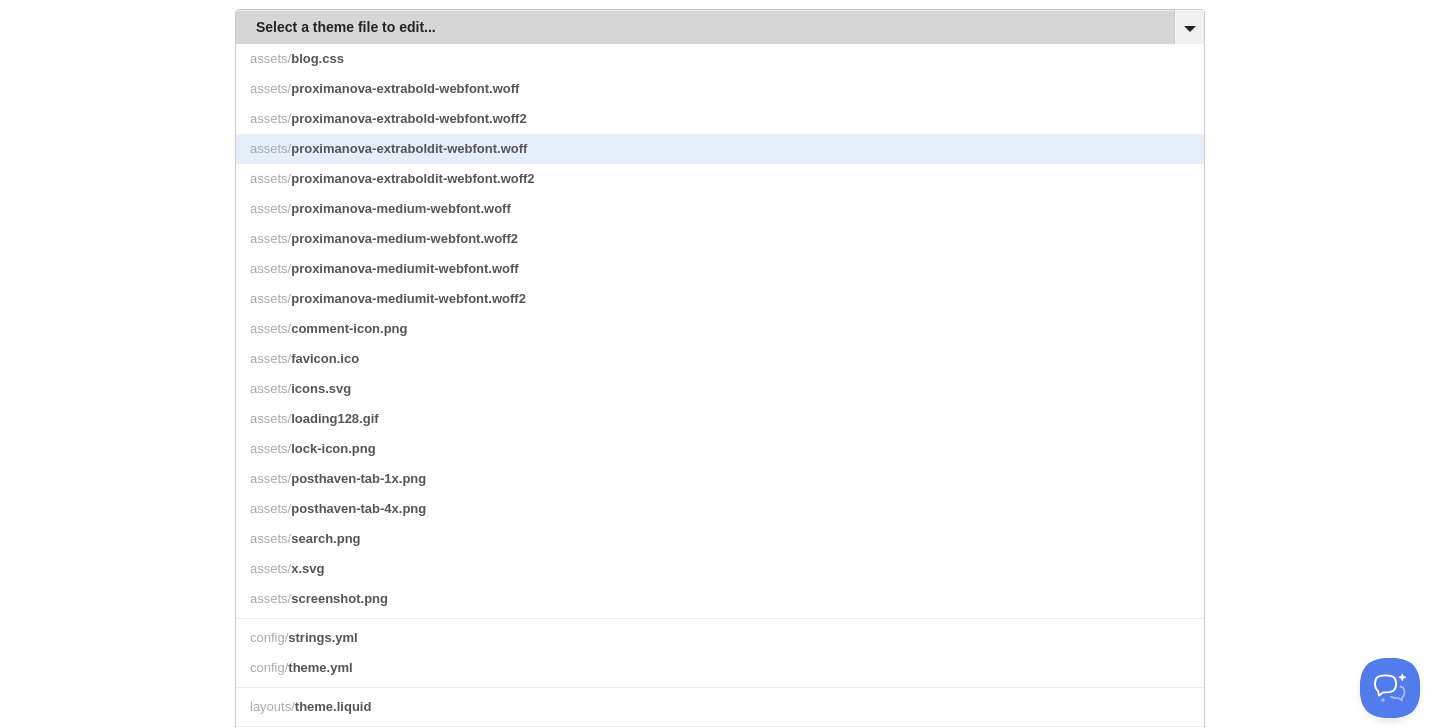 scroll, scrollTop: 0, scrollLeft: 0, axis: both 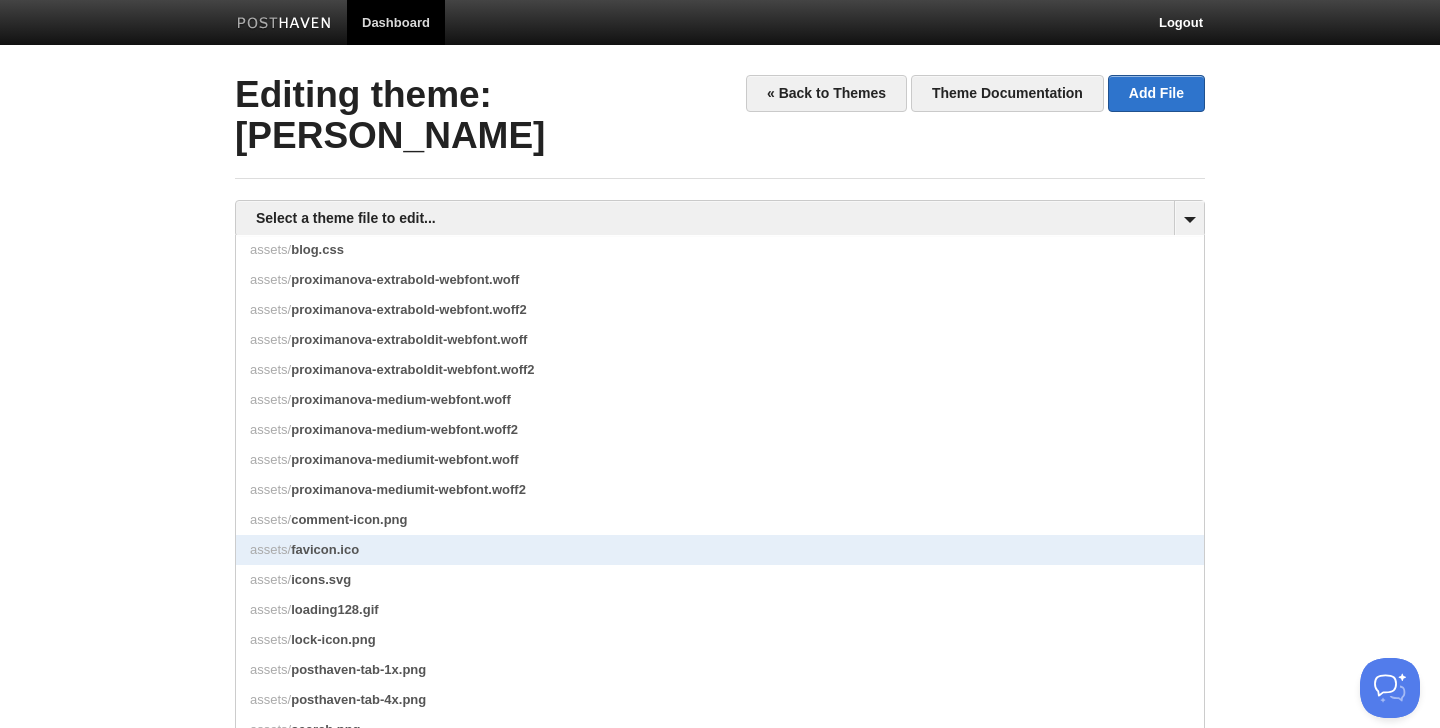 click on "assets/ favicon.ico" at bounding box center [720, 550] 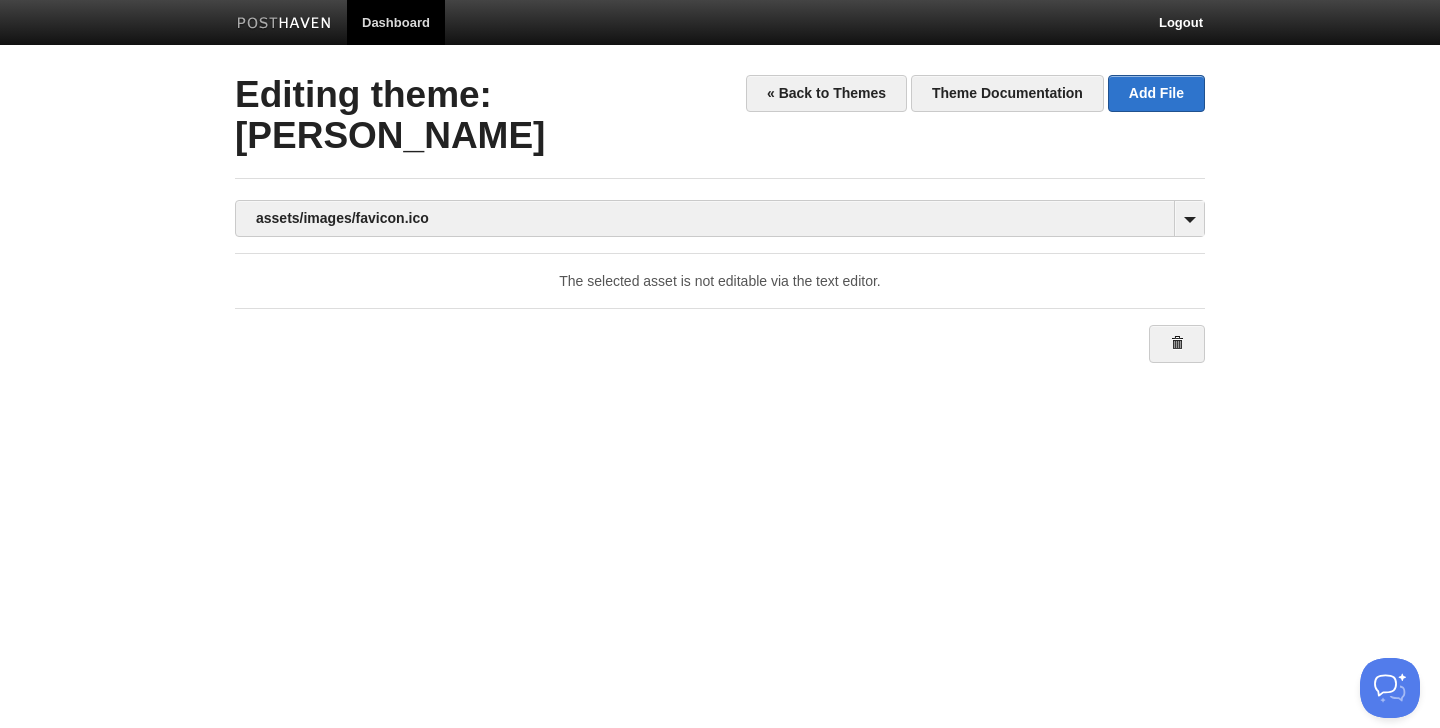 click on "The selected asset is not editable via the text editor." at bounding box center [720, 281] 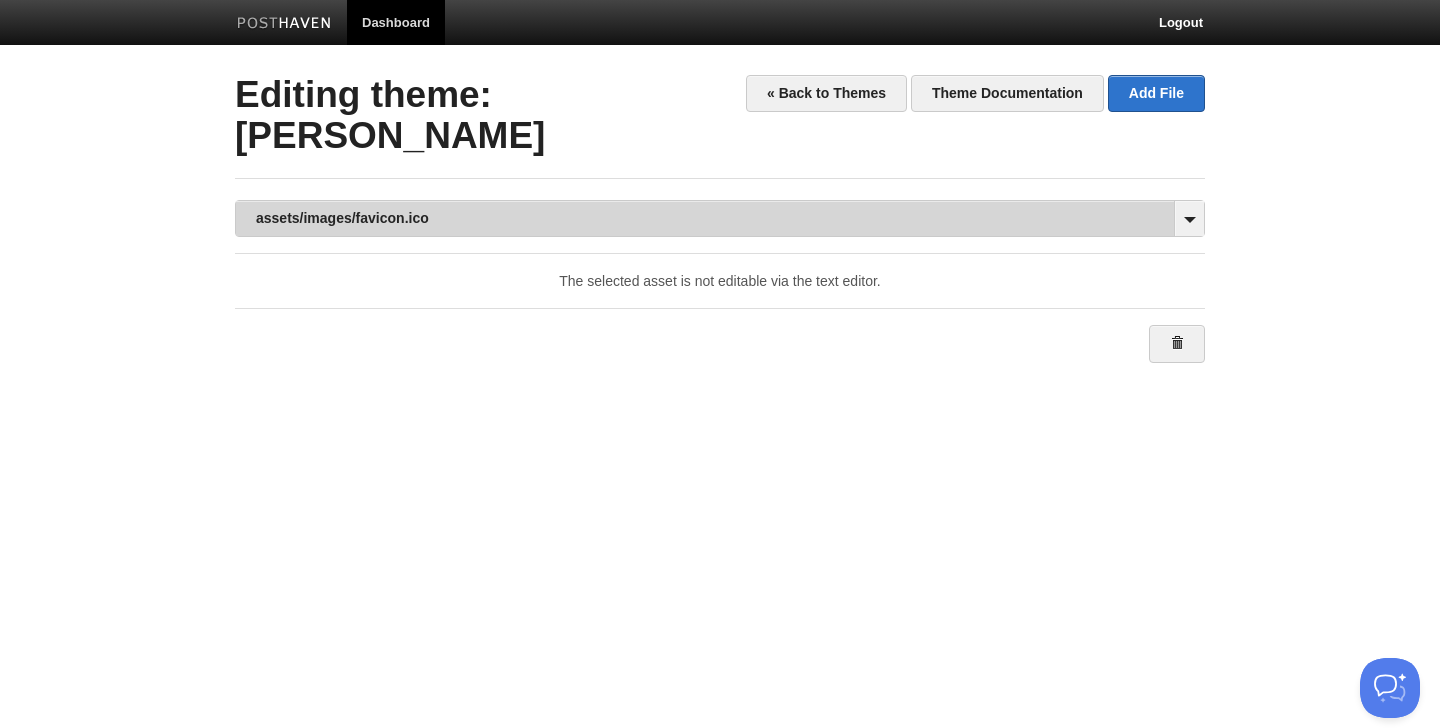click on "assets/images/favicon.ico" at bounding box center (720, 218) 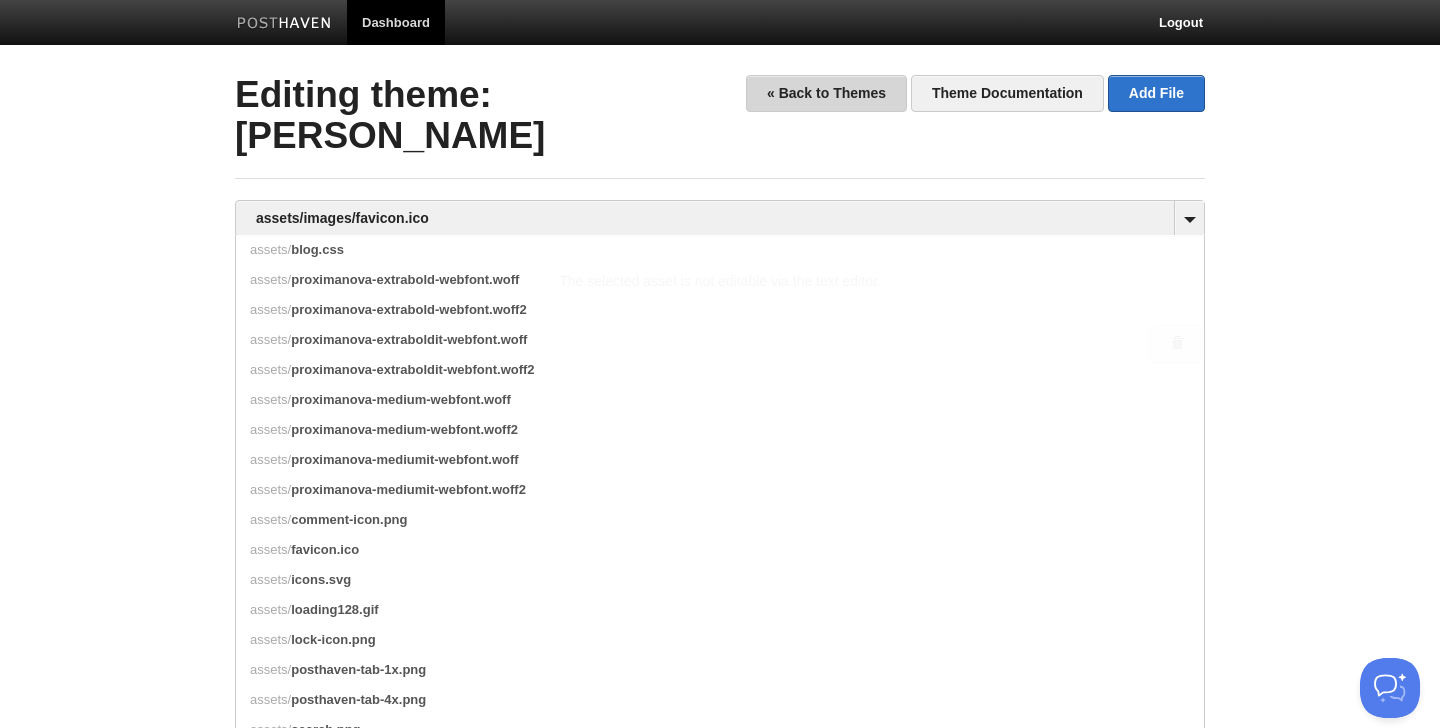 click on "« Back to Themes" at bounding box center [826, 93] 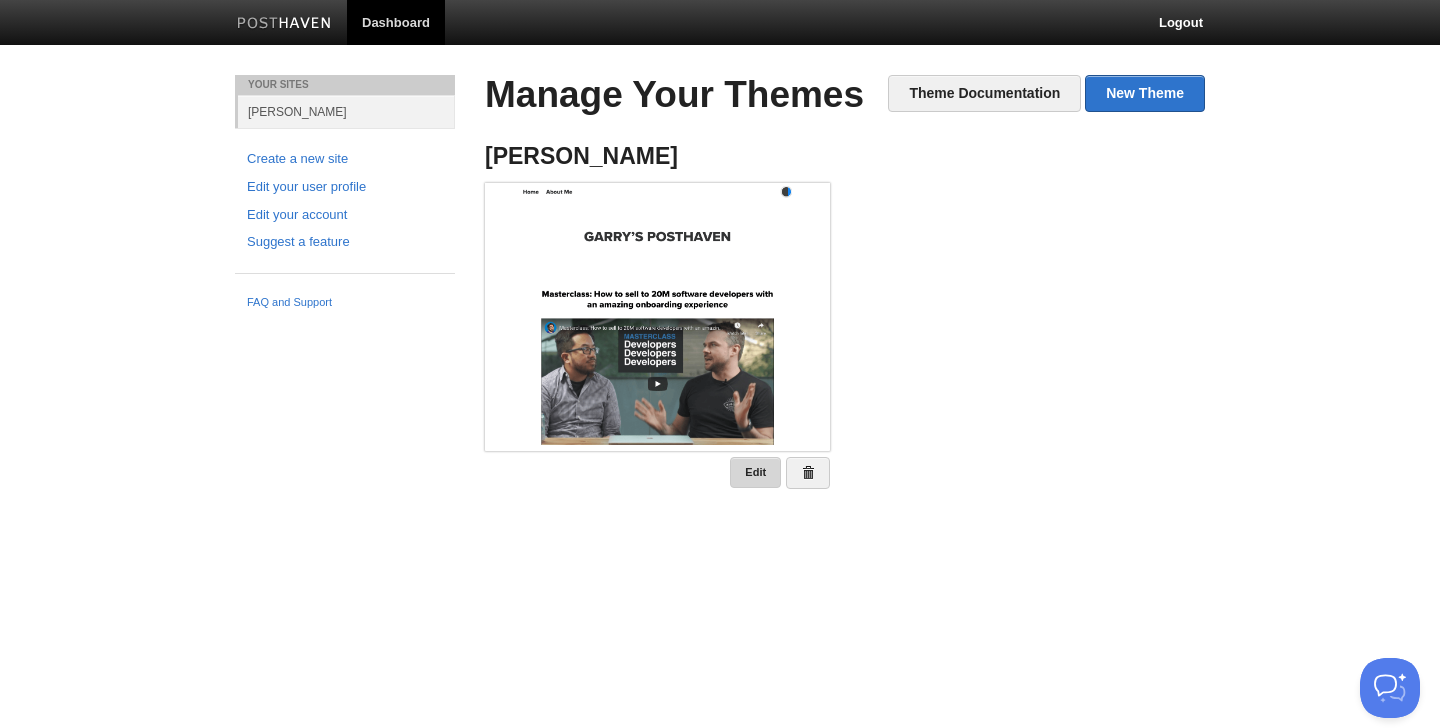 click on "Edit" at bounding box center [755, 472] 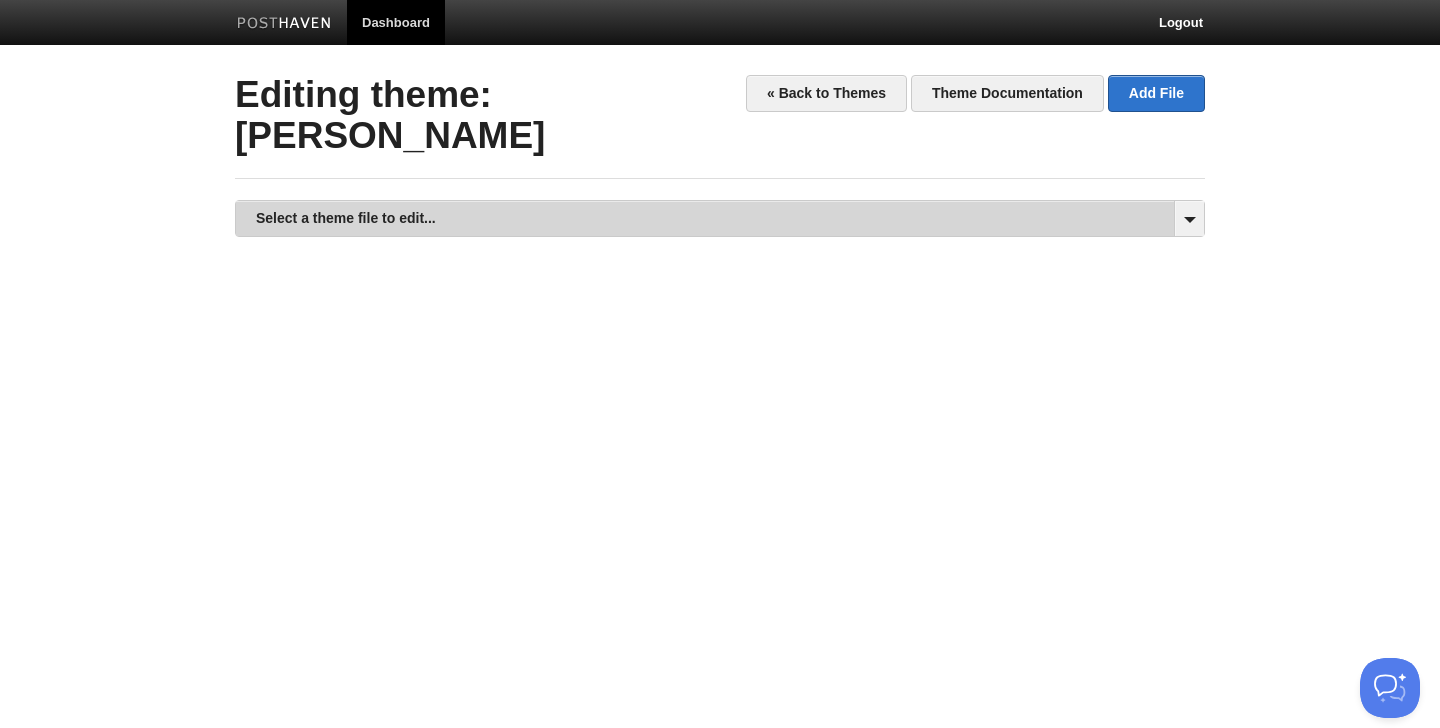 click on "Select a theme file to edit..." at bounding box center (720, 218) 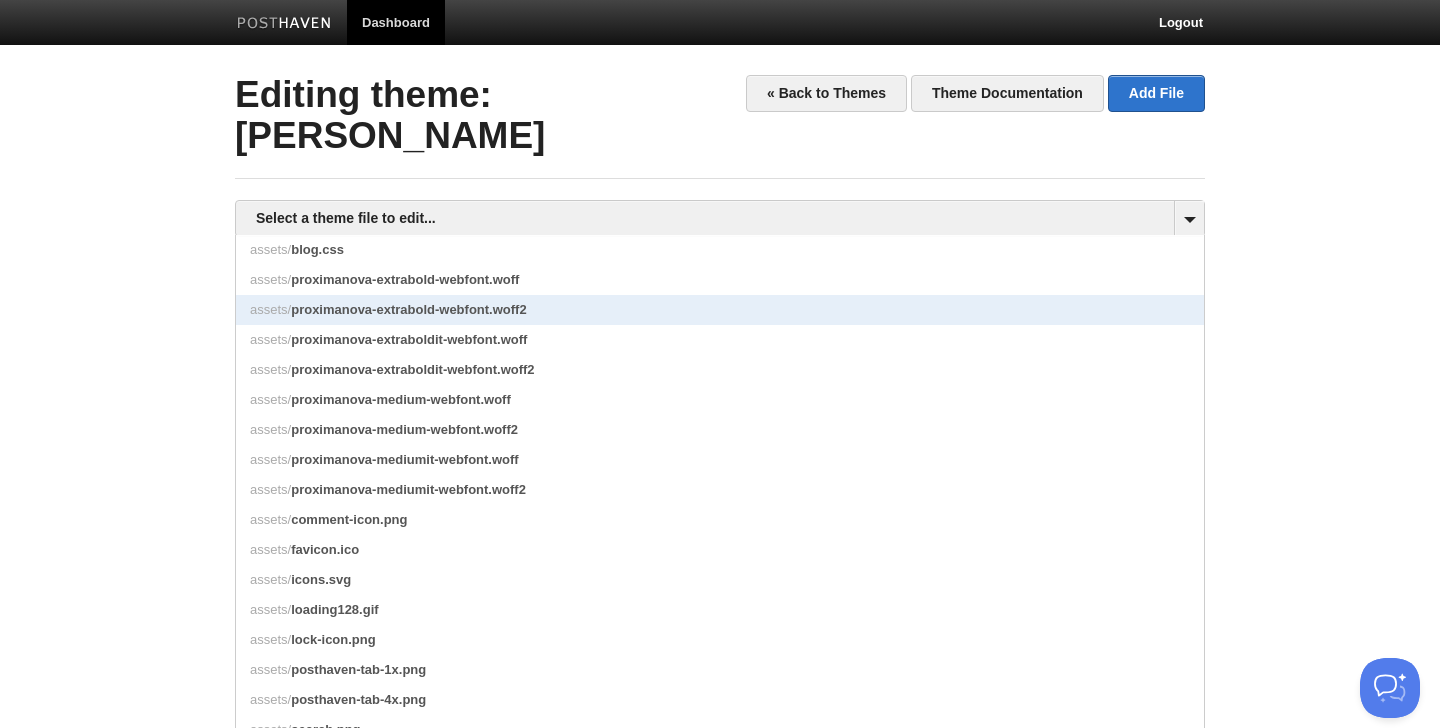 click on "assets/ proximanova-extrabold-webfont.woff2" at bounding box center [720, 310] 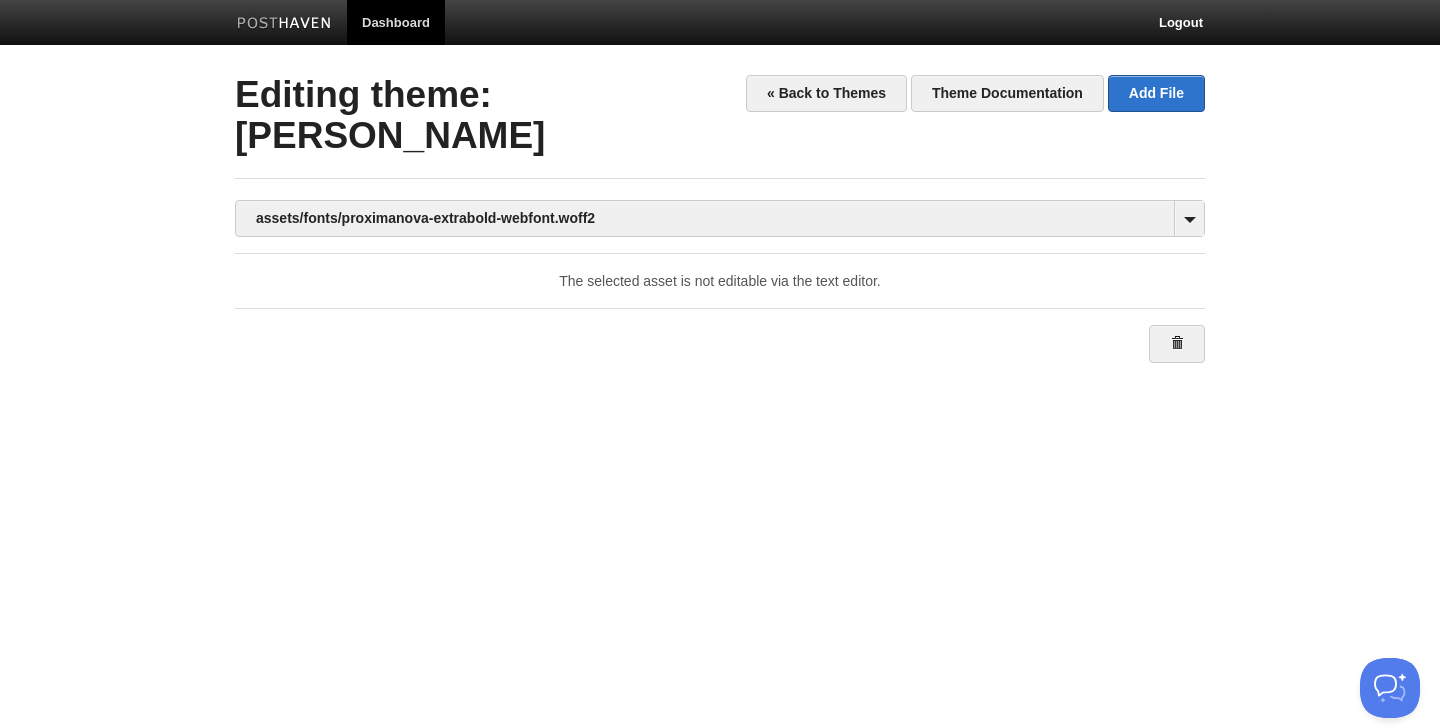 click on "assets/fonts/proximanova-extrabold-webfont.woff2
assets/ blog.css
assets/ proximanova-extrabold-webfont.woff
assets/ proximanova-extrabold-webfont.woff2
assets/ proximanova-extraboldit-webfont.woff
assets/ proximanova-extraboldit-webfont.woff2
assets/ proximanova-medium-webfont.woff
assets/ proximanova-medium-webfont.woff2
assets/ proximanova-mediumit-webfont.woff
assets/ proximanova-mediumit-webfont.woff2
assets/ comment-icon.png
assets/ favicon.ico
assets/ icons.svg
assets/ loading128.gif
assets/" at bounding box center (720, 526) 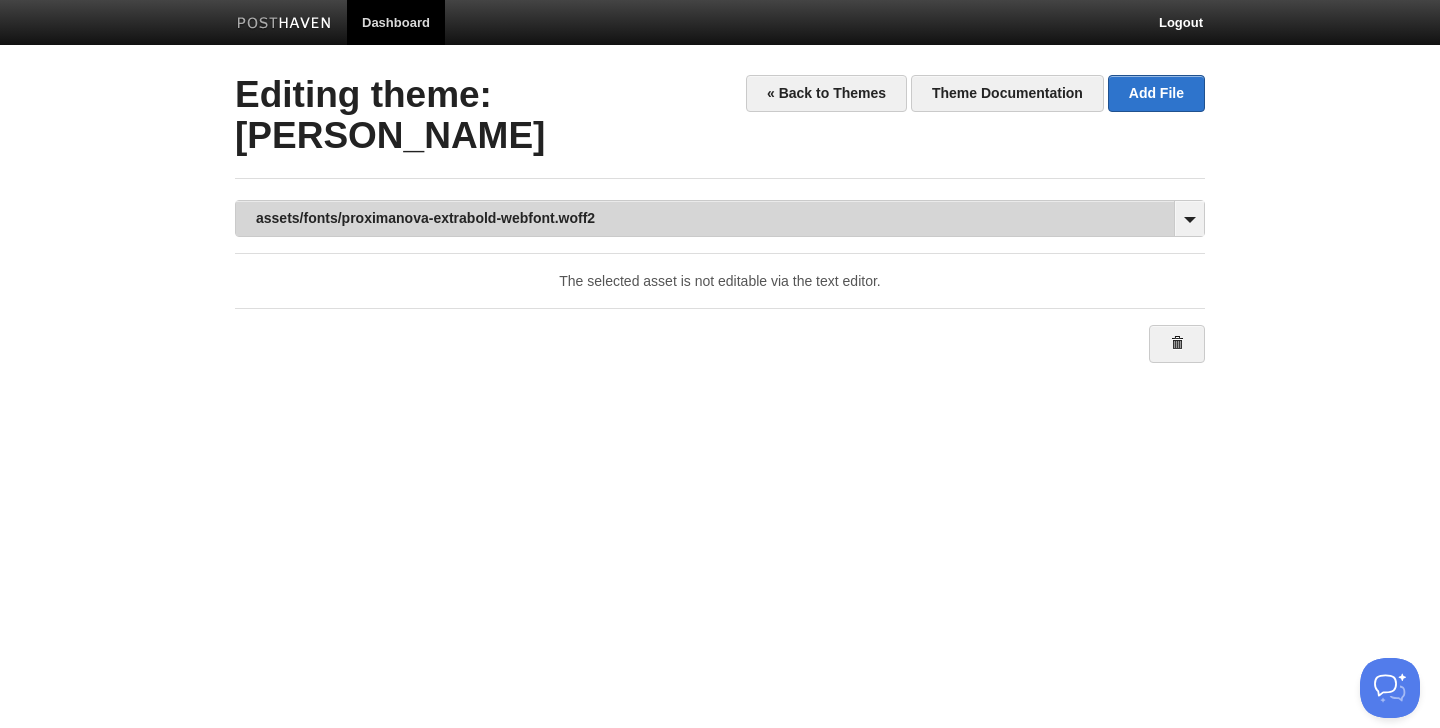 click on "assets/fonts/proximanova-extrabold-webfont.woff2" at bounding box center [720, 218] 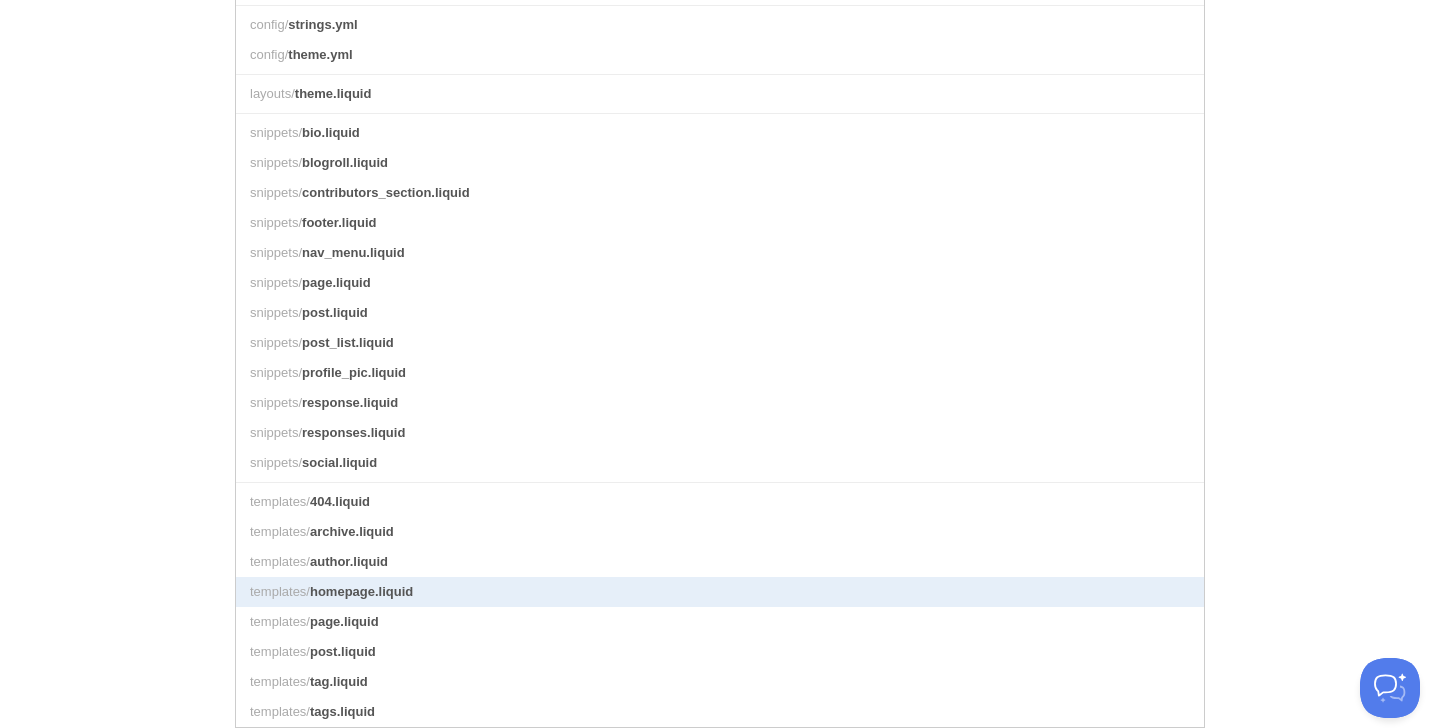 click on "templates/ homepage.liquid" at bounding box center [720, 592] 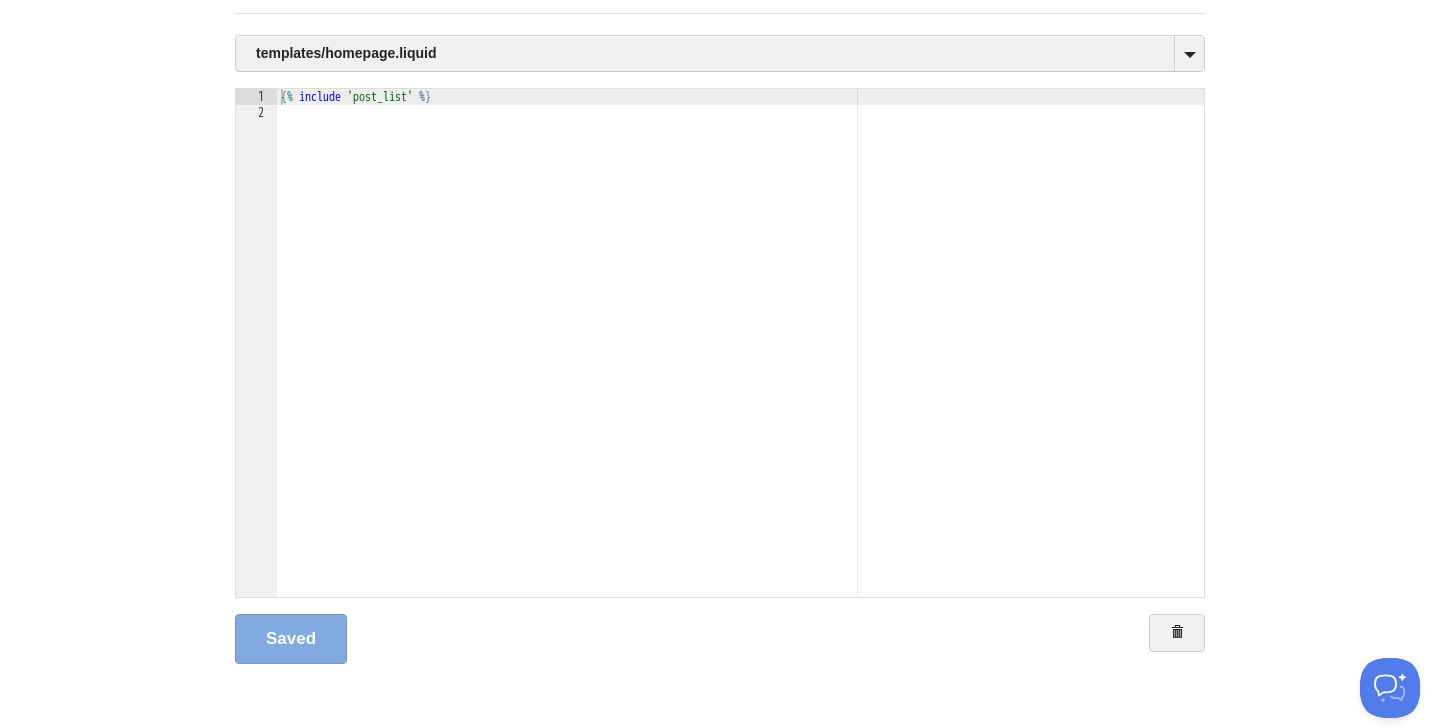 click on "{%   include   'post_list'   %}" at bounding box center (740, 359) 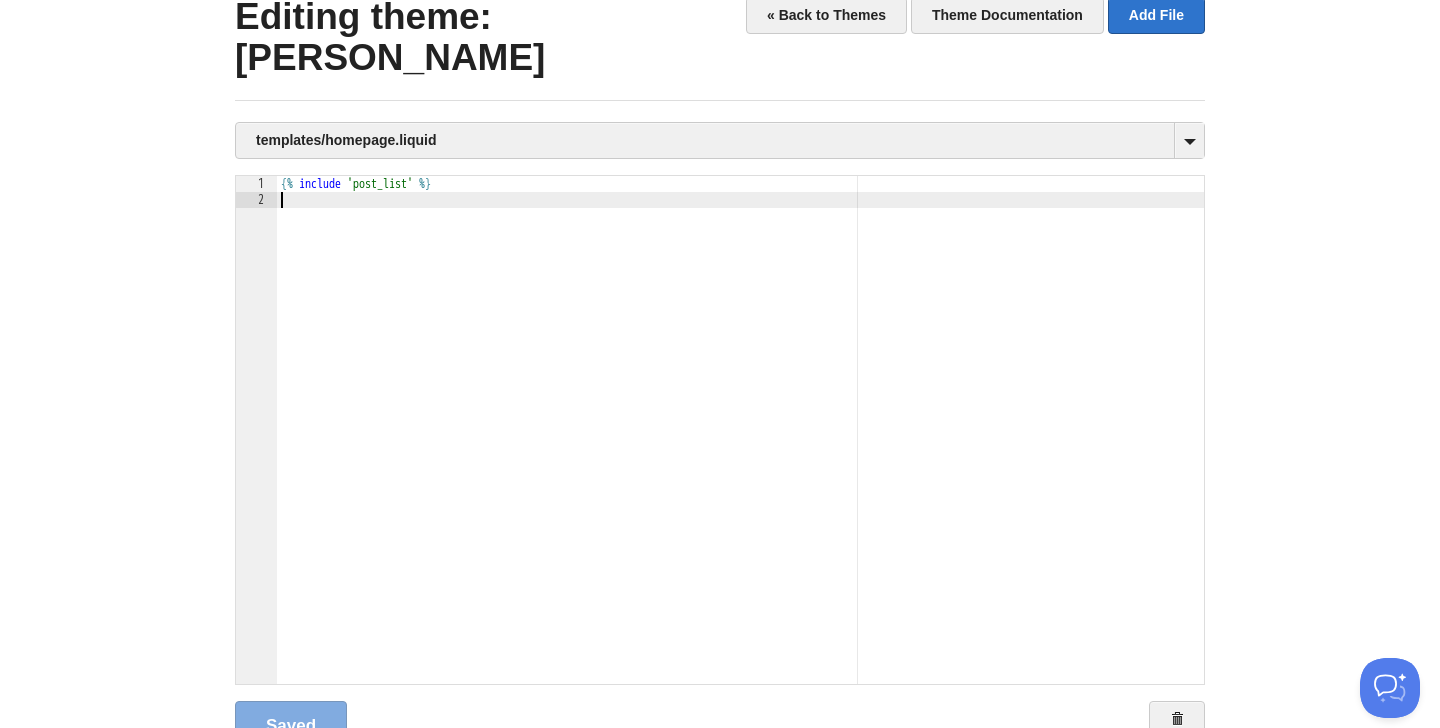 scroll, scrollTop: 0, scrollLeft: 0, axis: both 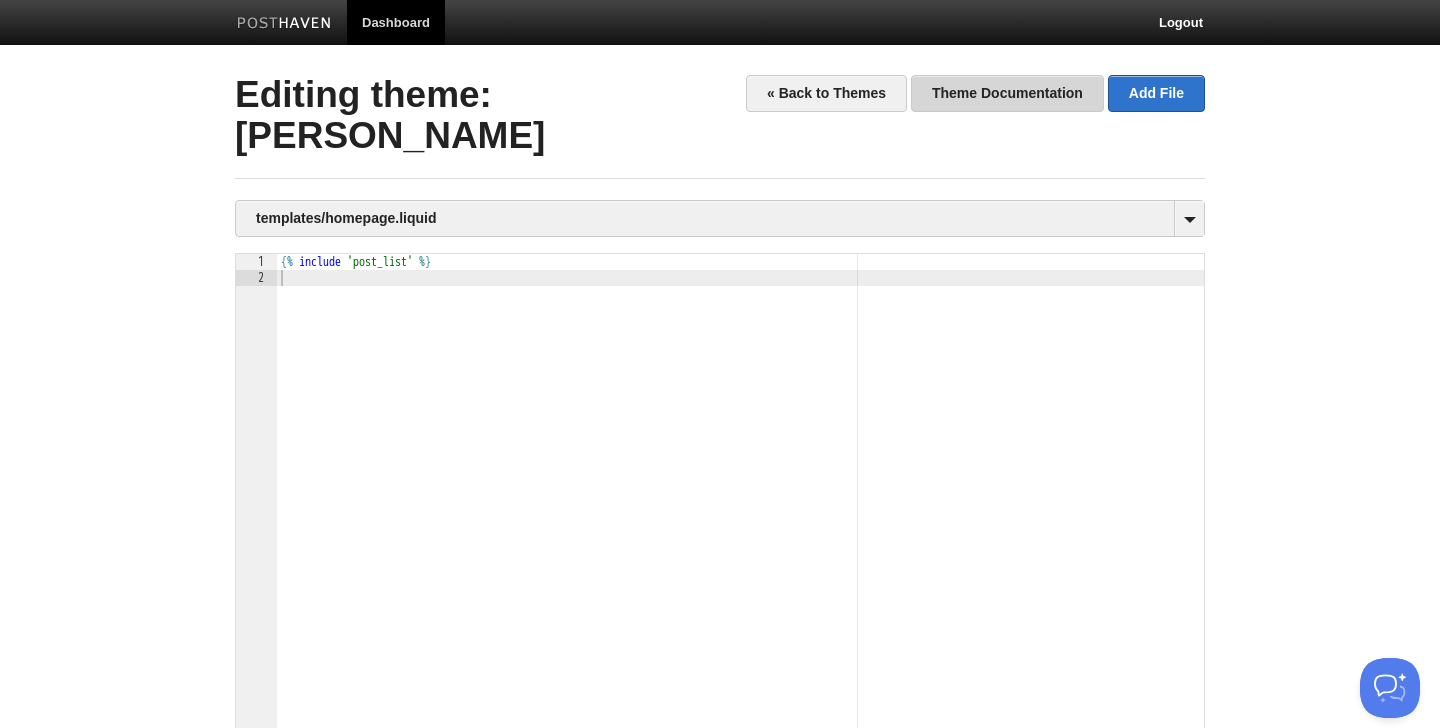 click on "Theme Documentation" at bounding box center (1007, 93) 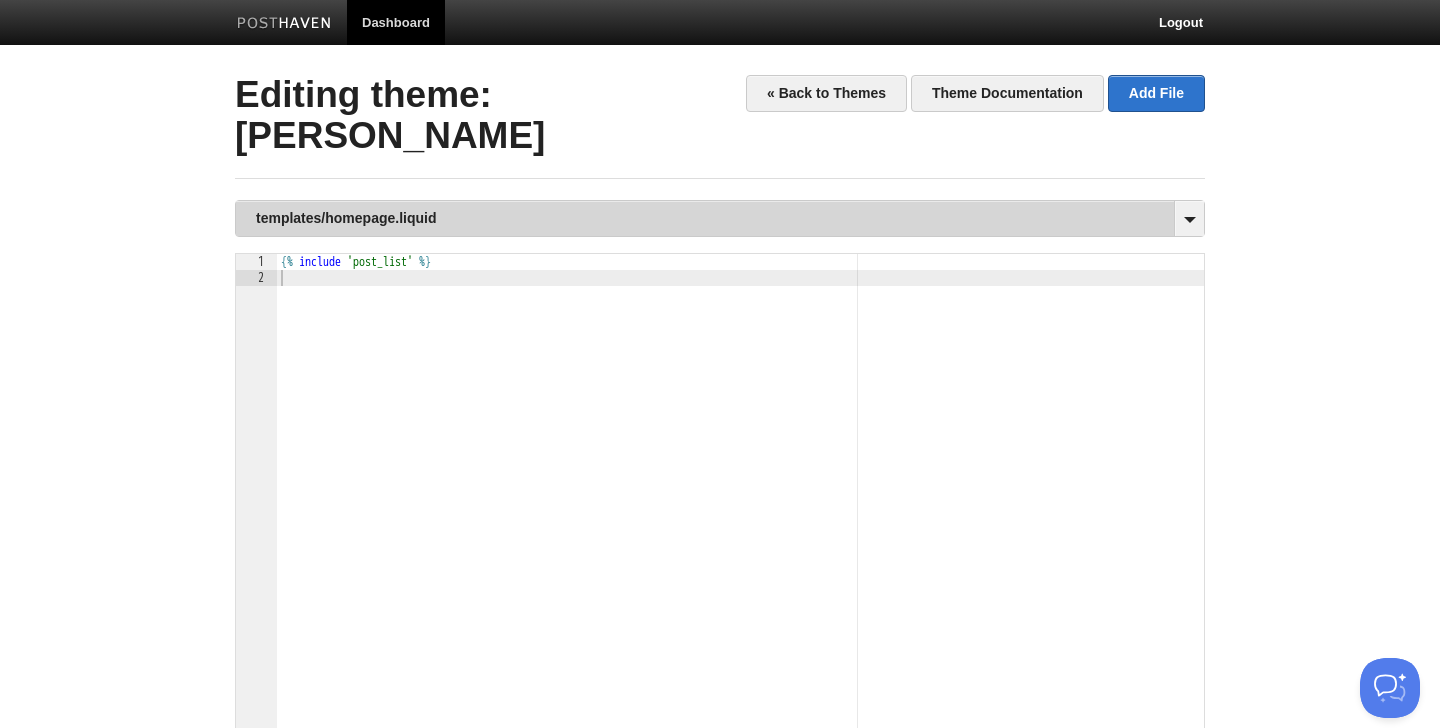 click on "templates/homepage.liquid" at bounding box center [720, 218] 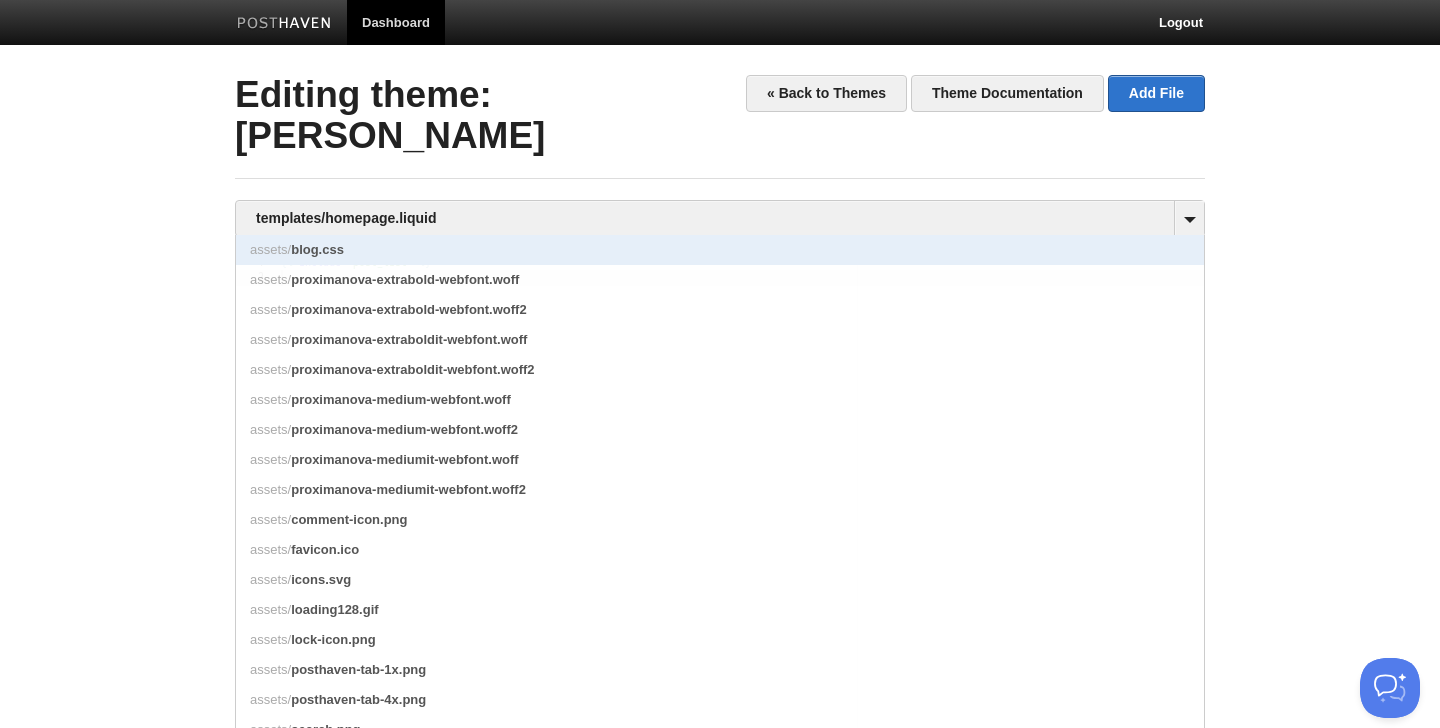 click on "assets/ blog.css" at bounding box center [720, 250] 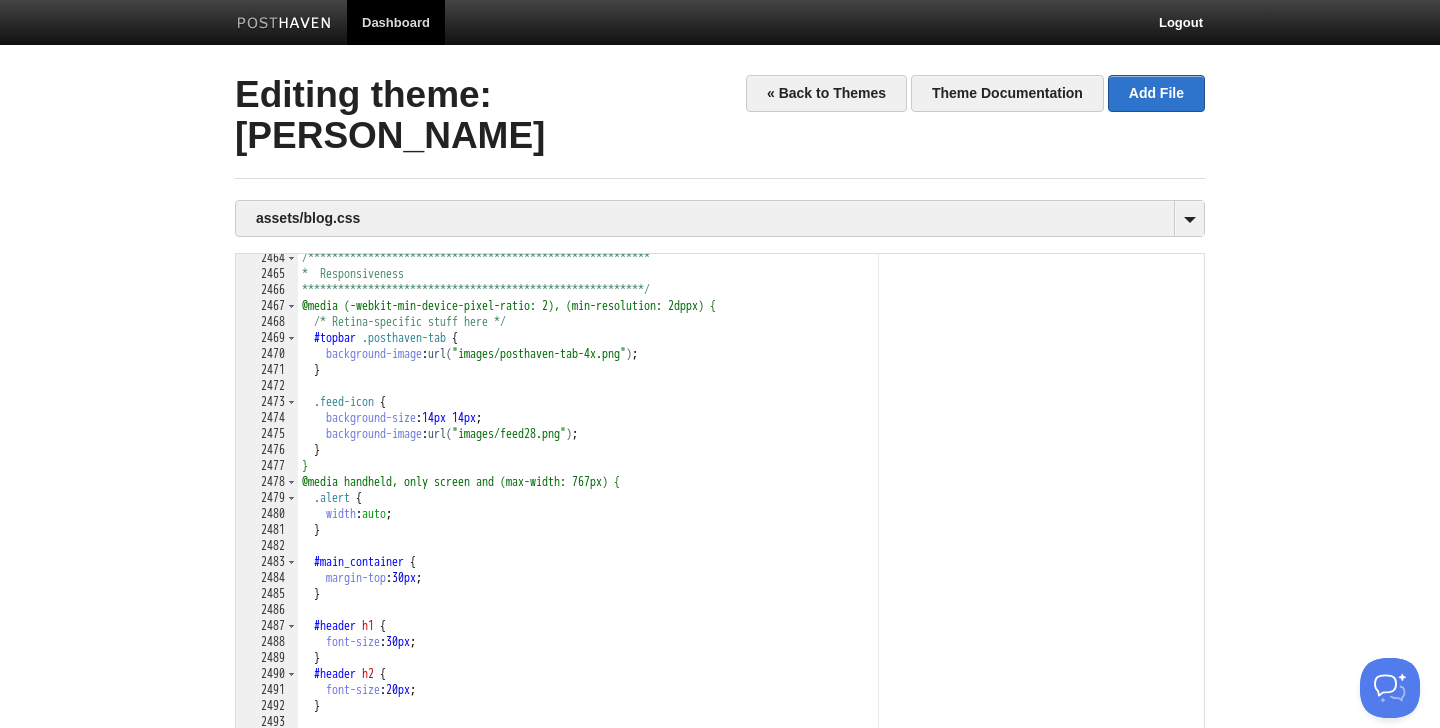 scroll, scrollTop: 39828, scrollLeft: 0, axis: vertical 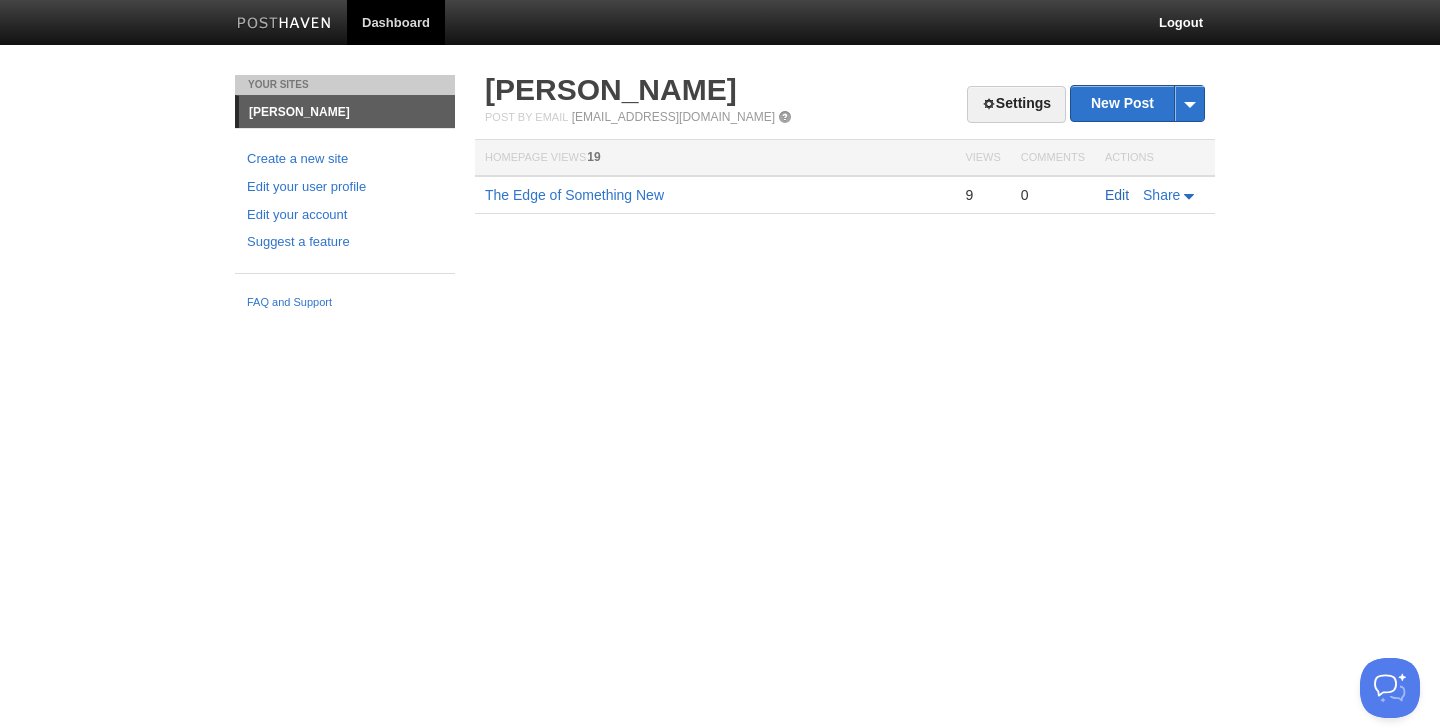 click on "Edit" at bounding box center [1117, 195] 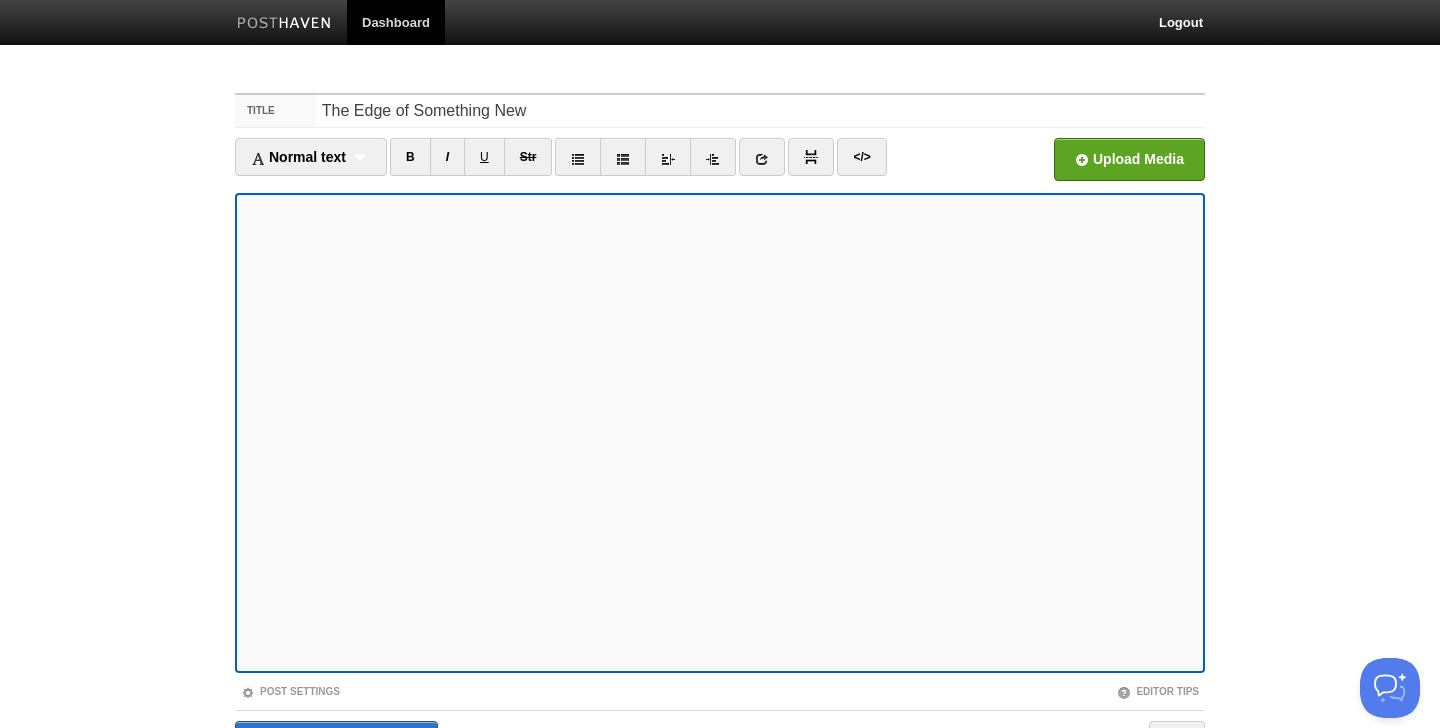 scroll, scrollTop: 10, scrollLeft: 0, axis: vertical 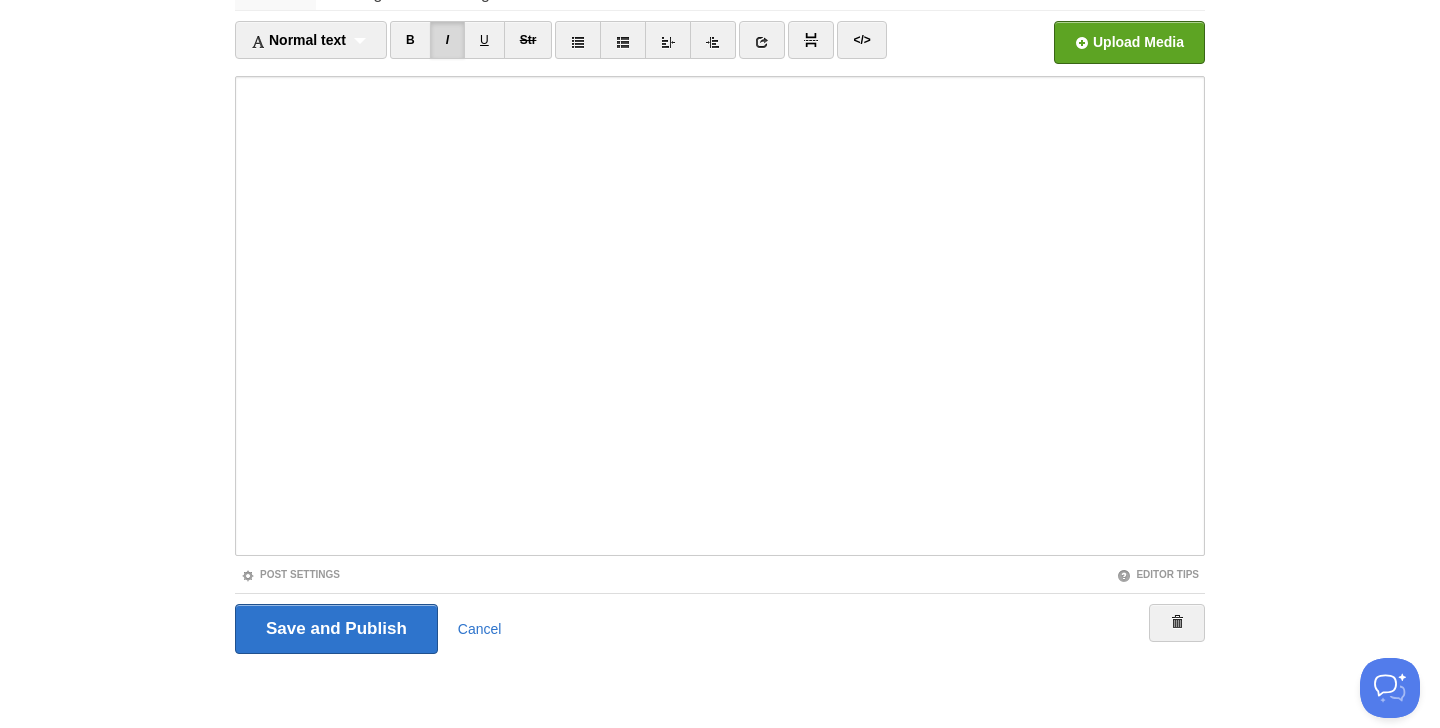 click on "Title
The Edge of Something New
Normal text
Normal text
Heading 1
Heading 2
Heading 3
B
I
U
Str
×" at bounding box center [720, 322] 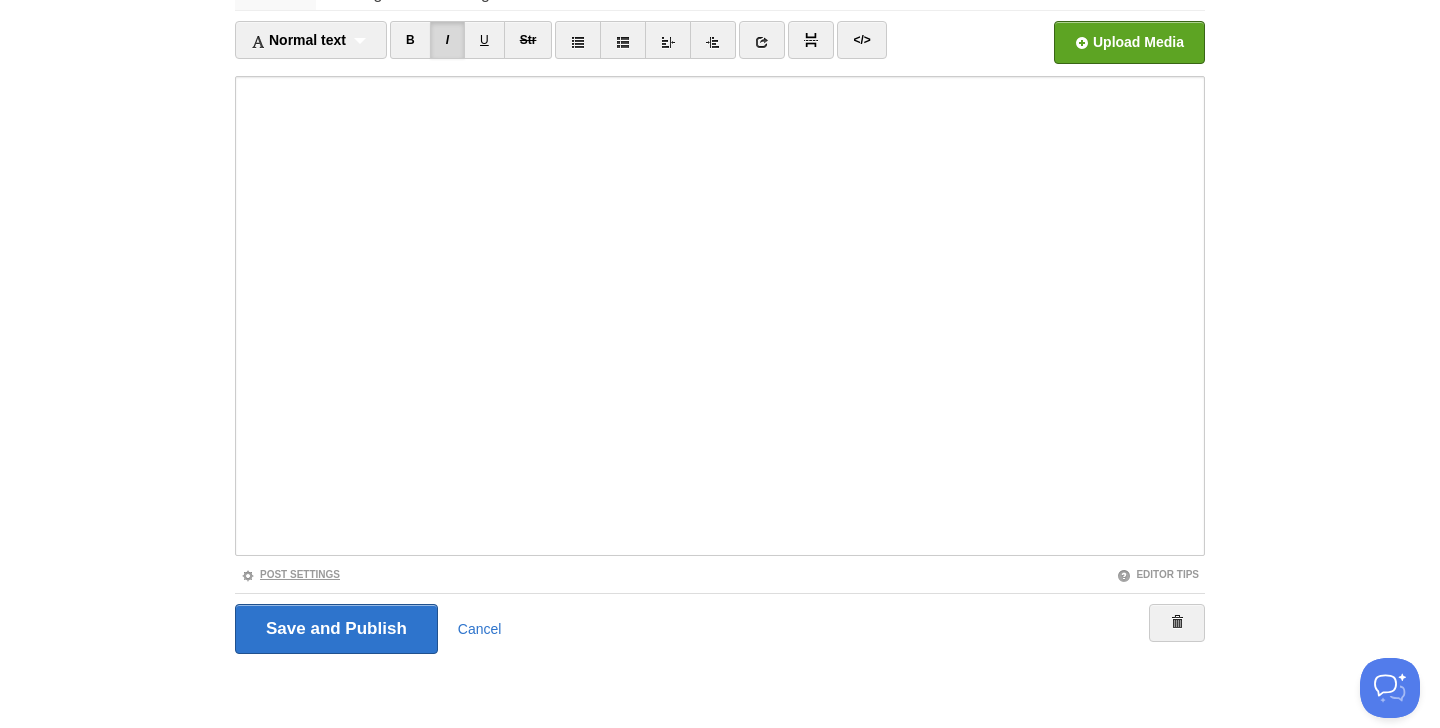 click on "Post Settings" at bounding box center [290, 574] 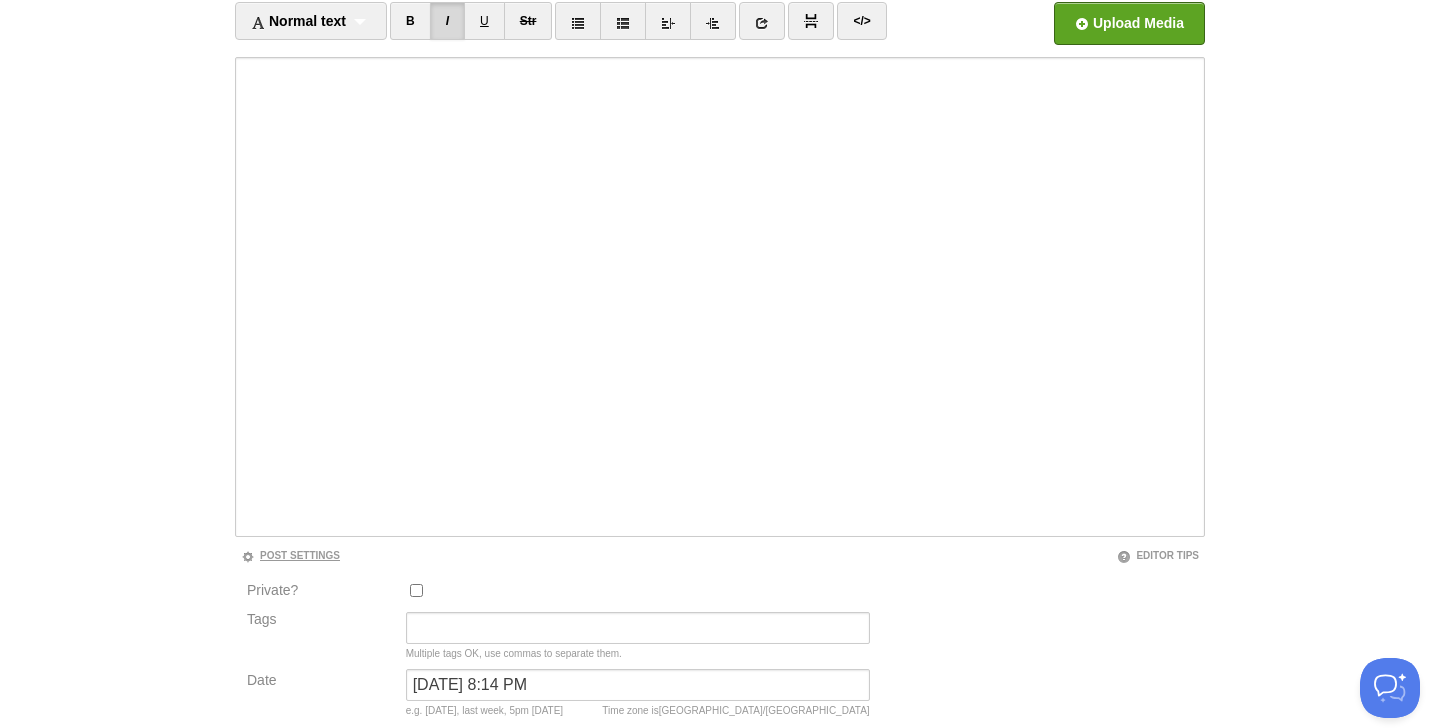 scroll, scrollTop: 0, scrollLeft: 0, axis: both 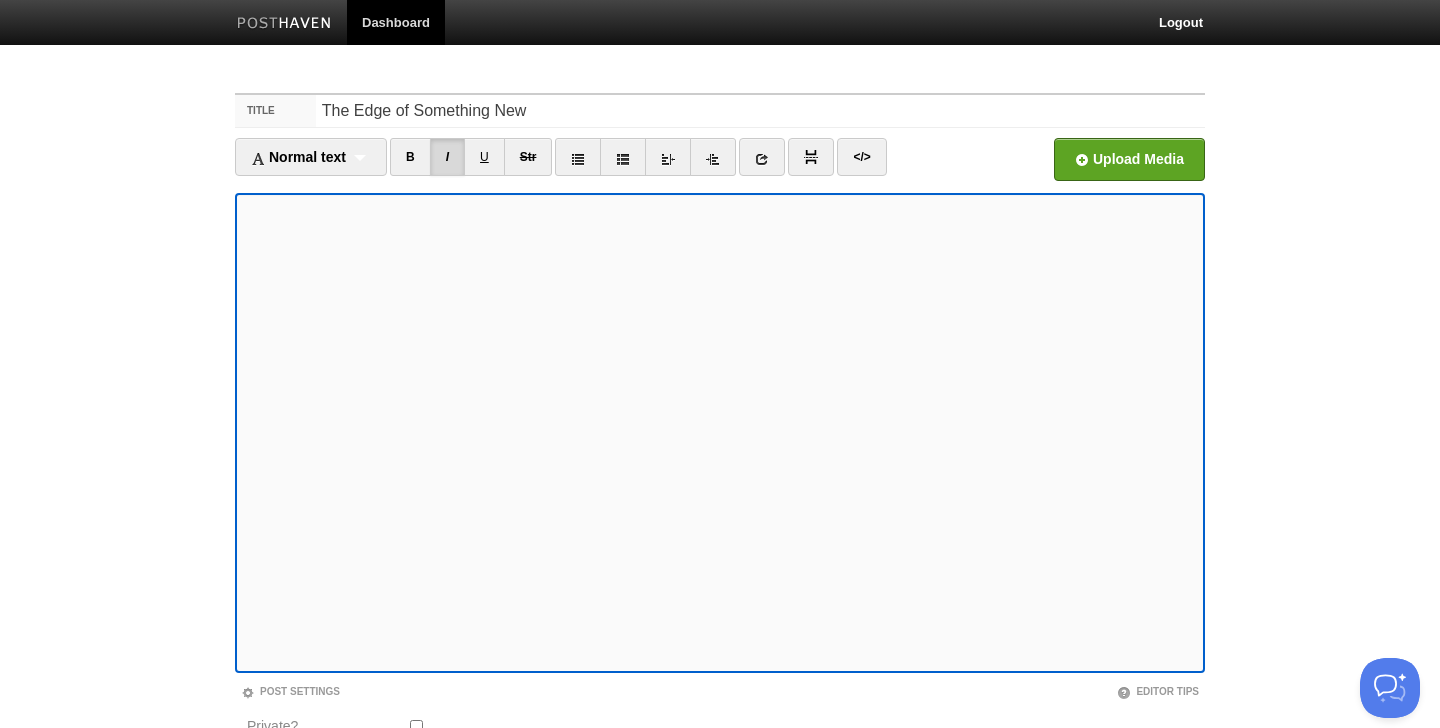 click at bounding box center [720, 433] 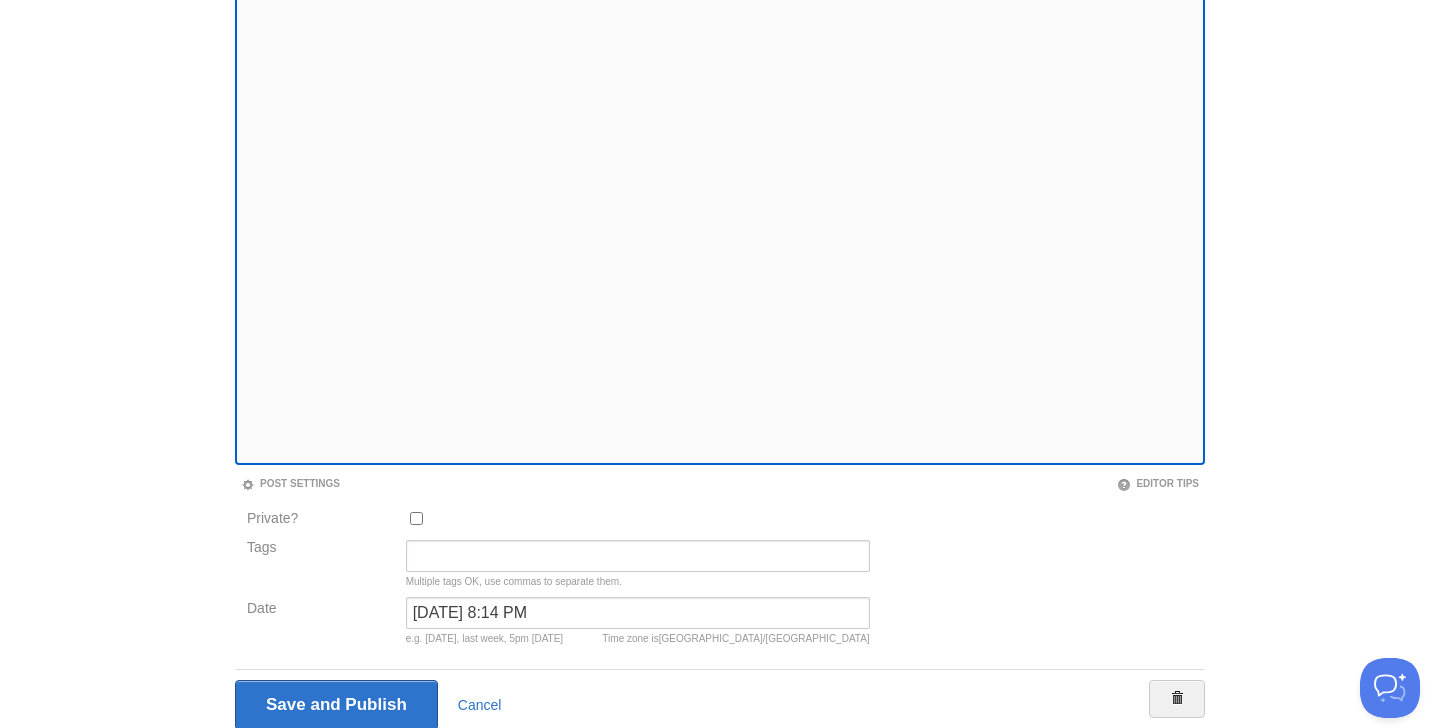 scroll, scrollTop: 281, scrollLeft: 0, axis: vertical 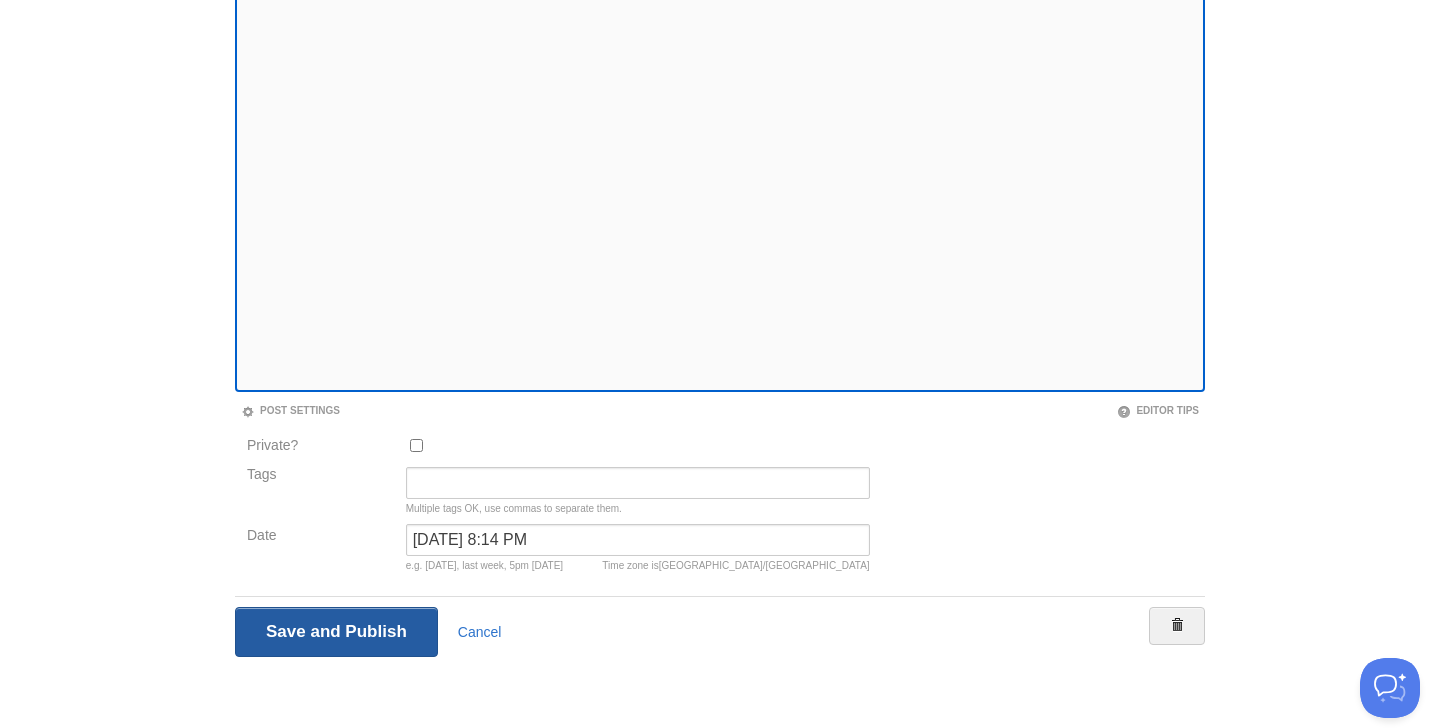 click on "Save and Publish" at bounding box center [336, 632] 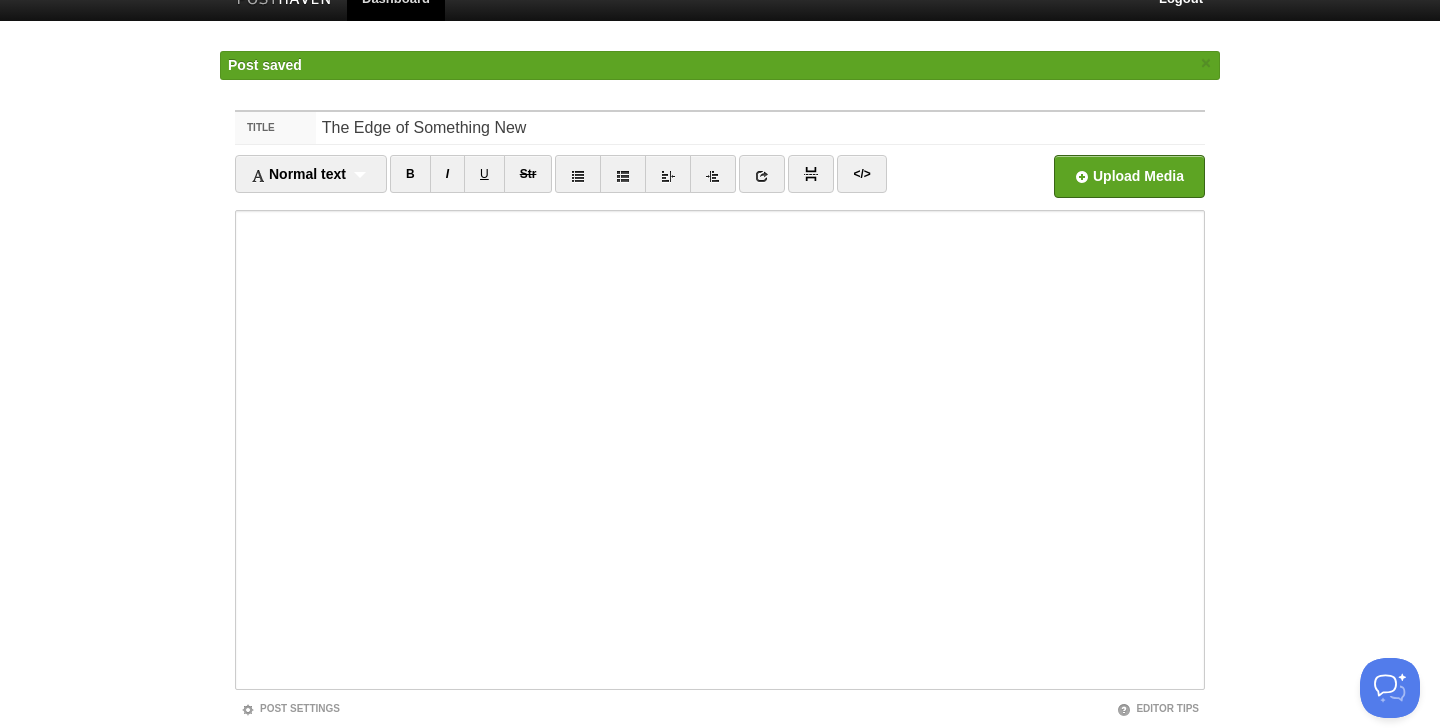 scroll, scrollTop: 0, scrollLeft: 0, axis: both 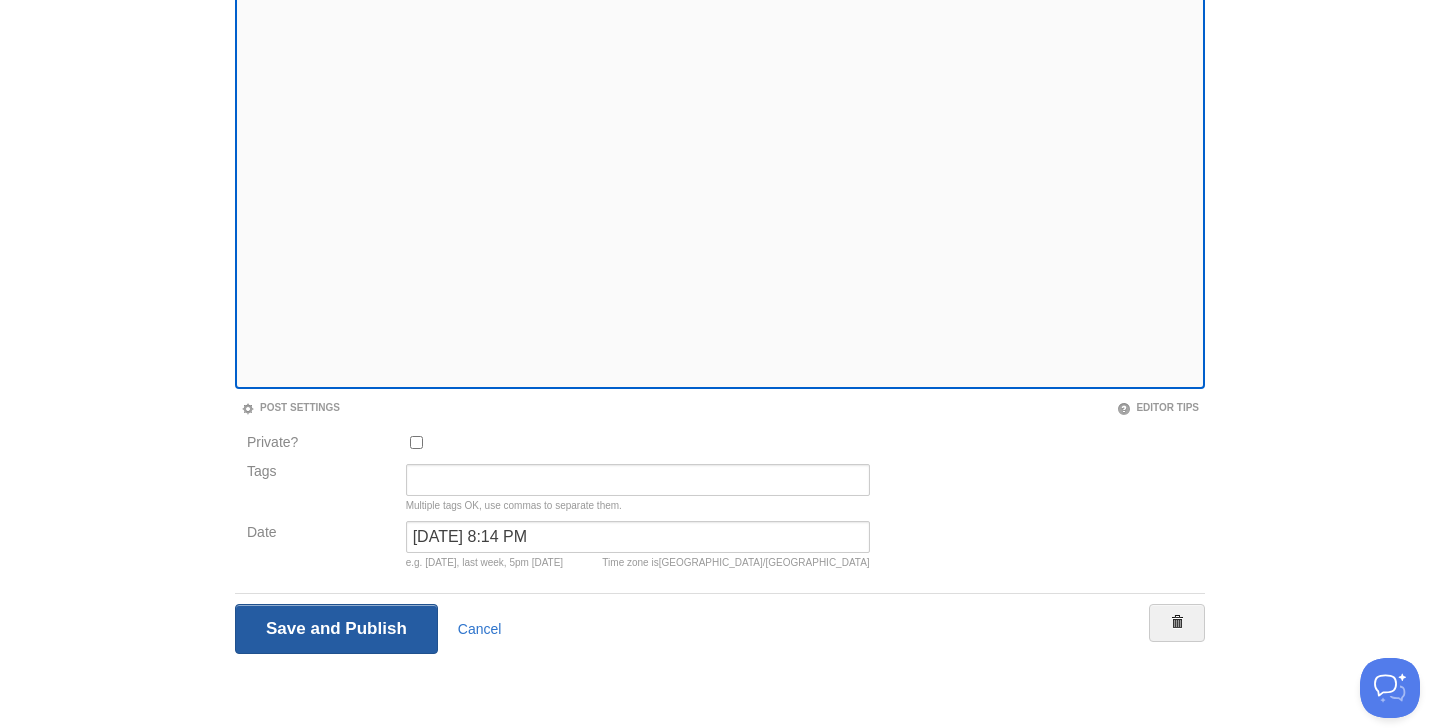 click on "Save and Publish" at bounding box center [336, 629] 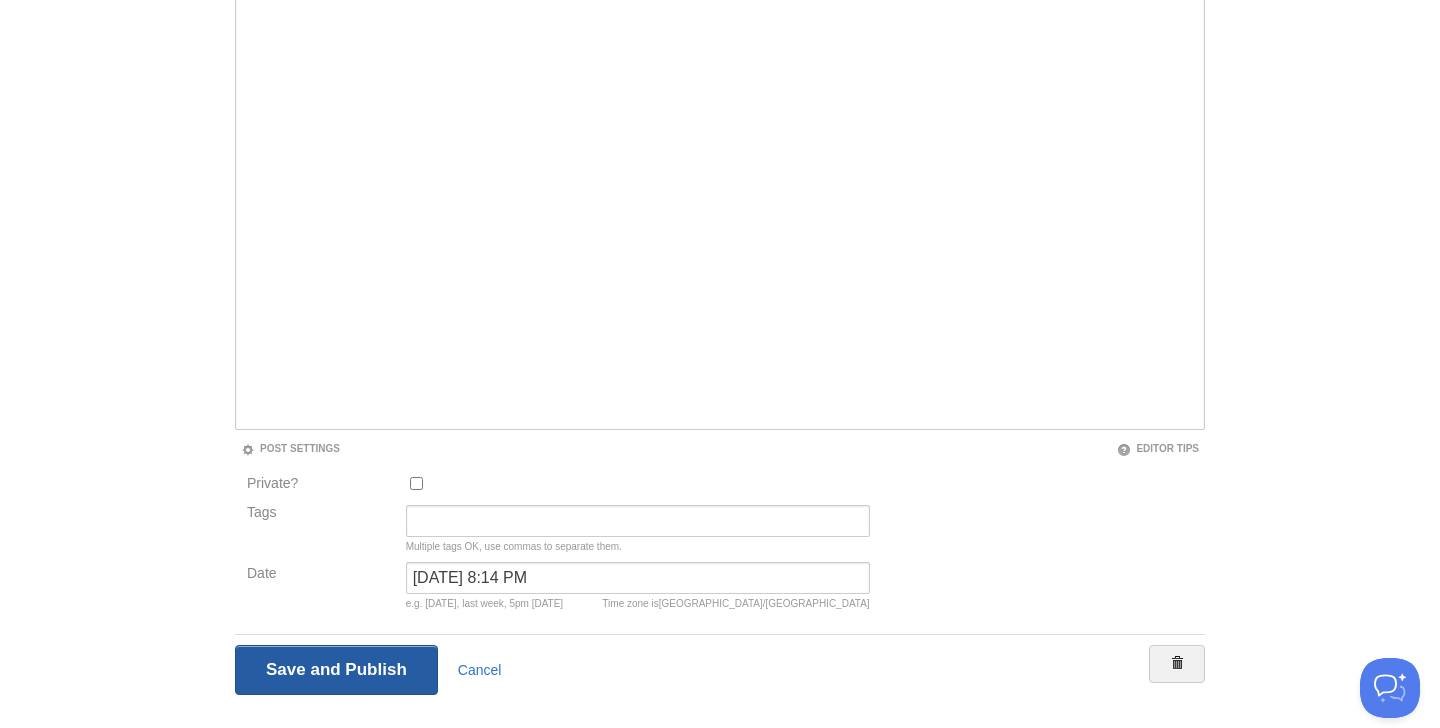 scroll, scrollTop: 75, scrollLeft: 0, axis: vertical 